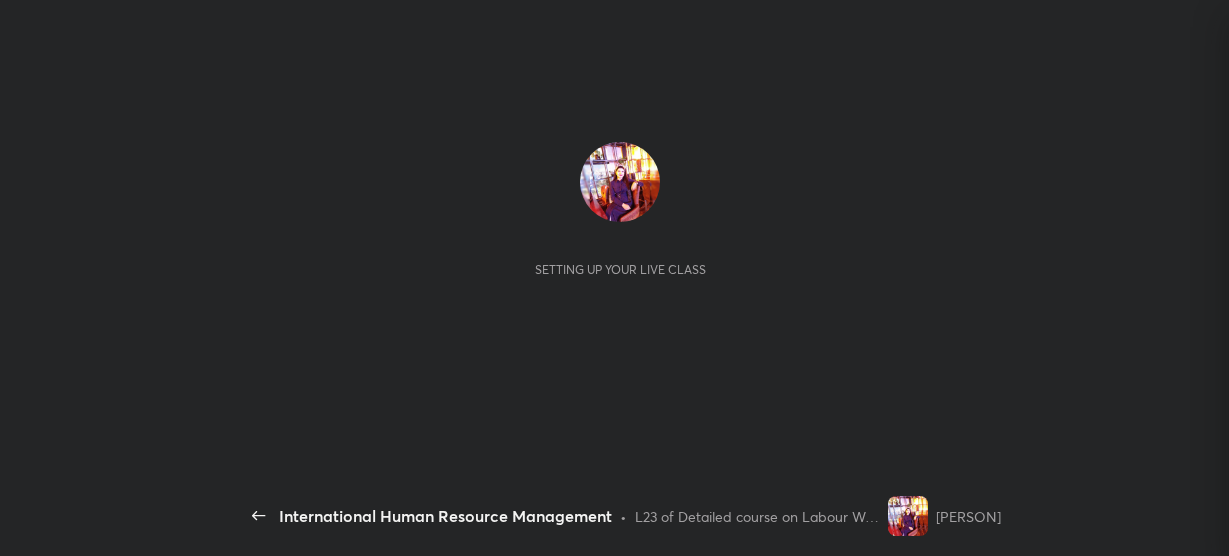 scroll, scrollTop: 0, scrollLeft: 0, axis: both 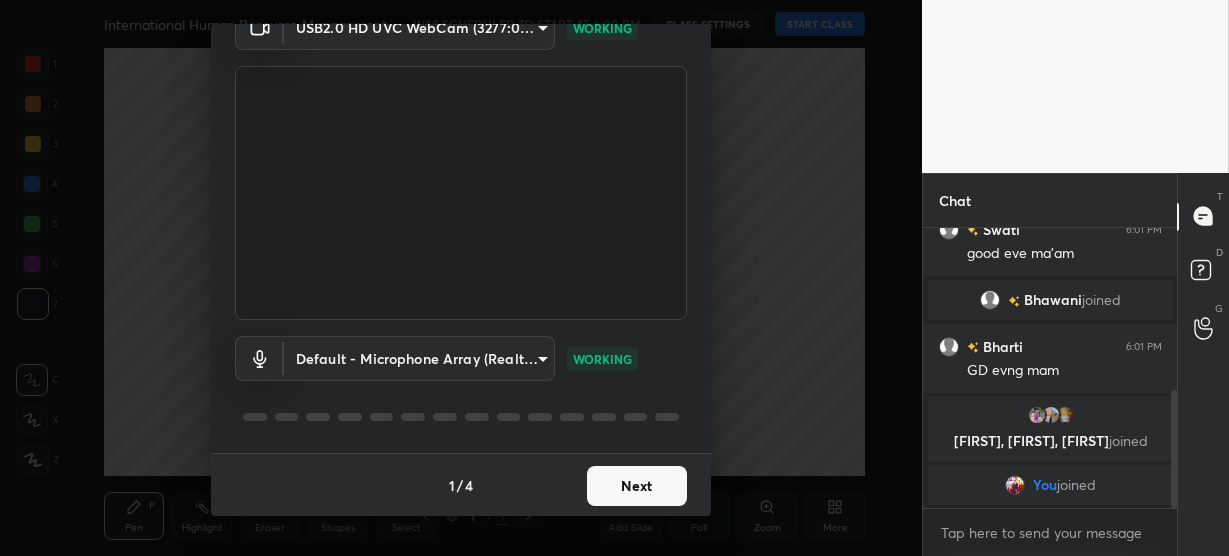 click on "Next" at bounding box center [637, 486] 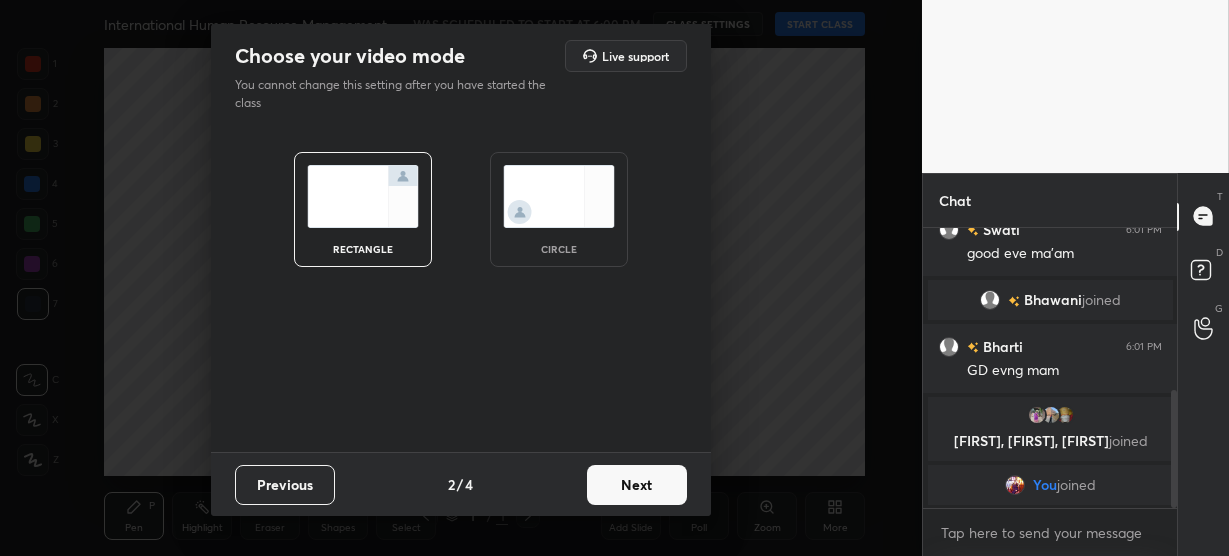 click on "circle" at bounding box center (559, 209) 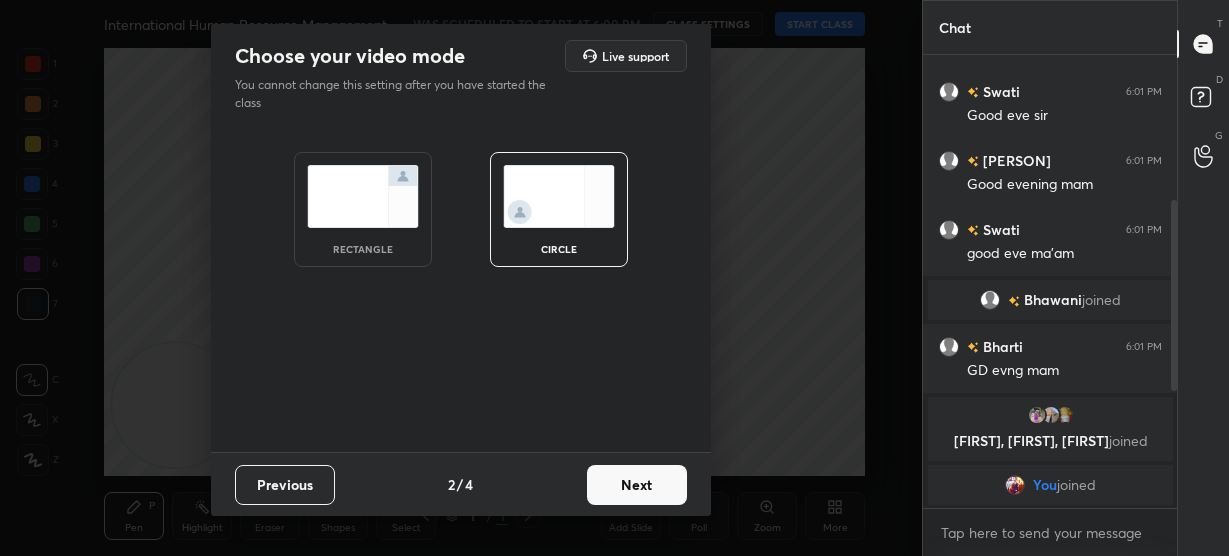 scroll, scrollTop: 7, scrollLeft: 7, axis: both 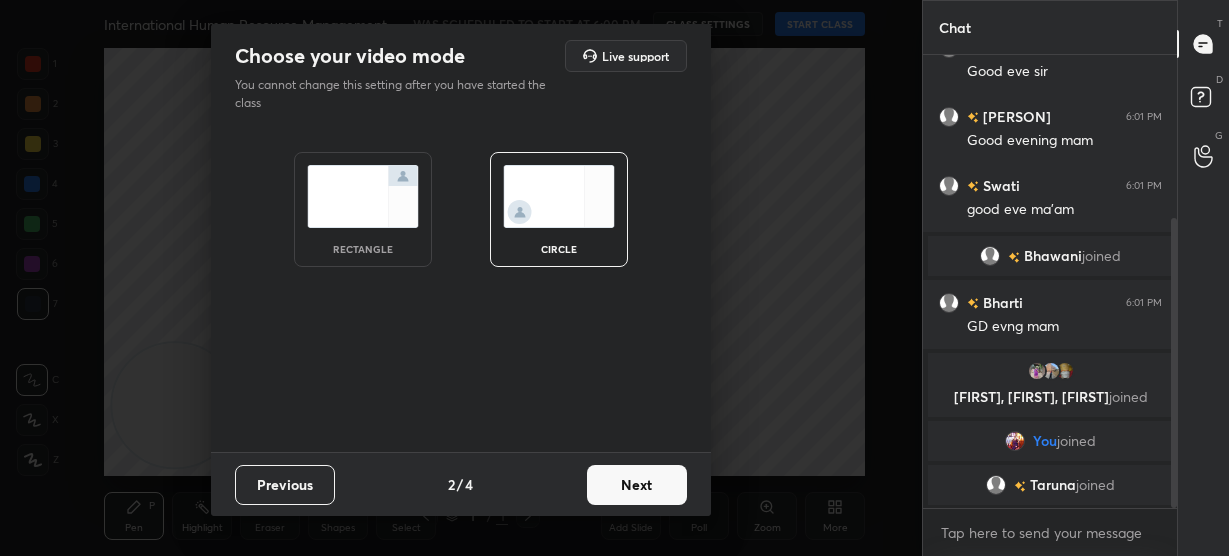 click on "Next" at bounding box center [637, 485] 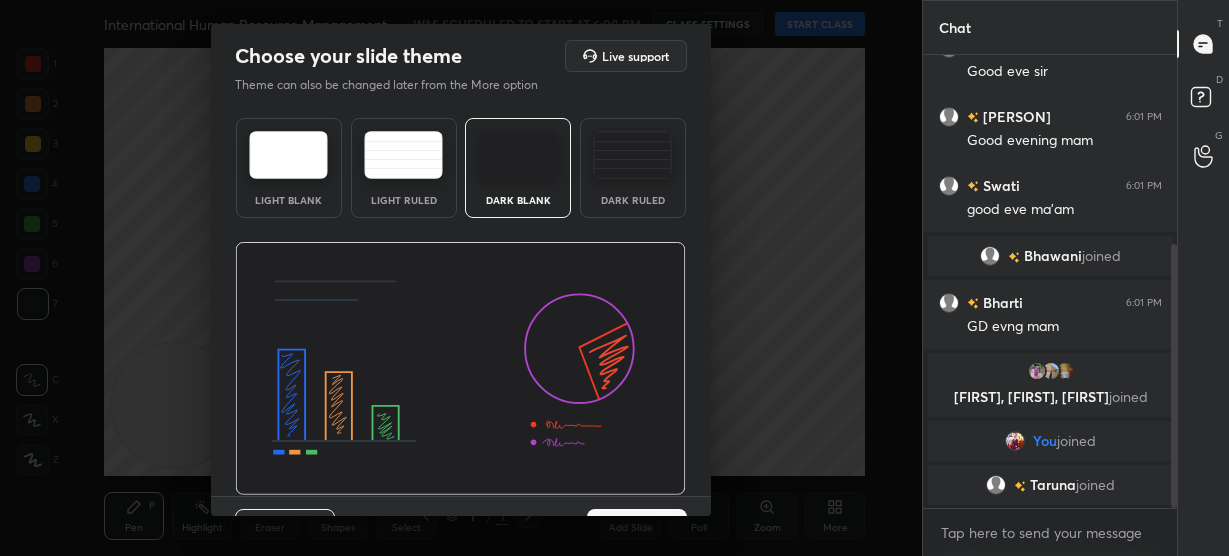 scroll, scrollTop: 325, scrollLeft: 0, axis: vertical 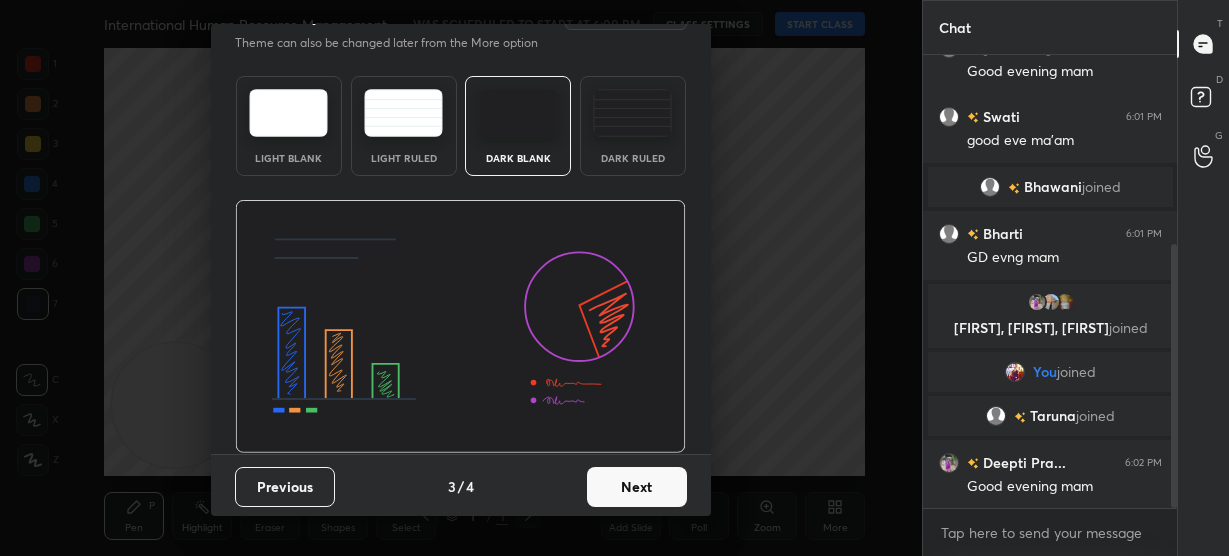 click on "Next" at bounding box center (637, 487) 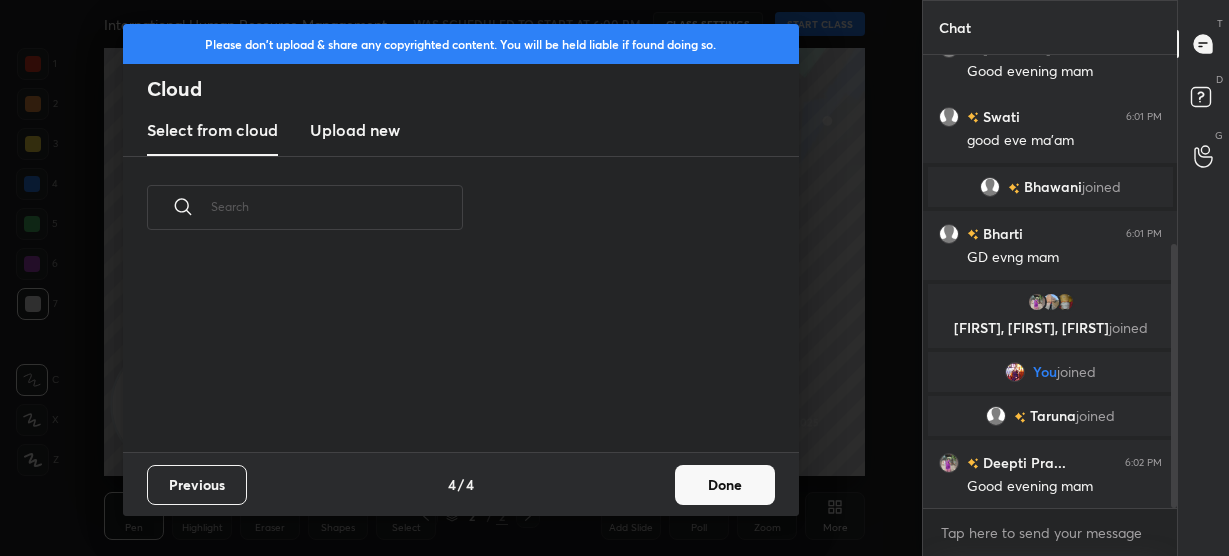 click on "Done" at bounding box center (725, 485) 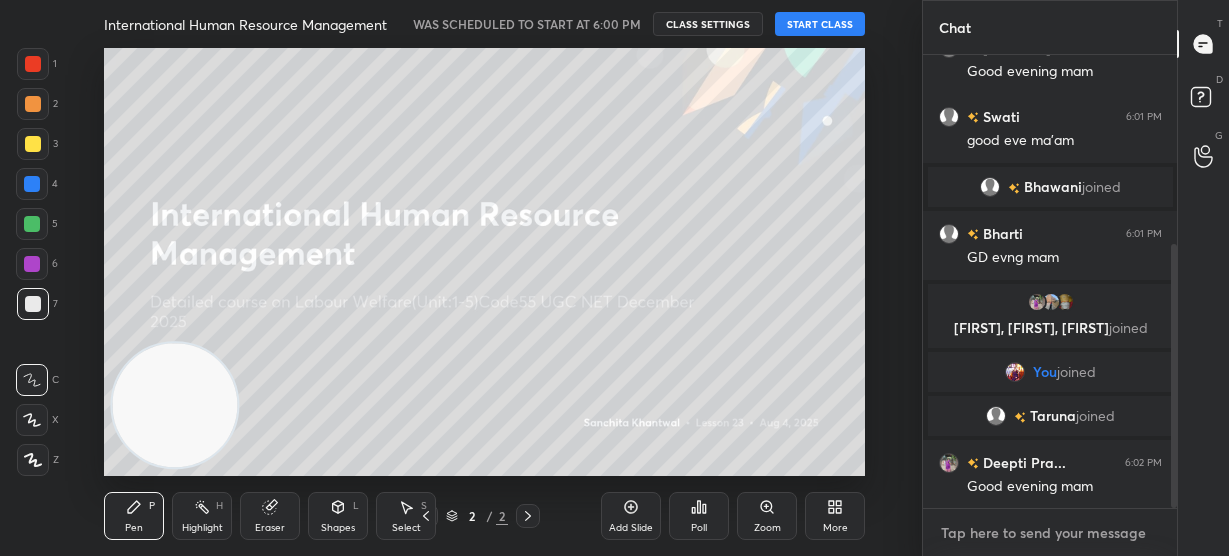 type on "x" 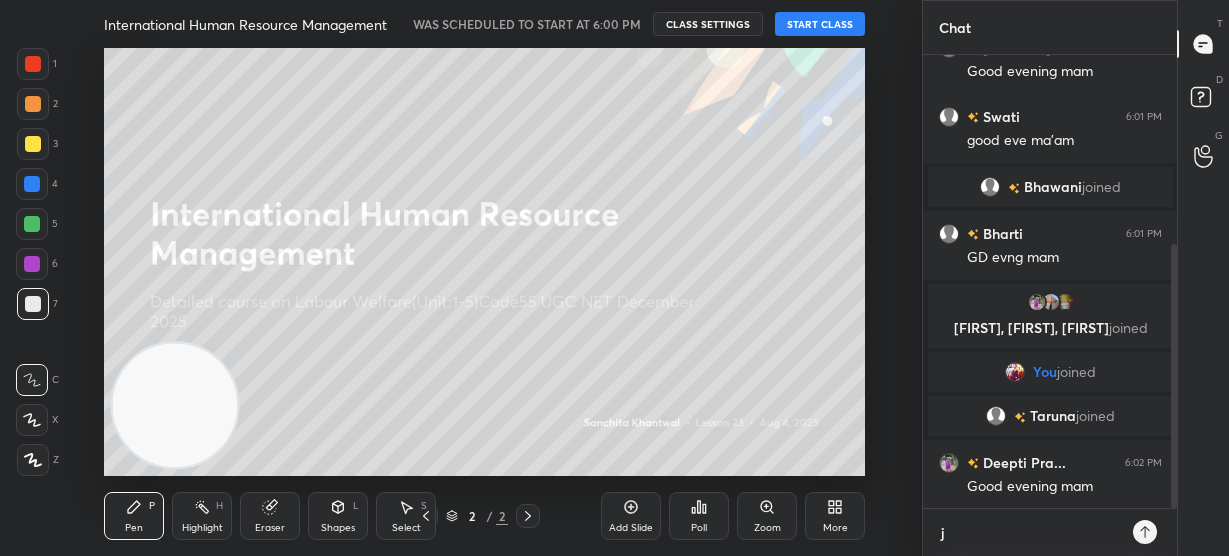 type on "jo" 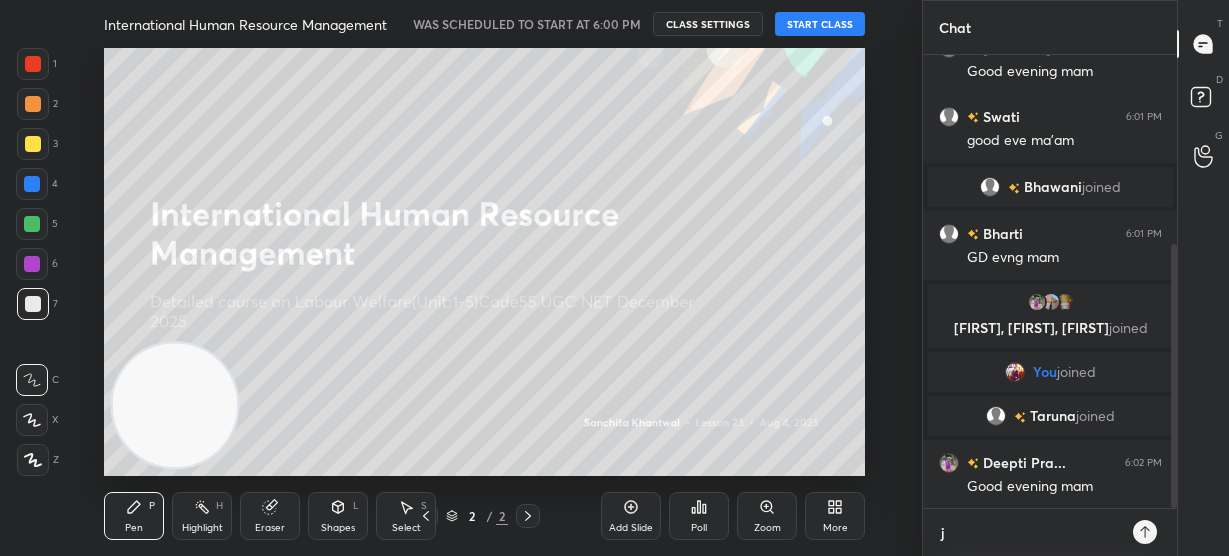 type on "x" 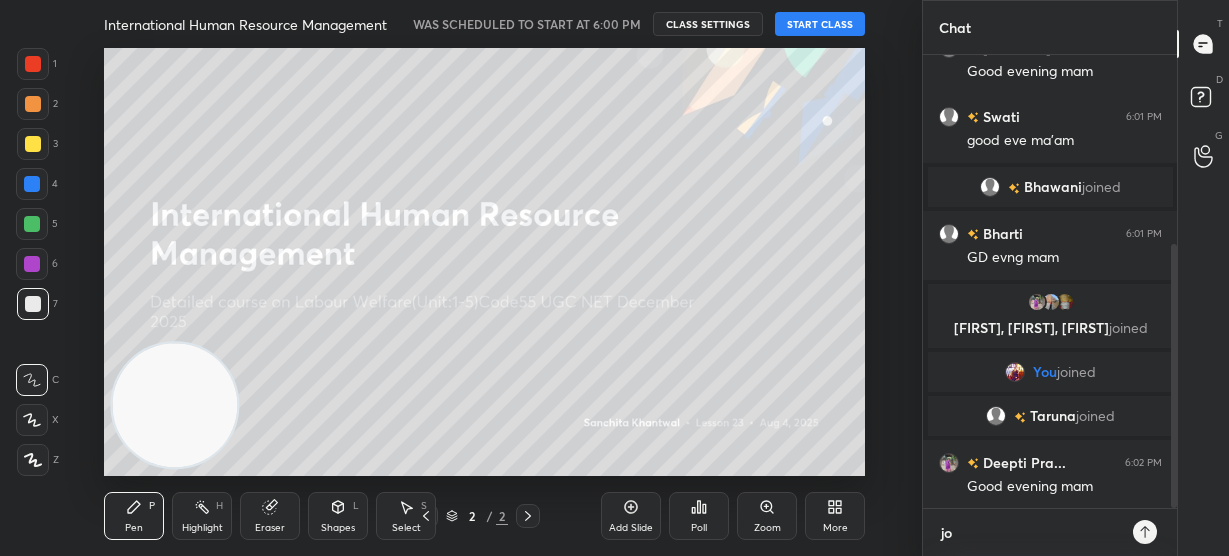 type on "joi" 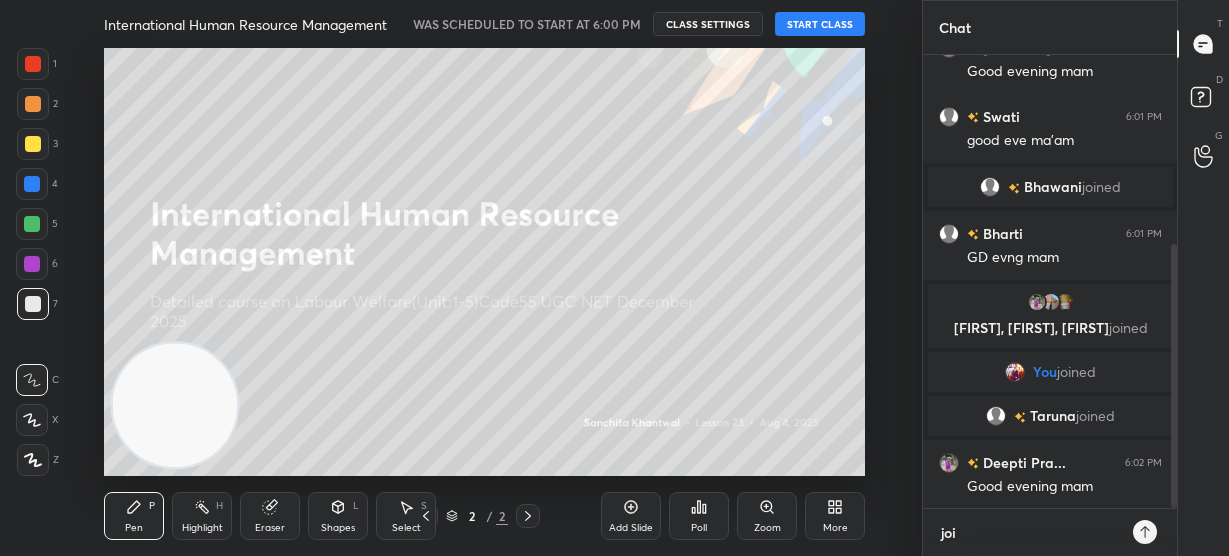 type on "join" 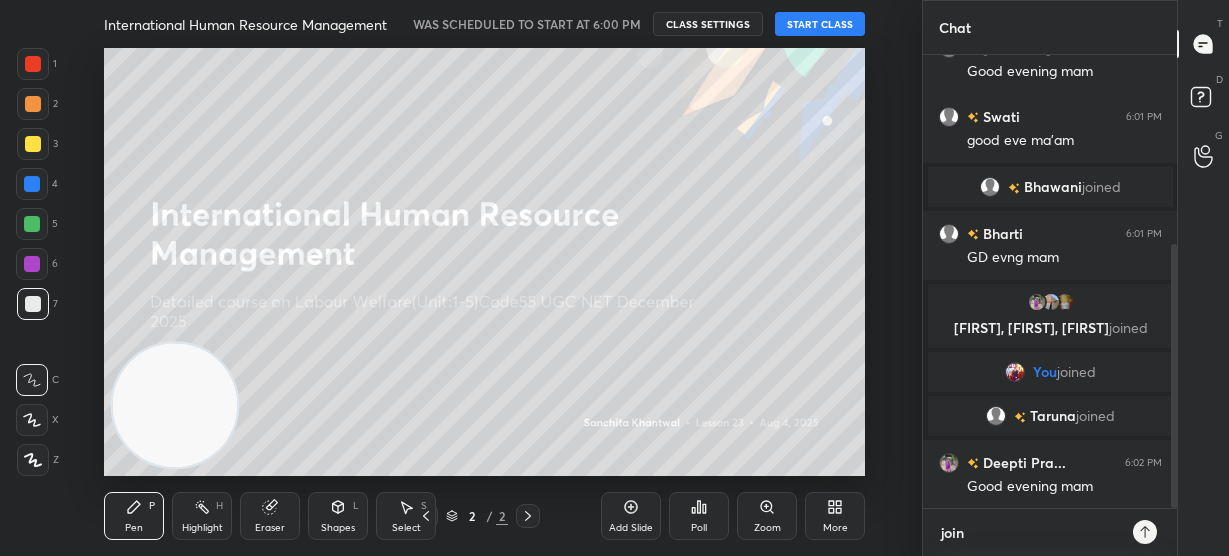 type on "x" 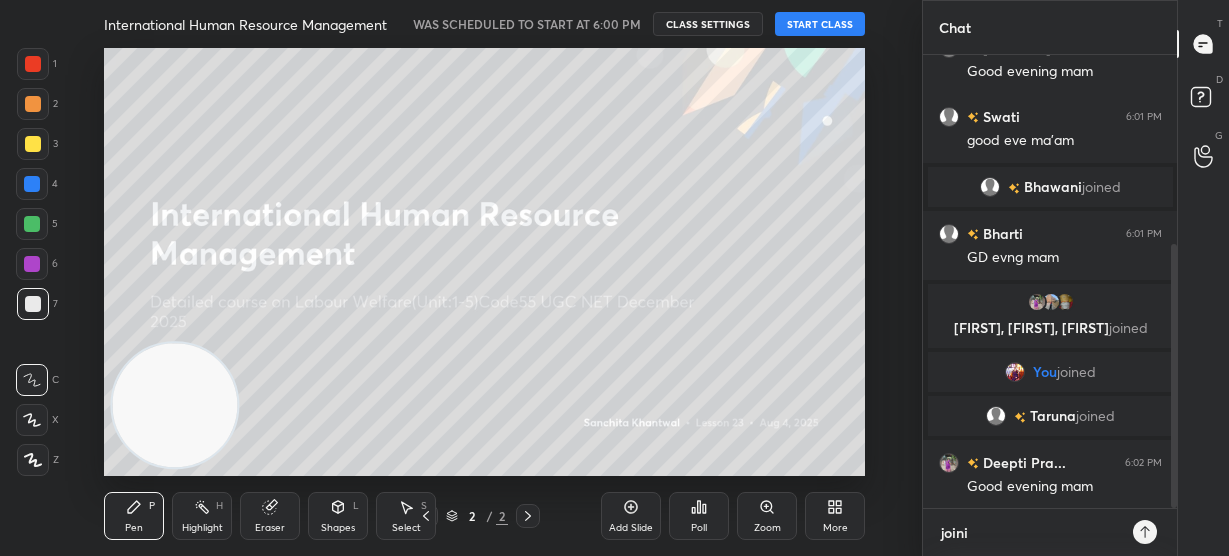 type on "joinin" 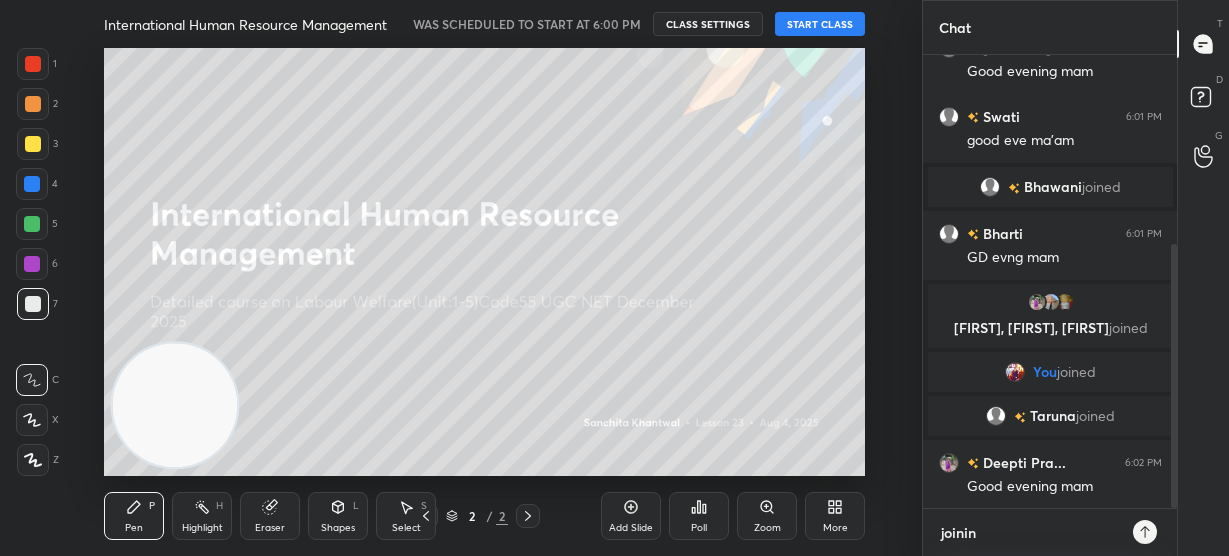 type on "joining" 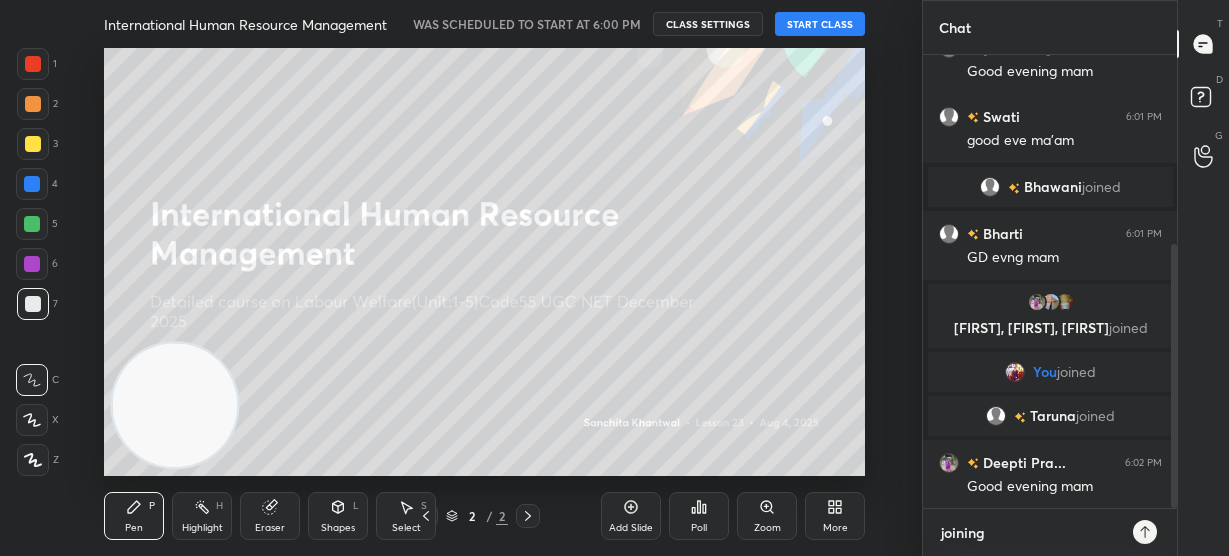 type on "joining" 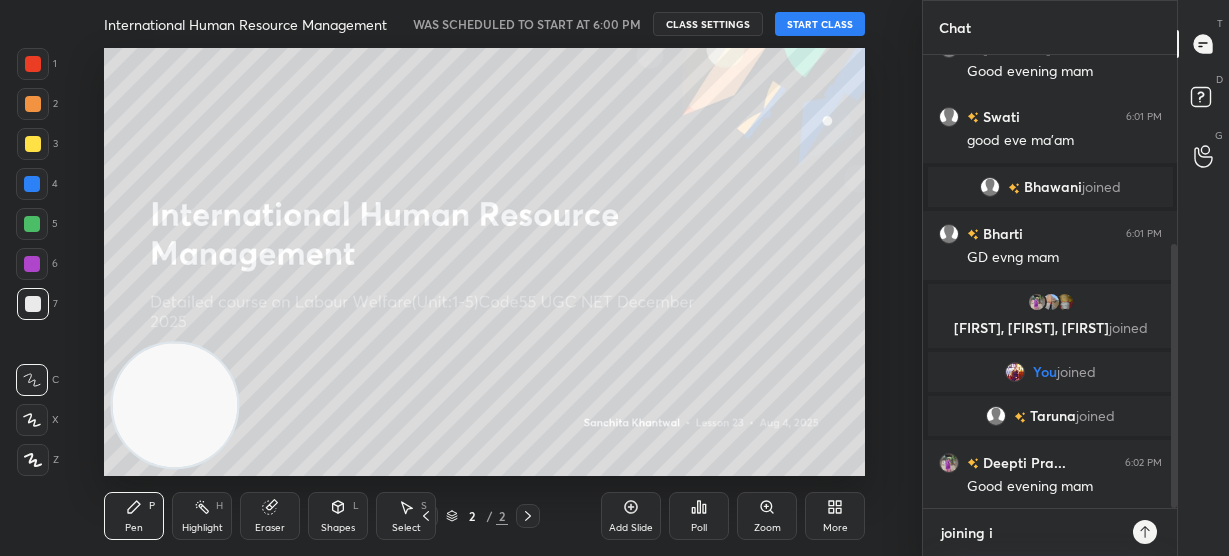 type on "joining in" 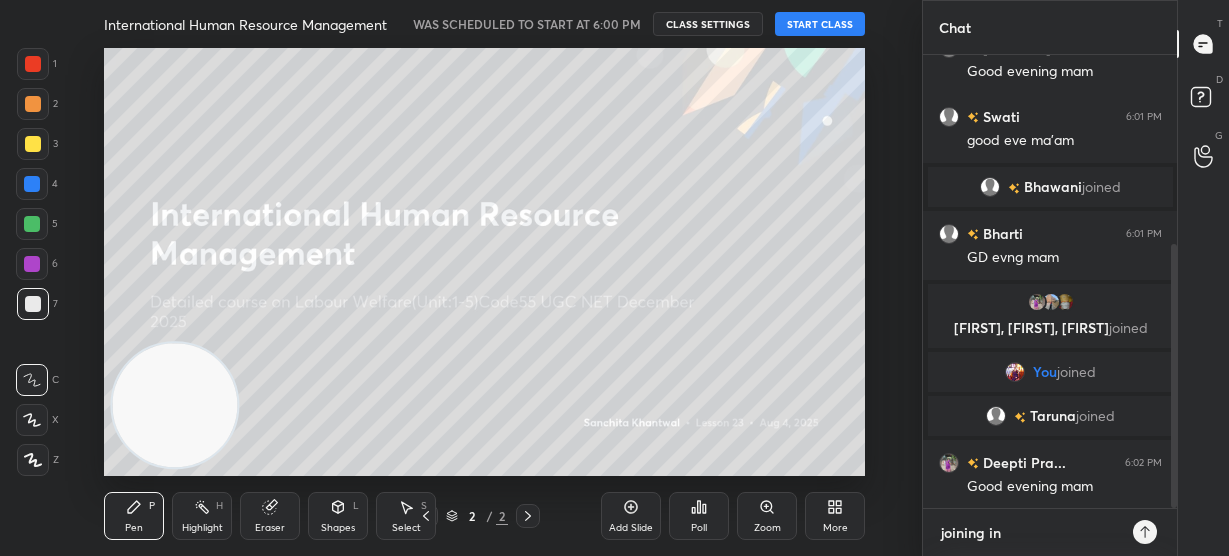 type on "joining in" 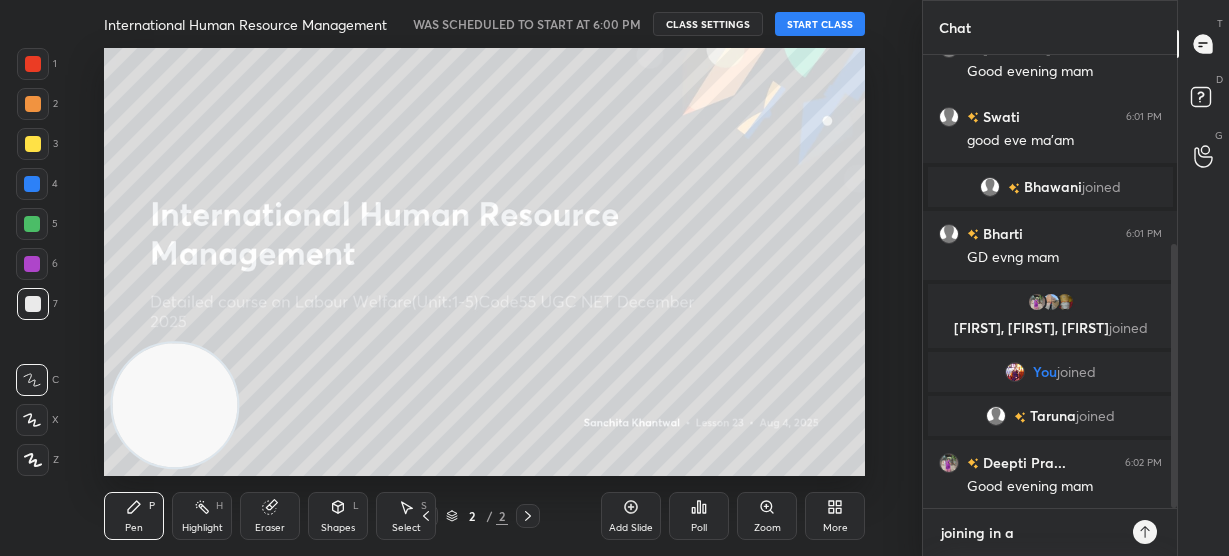 type on "joining in a" 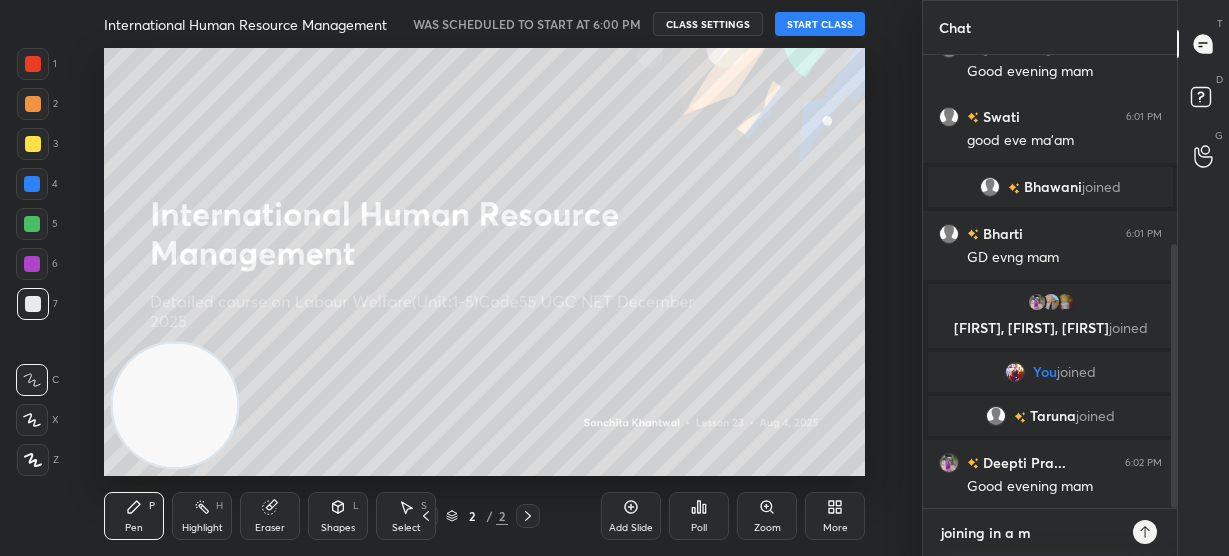 type on "joining in a mi" 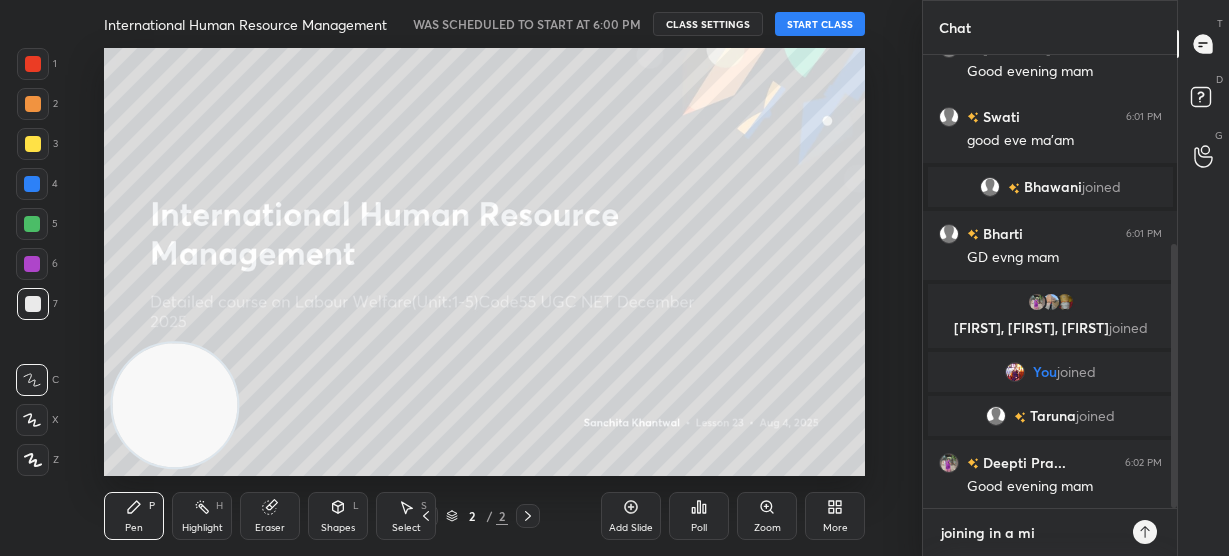type on "joining in a min" 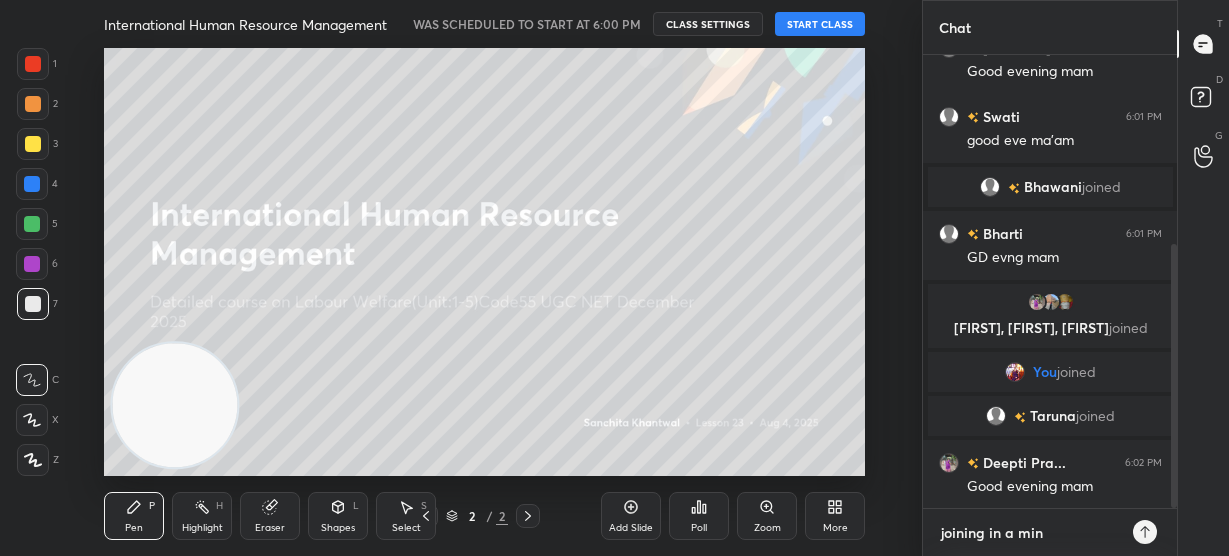 type on "joining in a minu" 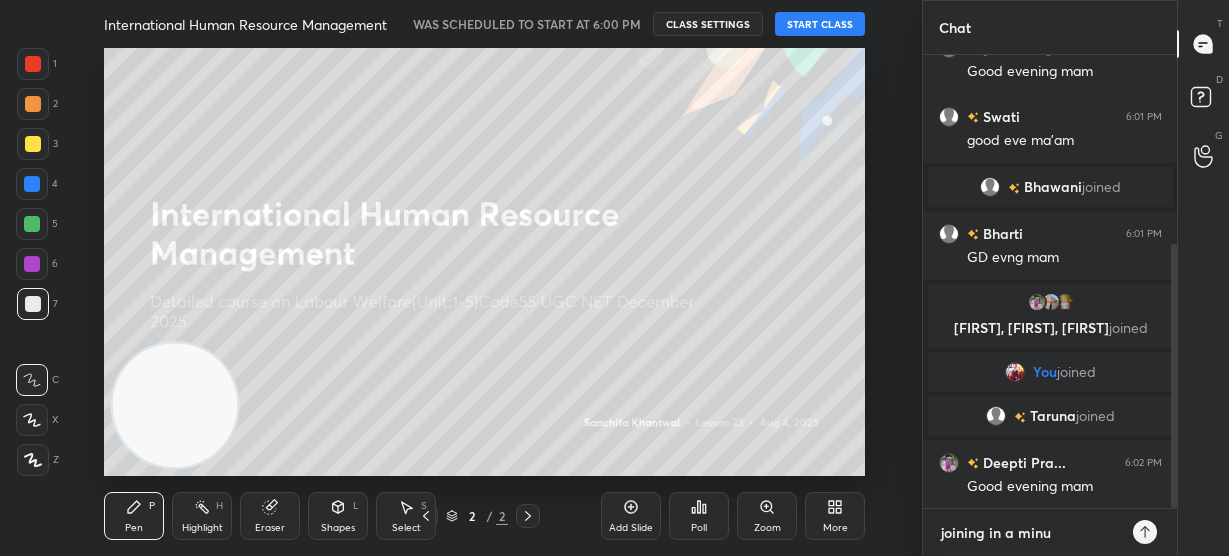 type on "joining in a minut" 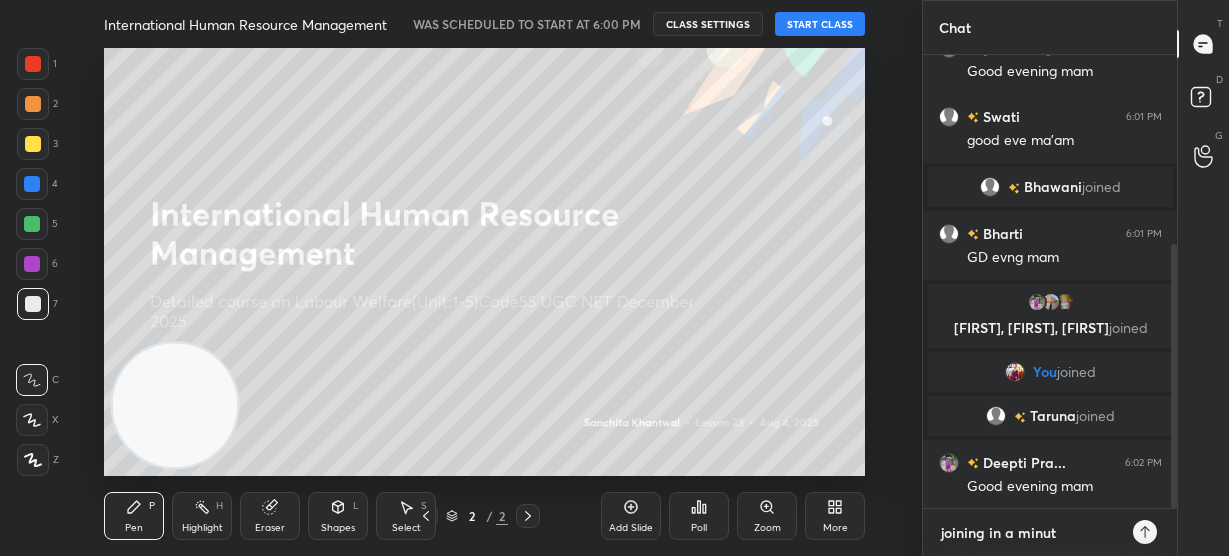 type on "joining in a minute" 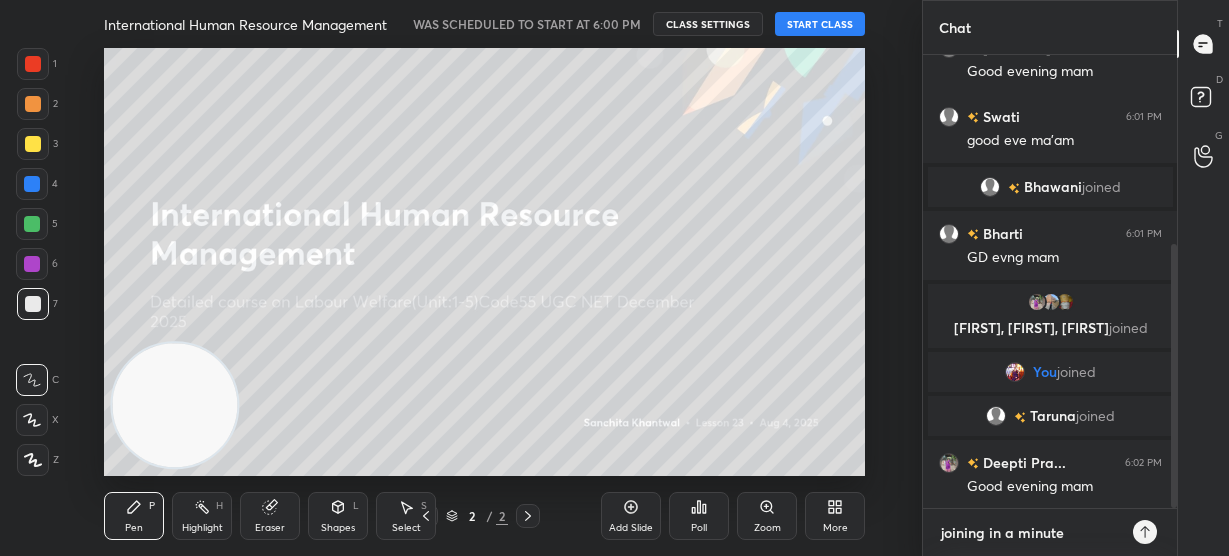 type 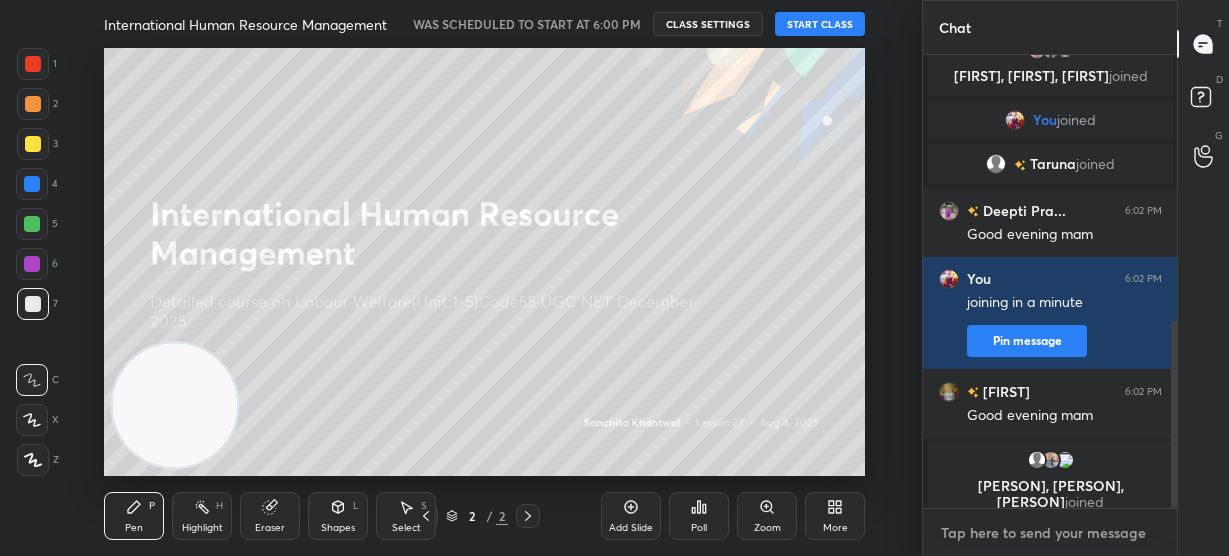 scroll, scrollTop: 647, scrollLeft: 0, axis: vertical 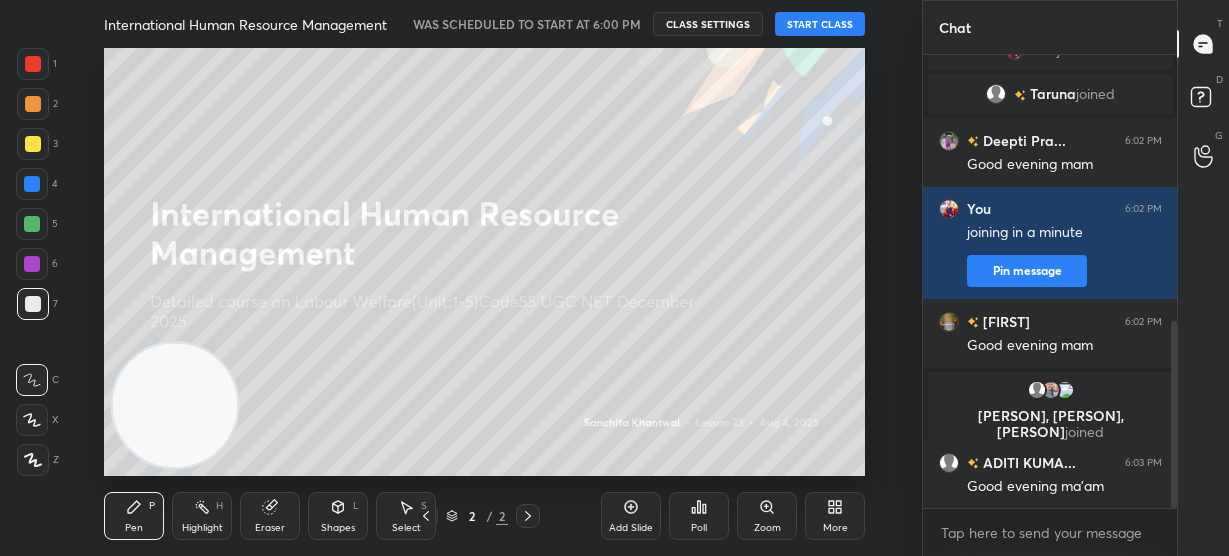 click on "START CLASS" at bounding box center (820, 24) 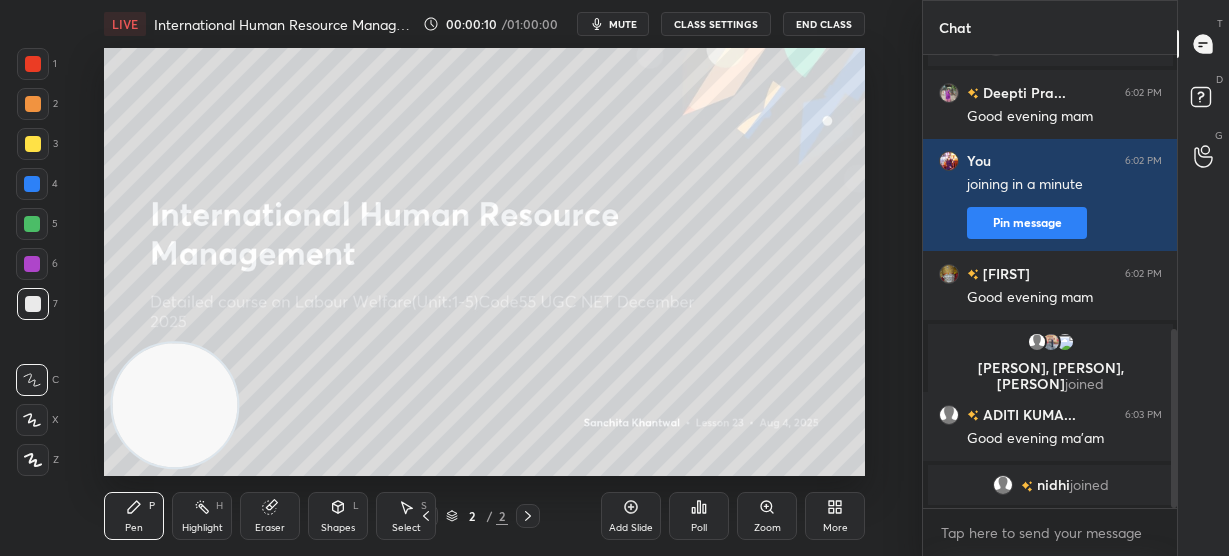 click 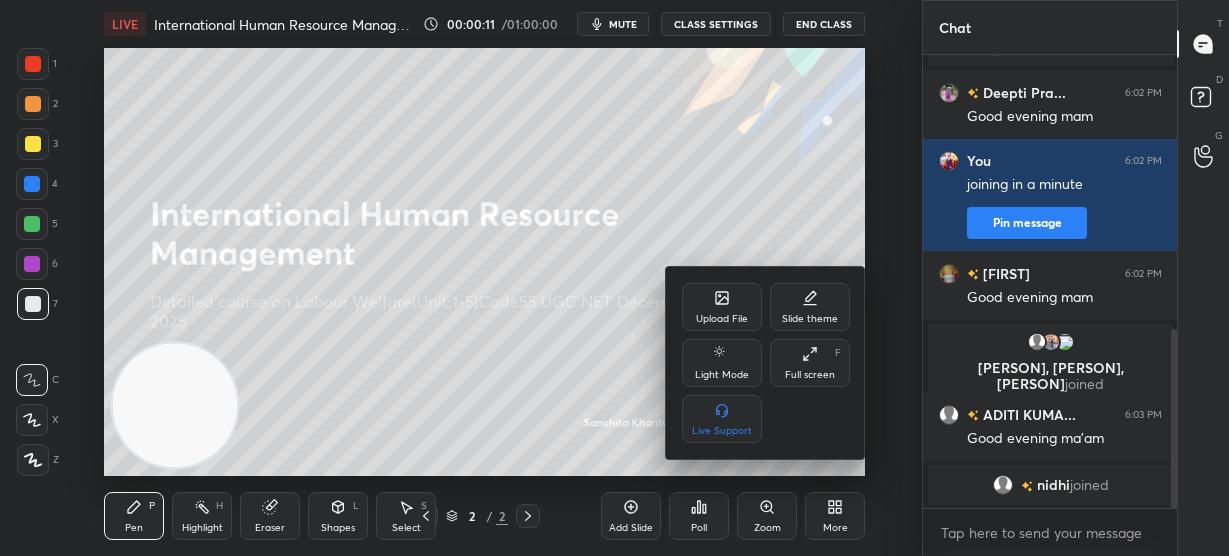 scroll, scrollTop: 718, scrollLeft: 0, axis: vertical 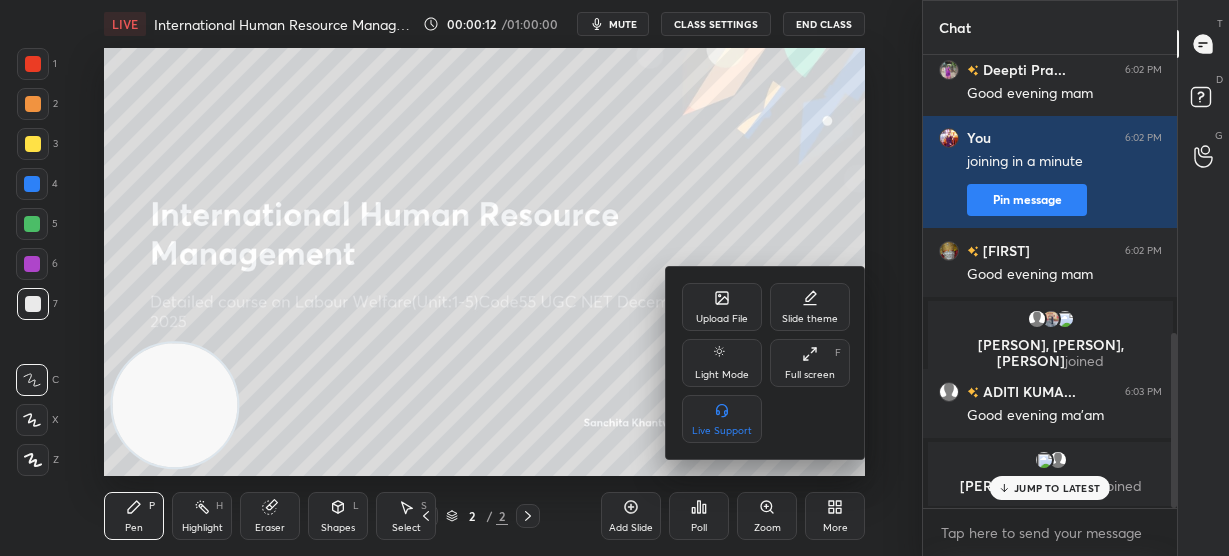 click on "Upload File" at bounding box center (722, 319) 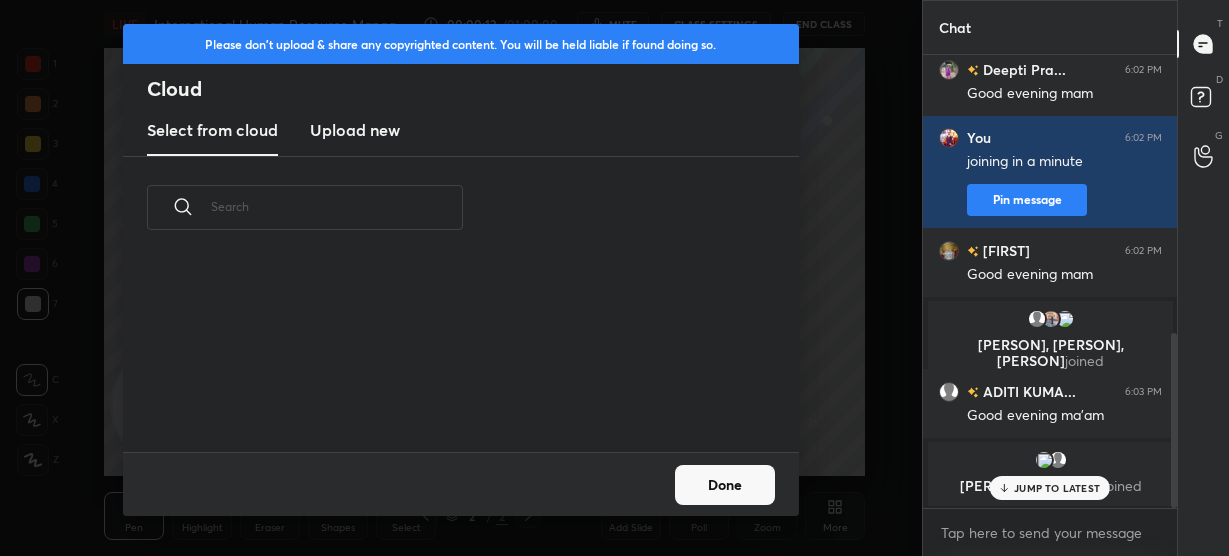 scroll, scrollTop: 7, scrollLeft: 10, axis: both 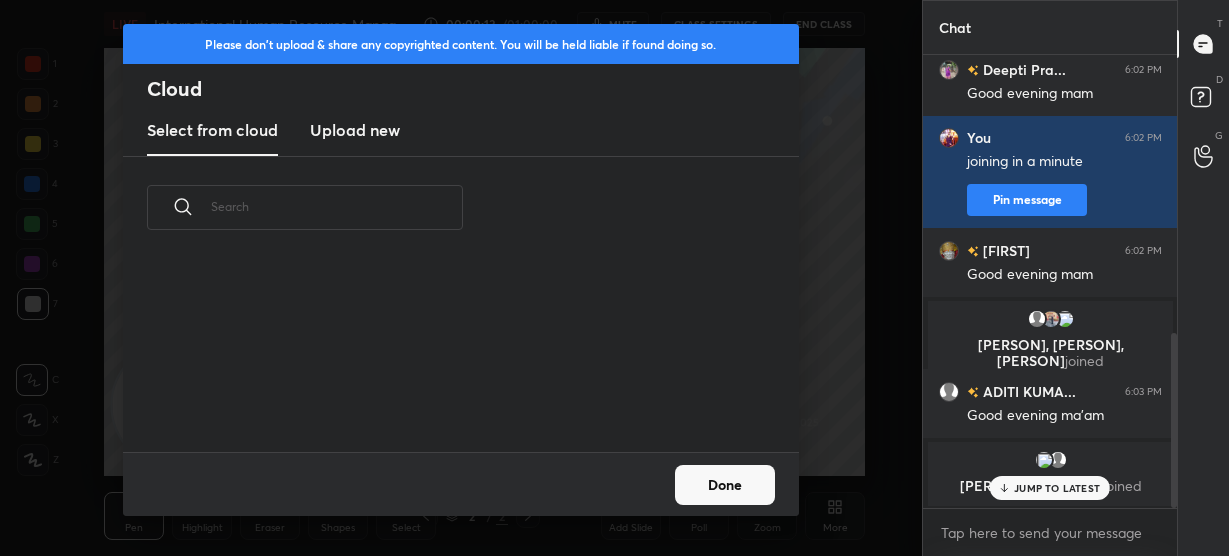 click on "Upload new" at bounding box center (355, 130) 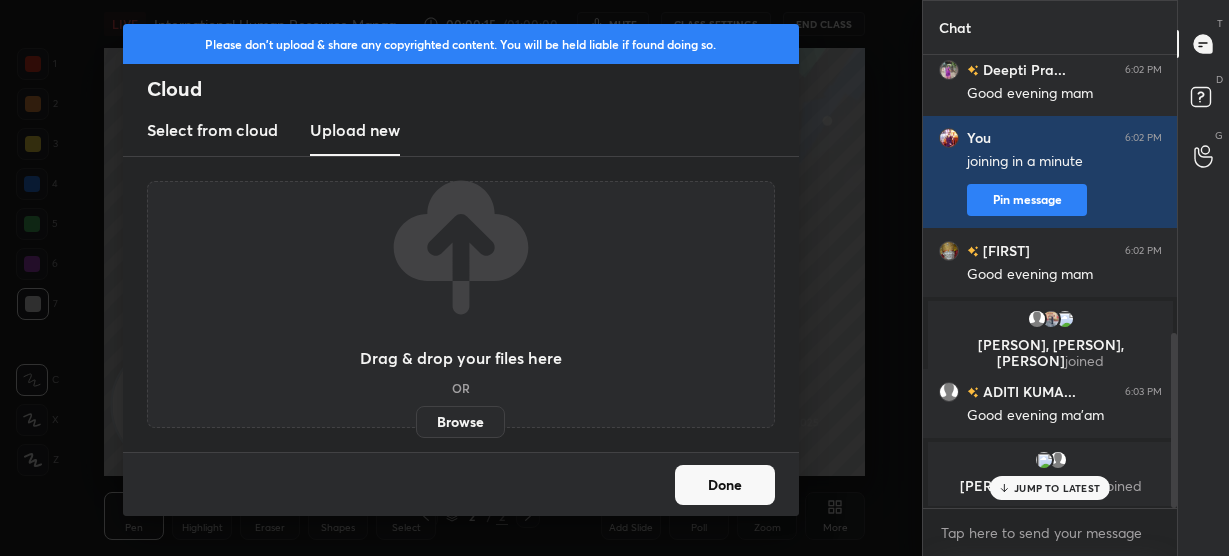 click on "Browse" at bounding box center [460, 422] 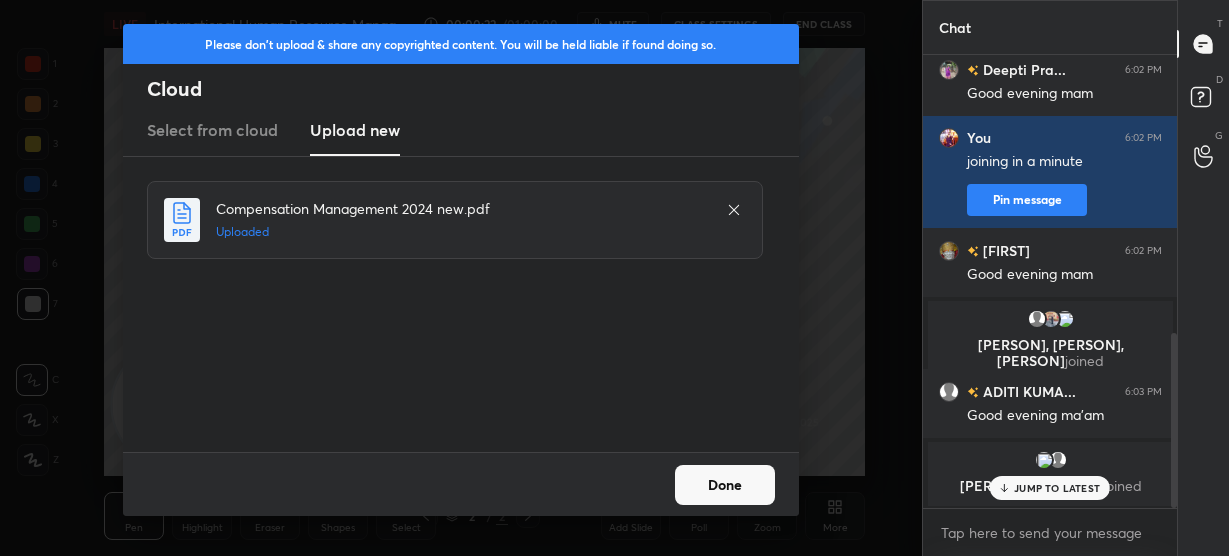 click on "Done" at bounding box center [725, 485] 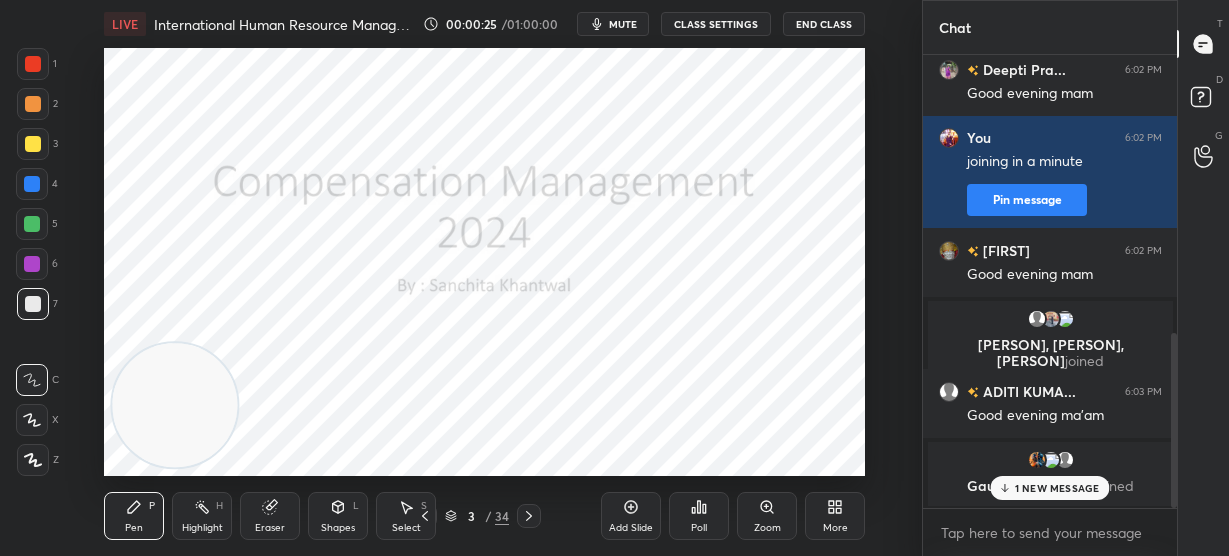 click 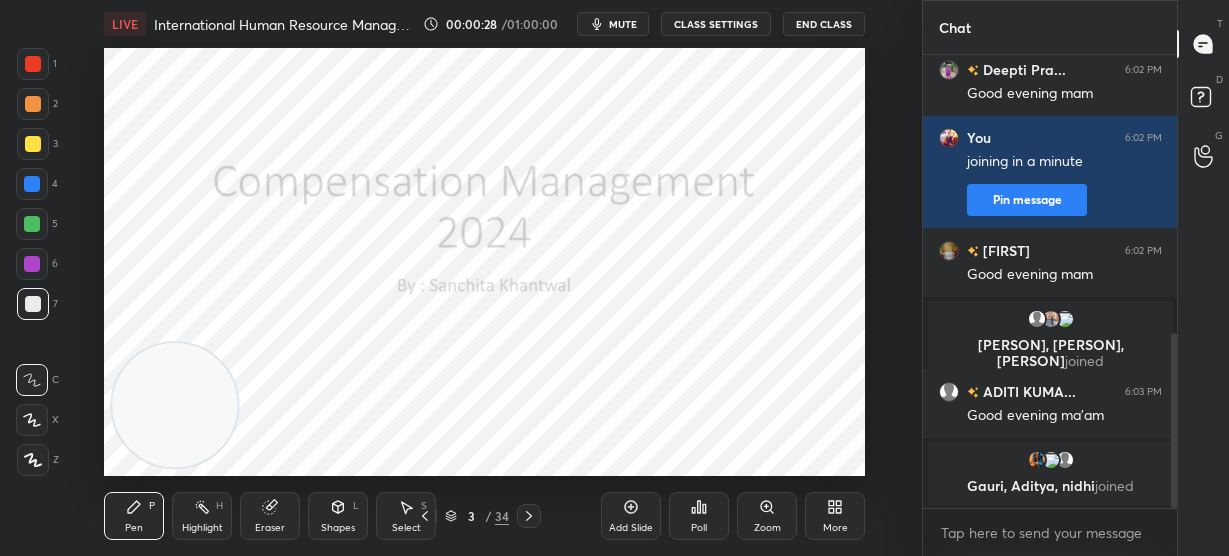 click 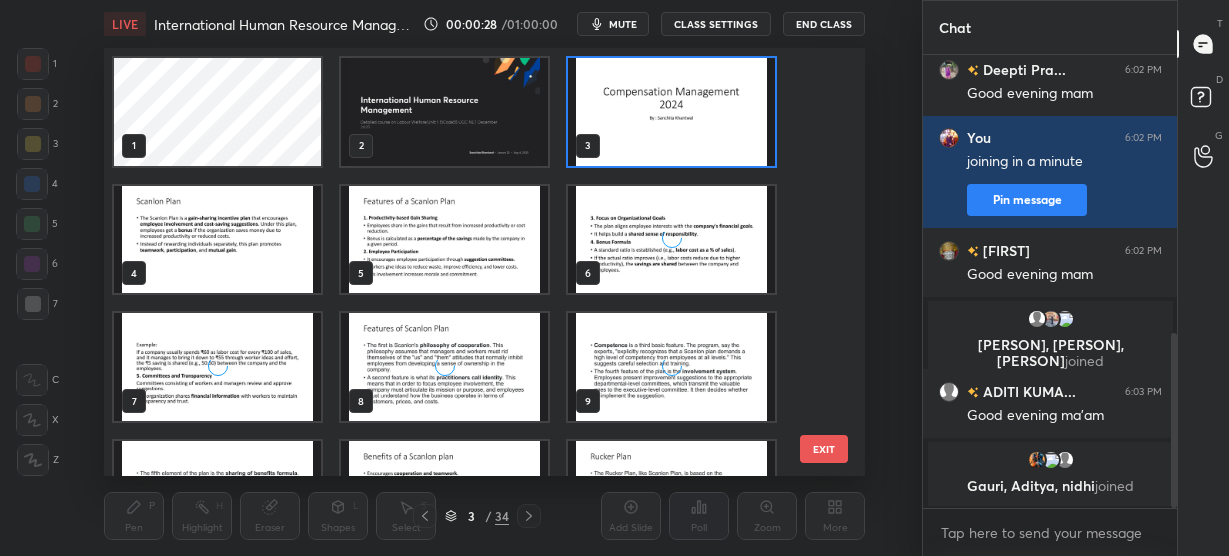 scroll, scrollTop: 6, scrollLeft: 10, axis: both 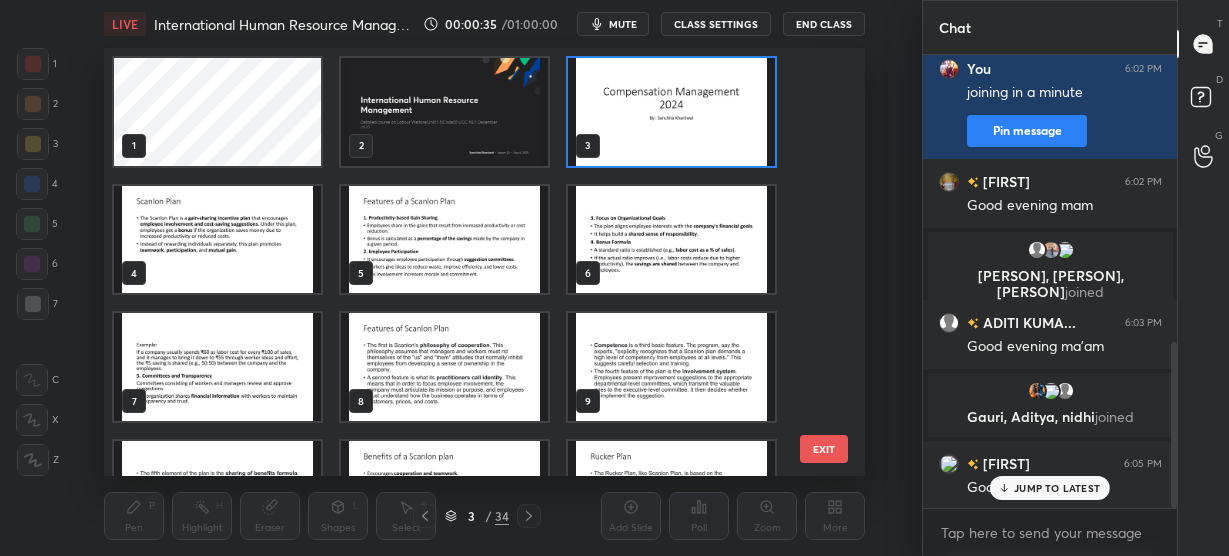 click at bounding box center [444, 112] 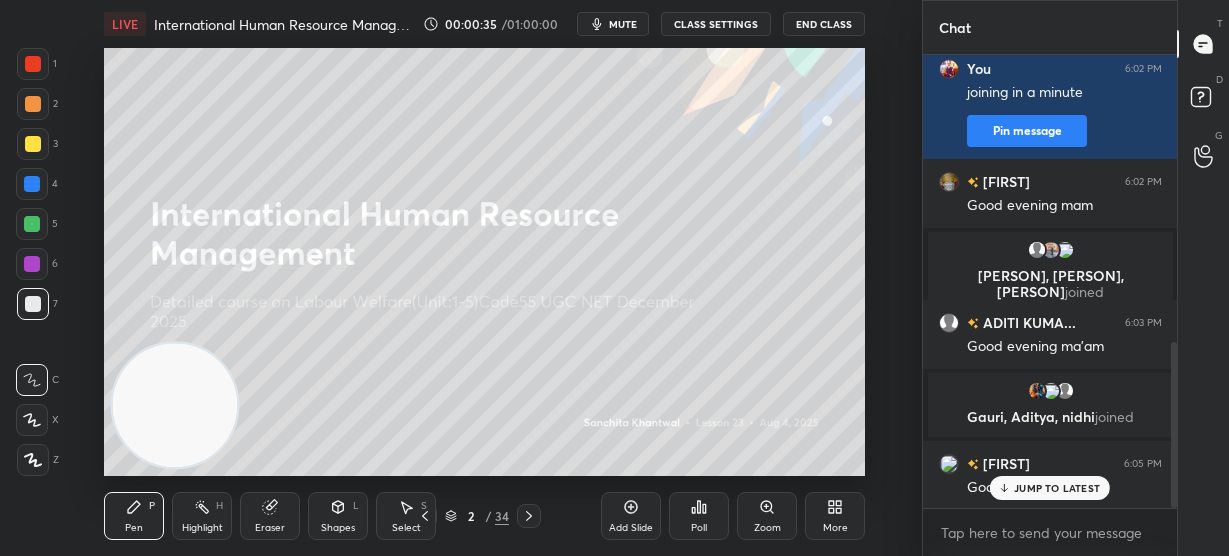 click at bounding box center [444, 112] 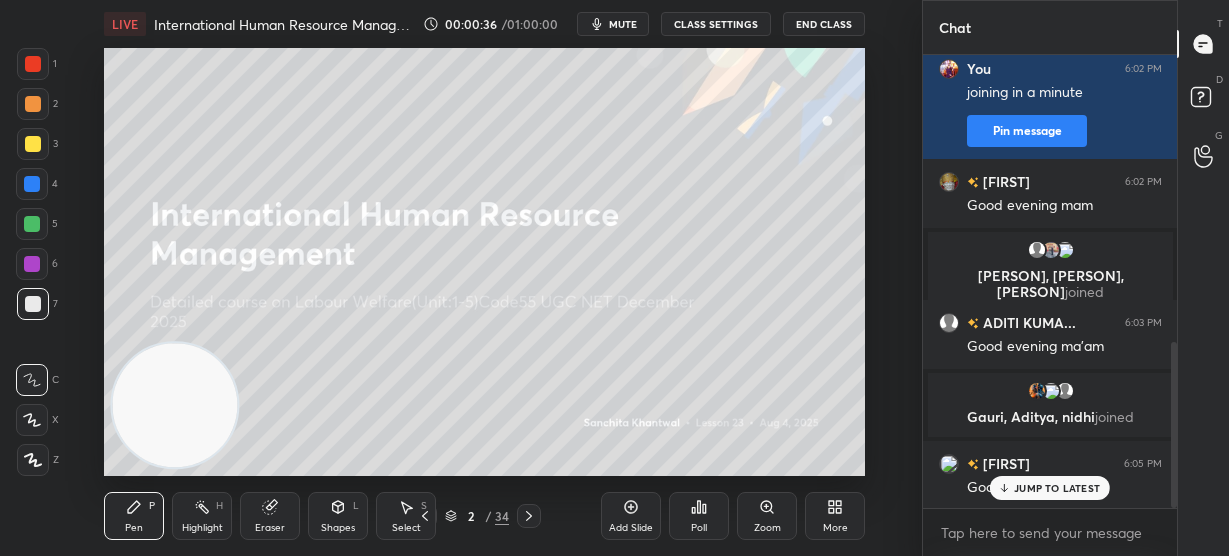 click on "More" at bounding box center [835, 516] 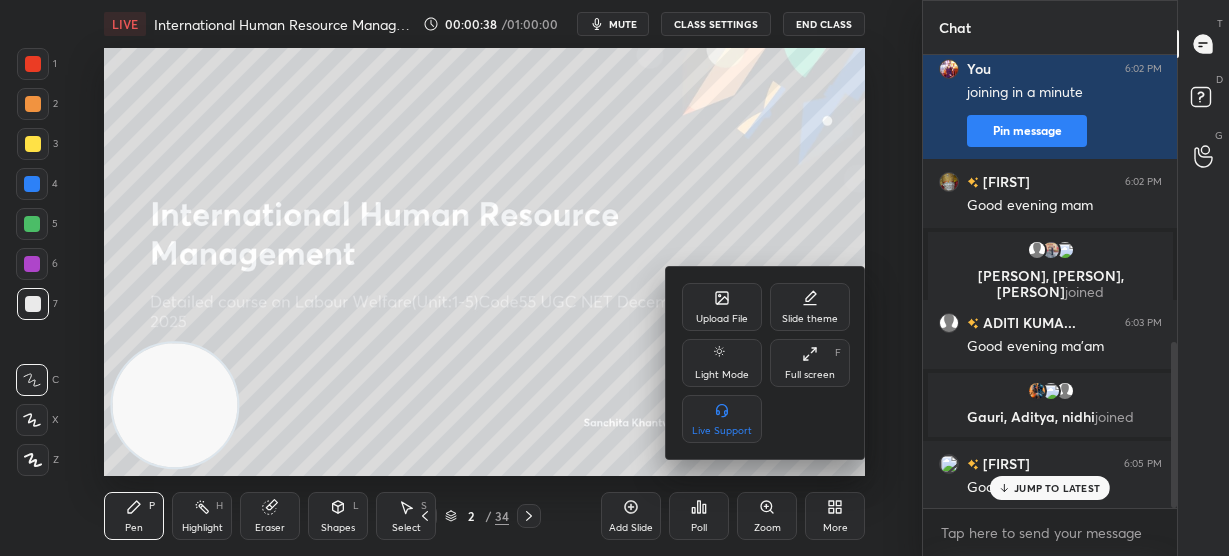 click on "Upload File" at bounding box center (722, 319) 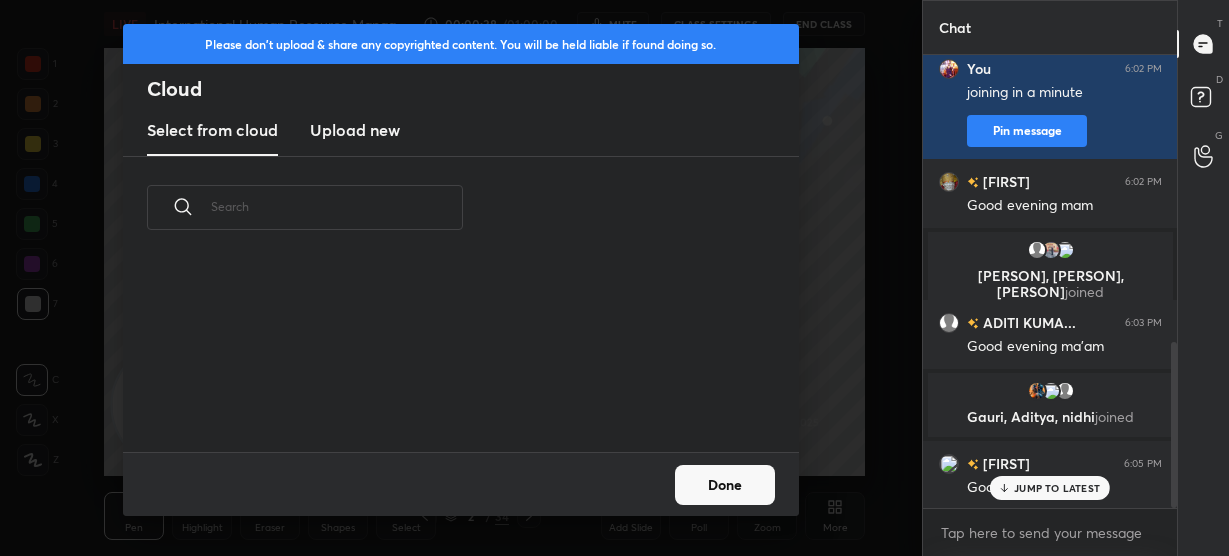 scroll, scrollTop: 7, scrollLeft: 10, axis: both 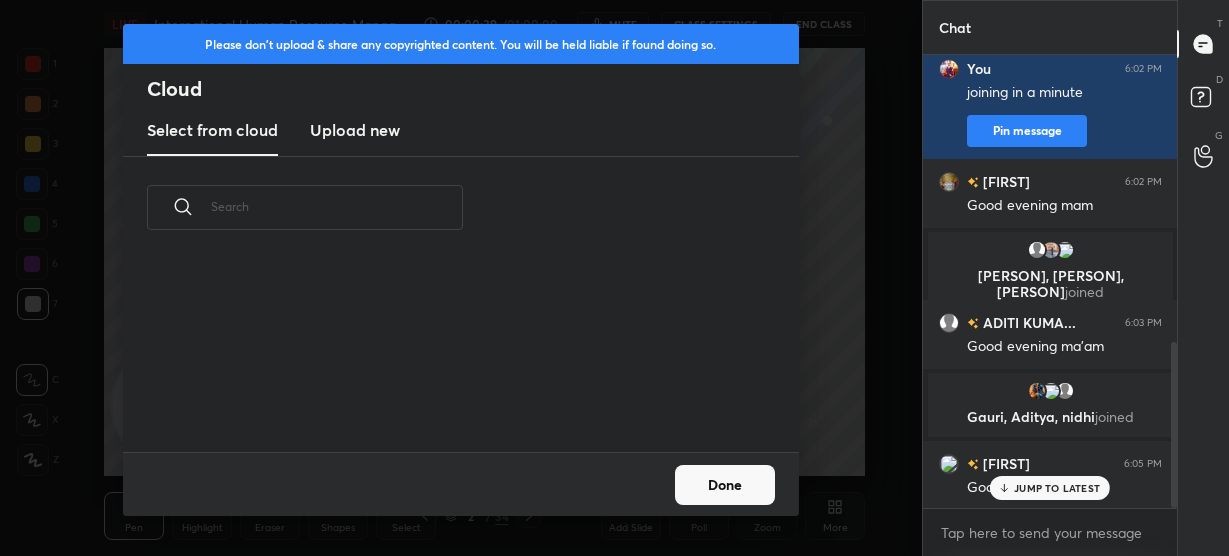 click on "Upload new" at bounding box center (355, 130) 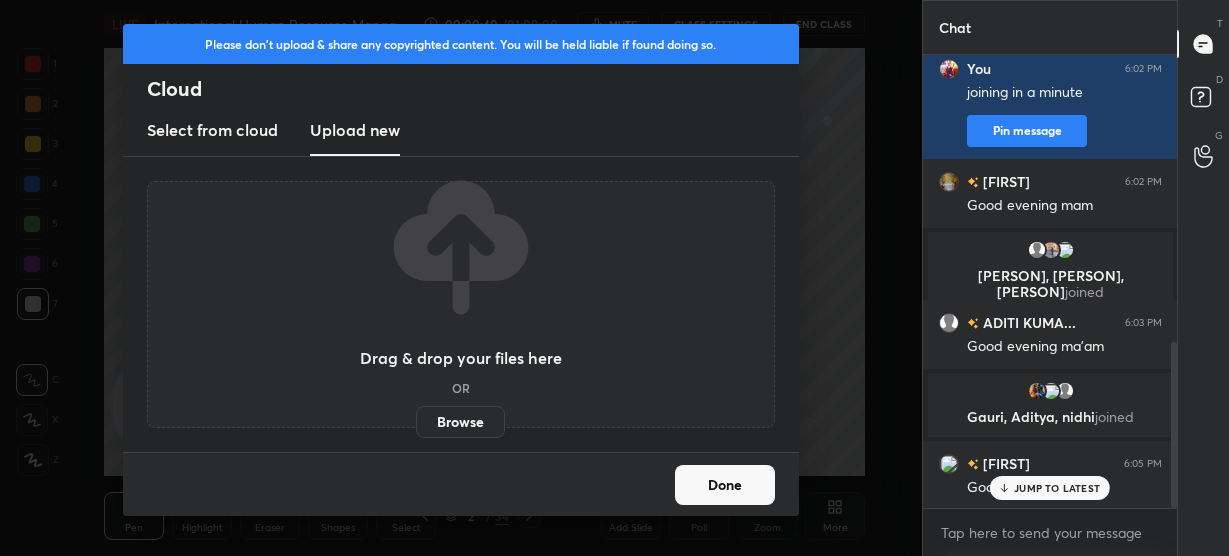 click on "Browse" at bounding box center [460, 422] 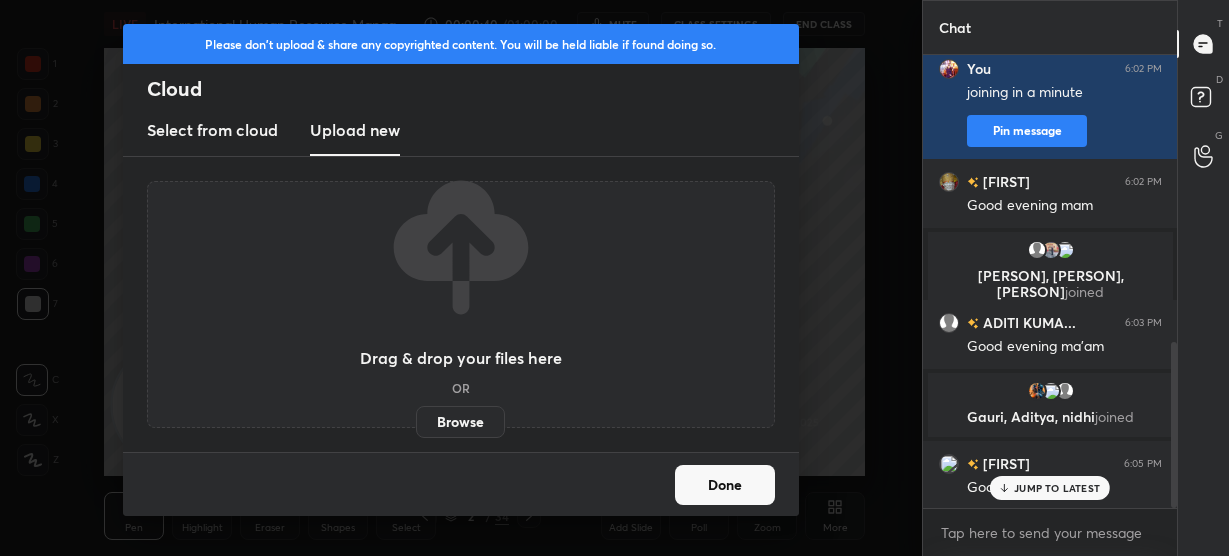click on "Browse" at bounding box center (416, 422) 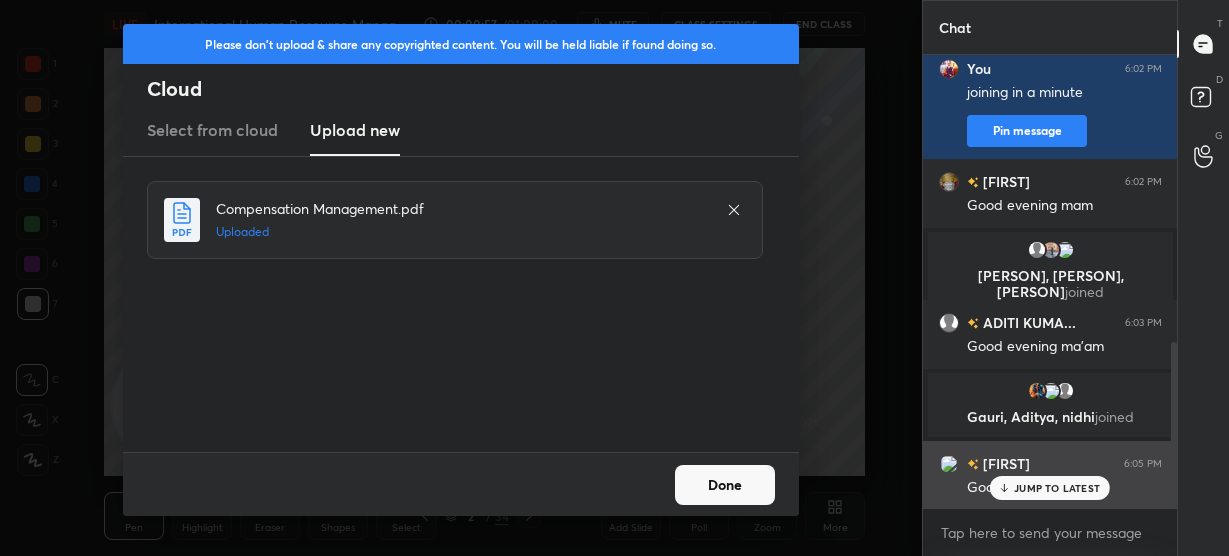 click on "[PERSON] 6:05 PM Good evening mam" at bounding box center (1050, 475) 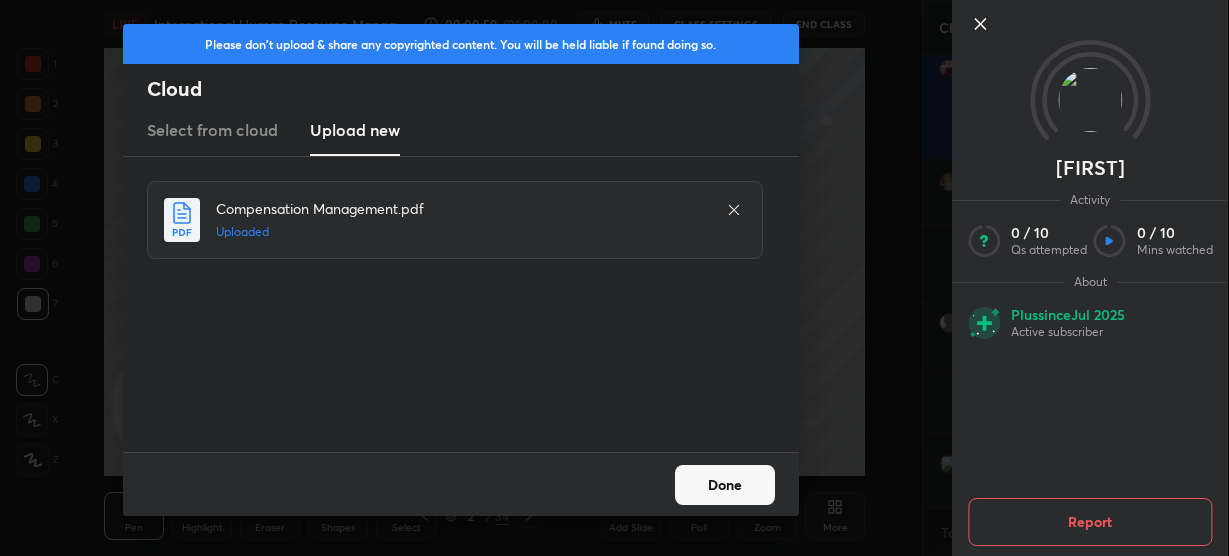 click 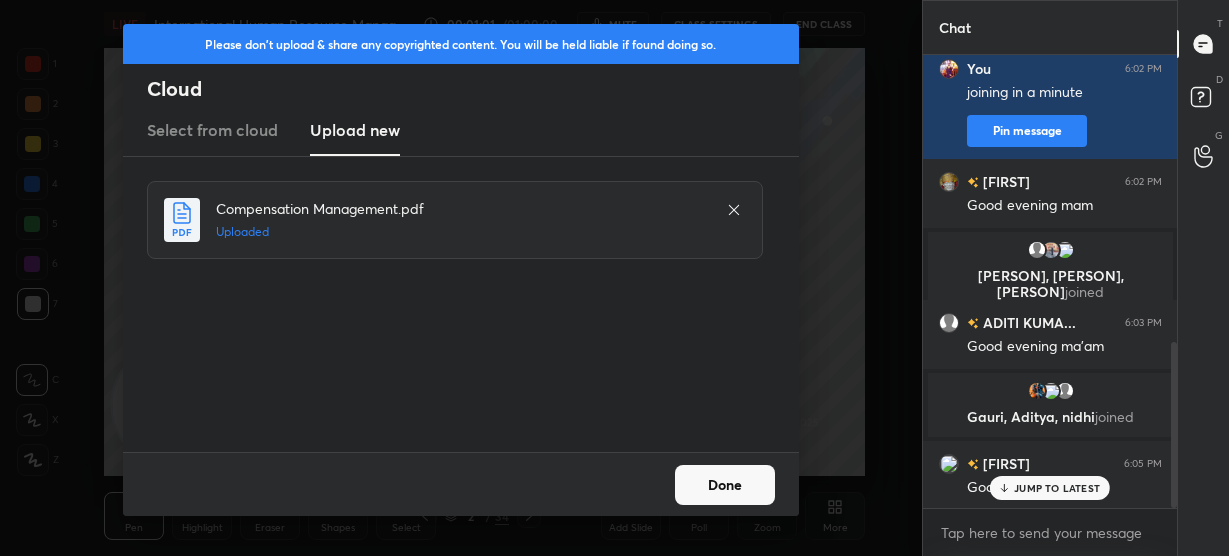 click on "JUMP TO LATEST" at bounding box center (1057, 488) 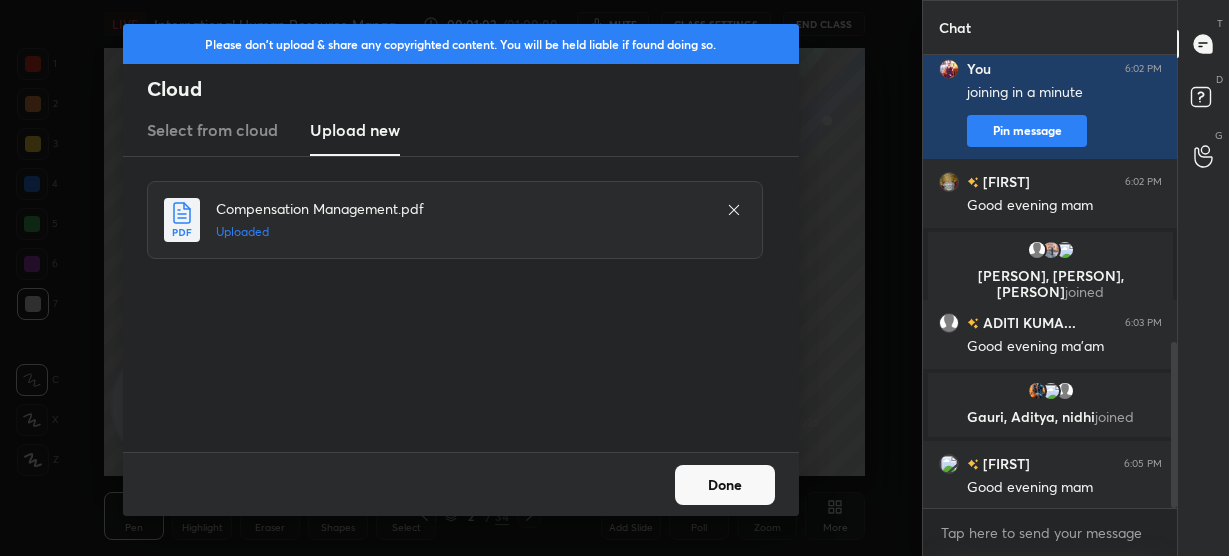 click on "Done" at bounding box center (725, 485) 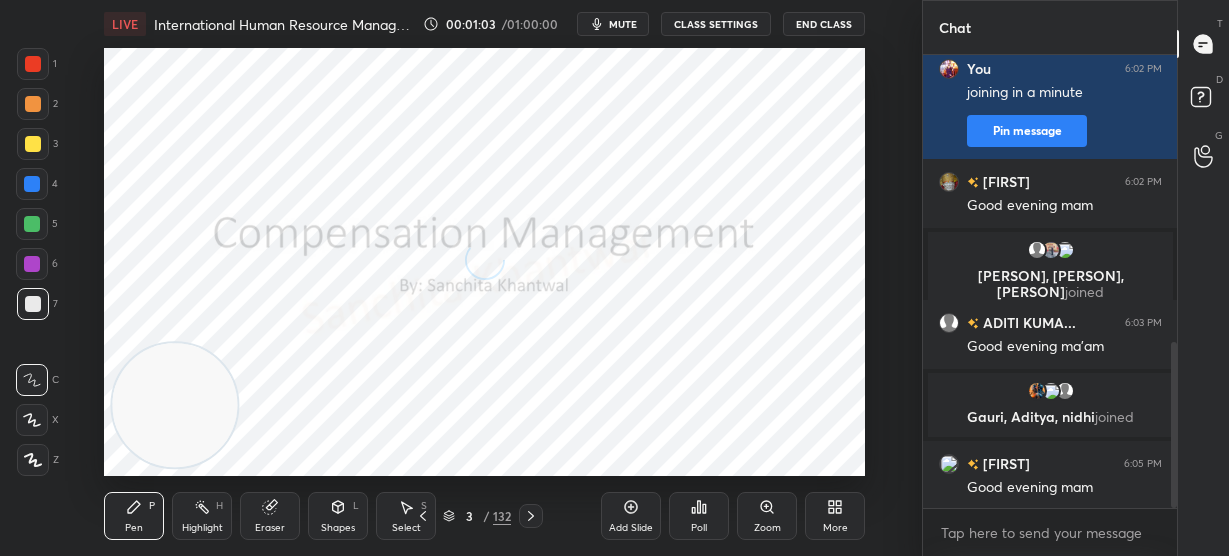 scroll, scrollTop: 835, scrollLeft: 0, axis: vertical 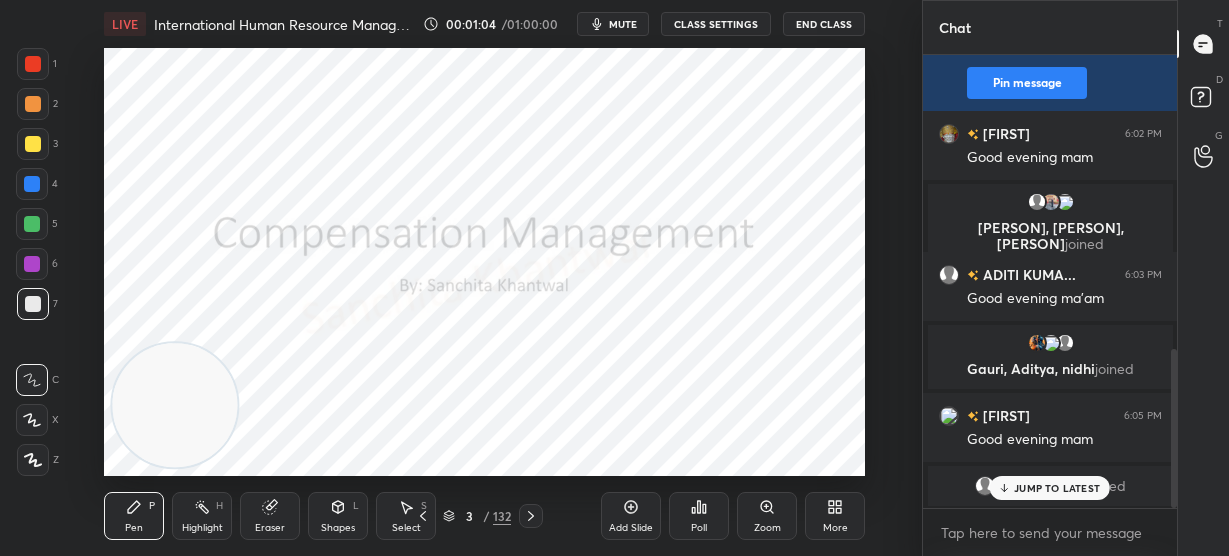 click on "3" at bounding box center [469, 516] 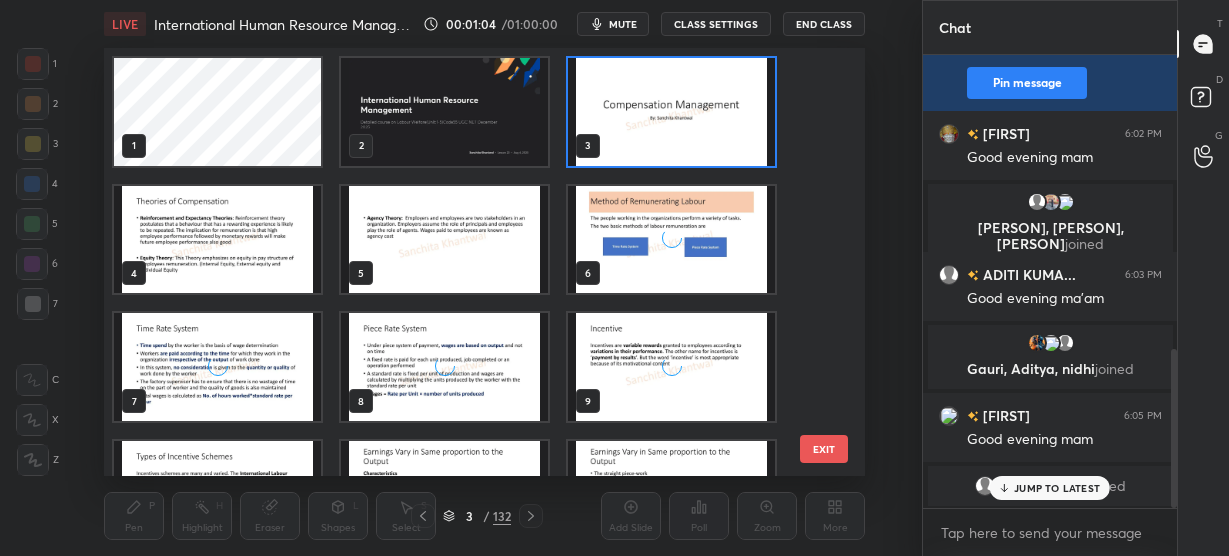 scroll, scrollTop: 6, scrollLeft: 10, axis: both 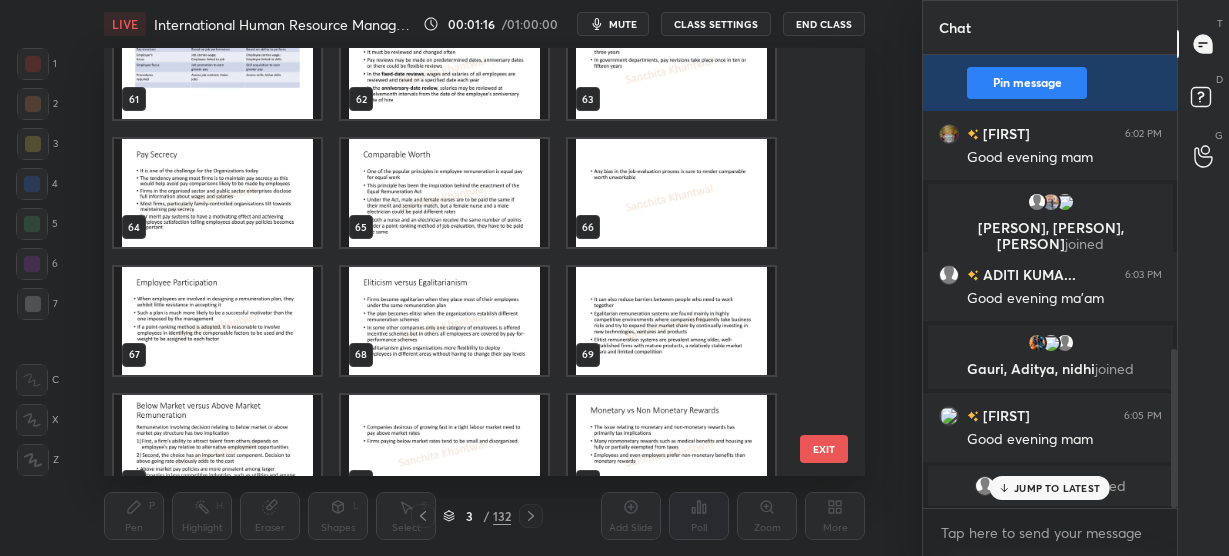 click at bounding box center (444, 321) 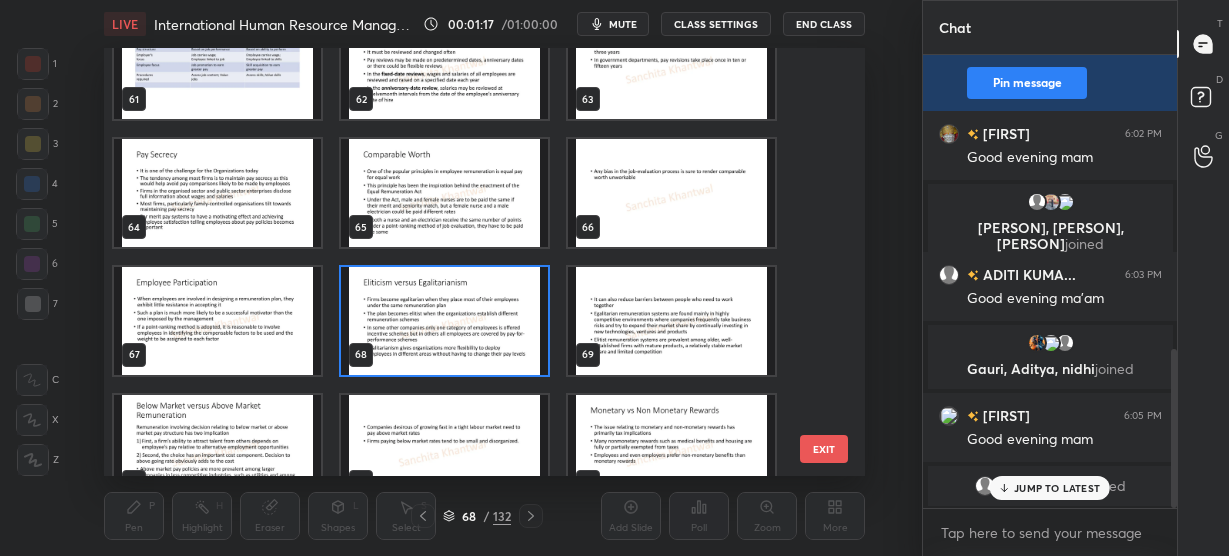 click at bounding box center (444, 321) 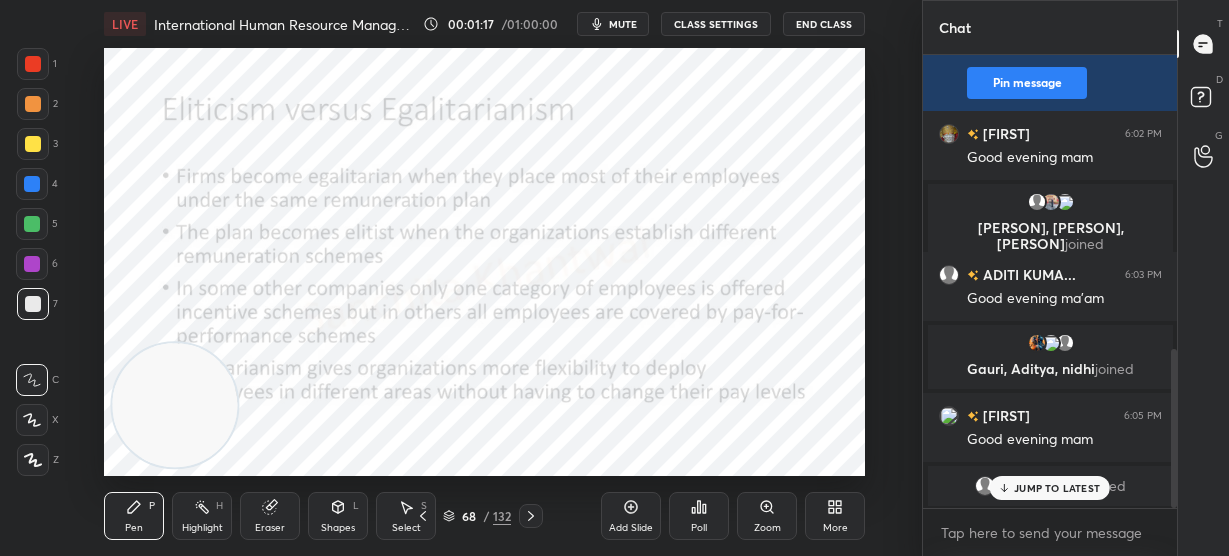 click at bounding box center [444, 321] 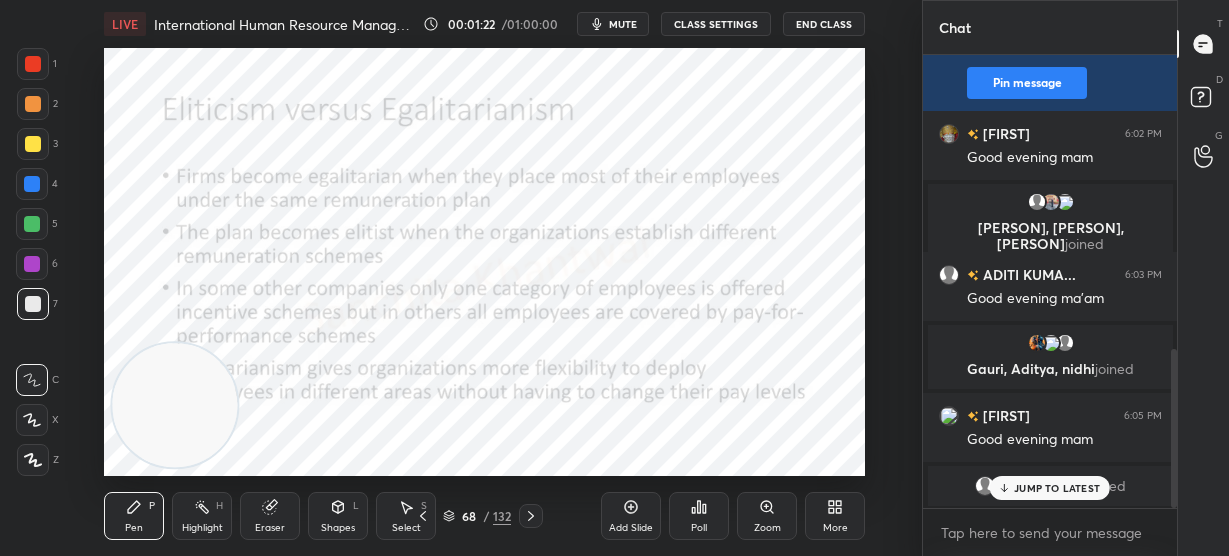 click on "JUMP TO LATEST" at bounding box center (1050, 488) 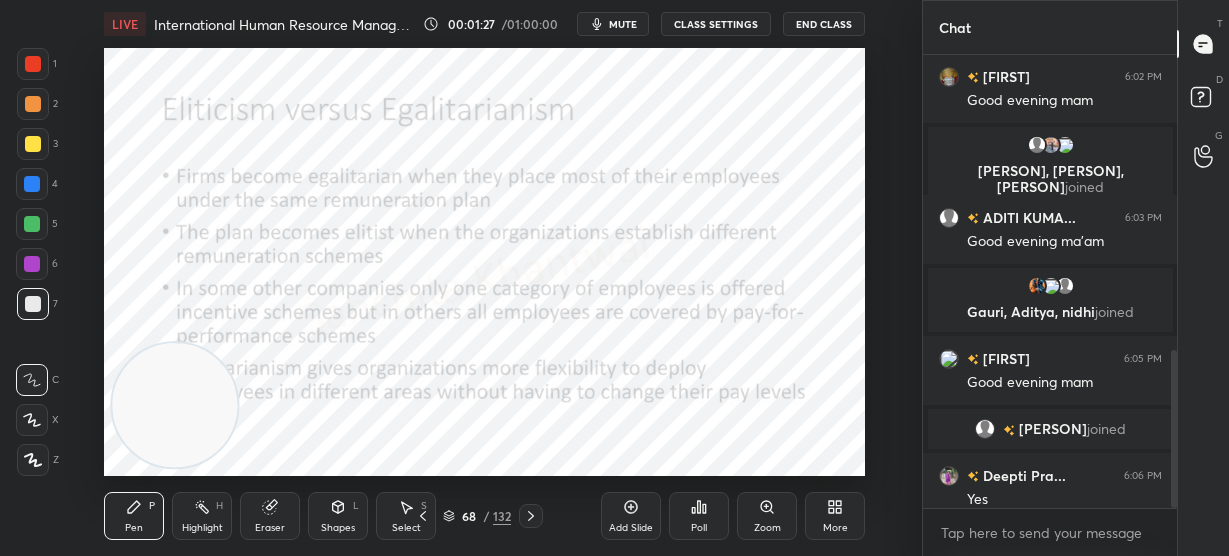 scroll, scrollTop: 848, scrollLeft: 0, axis: vertical 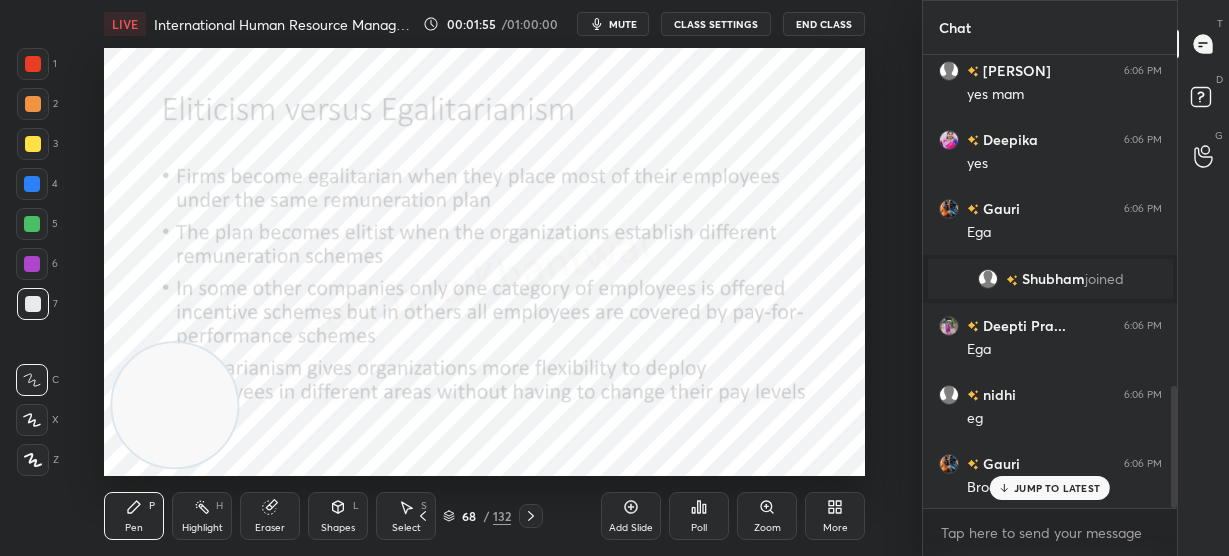 click on "JUMP TO LATEST" at bounding box center [1050, 488] 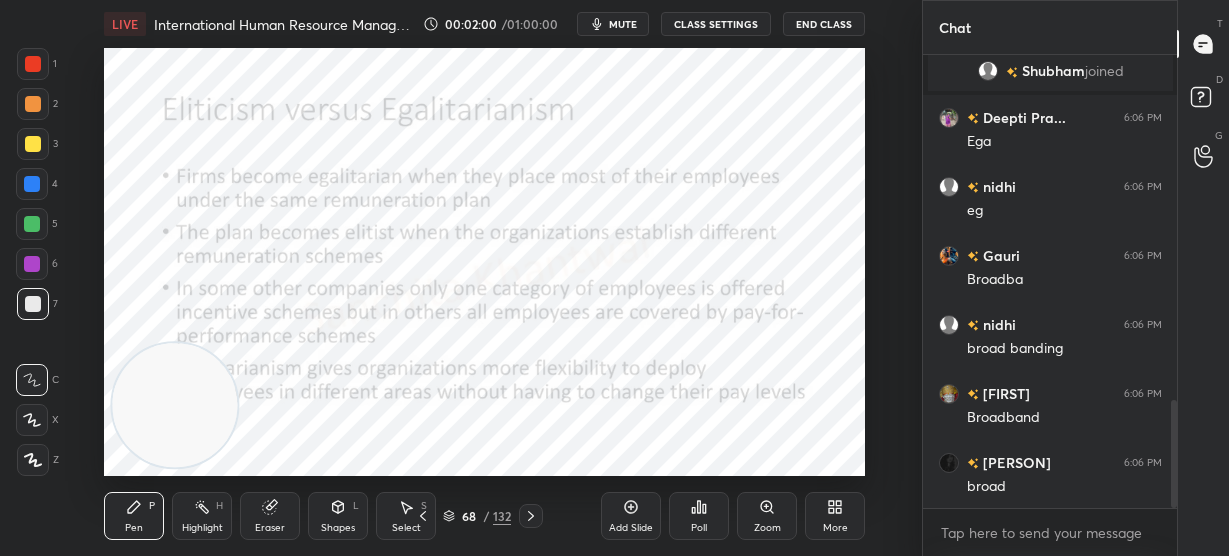 scroll, scrollTop: 1509, scrollLeft: 0, axis: vertical 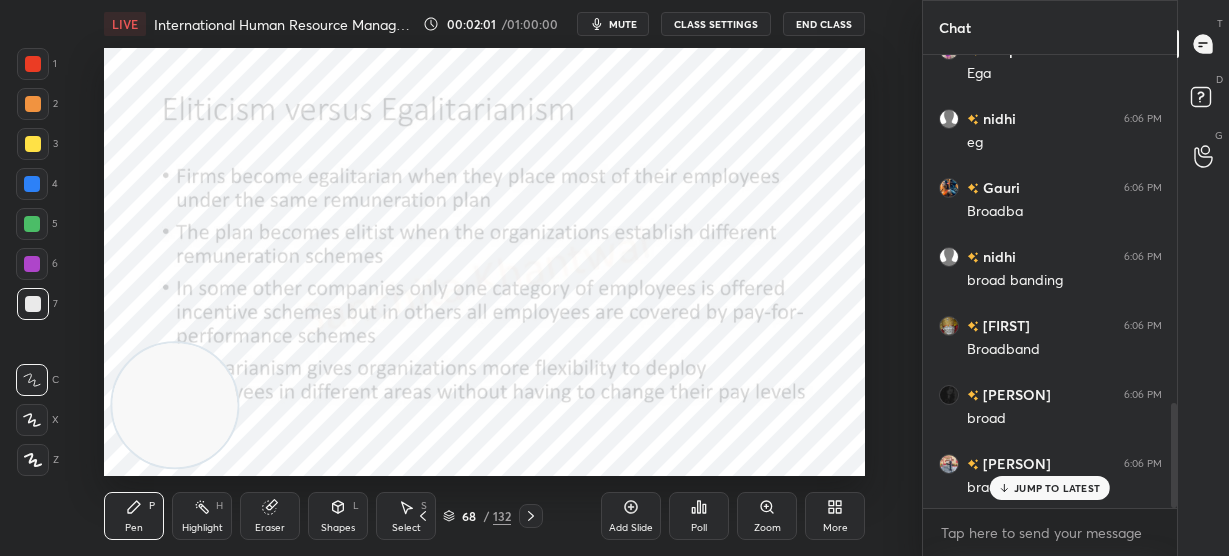 click on "JUMP TO LATEST" at bounding box center (1050, 488) 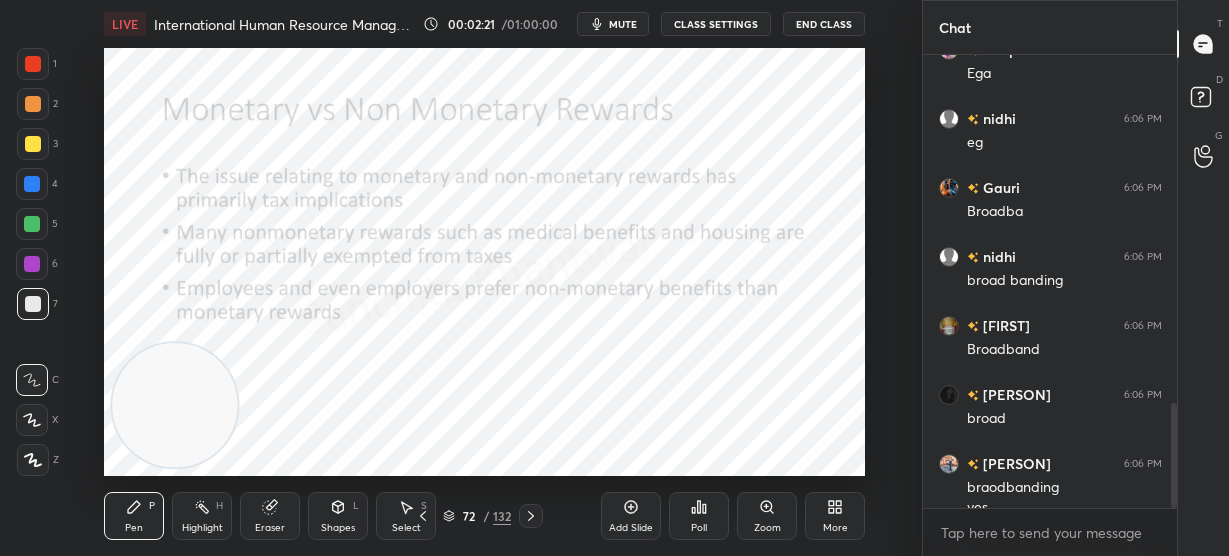 scroll, scrollTop: 1530, scrollLeft: 0, axis: vertical 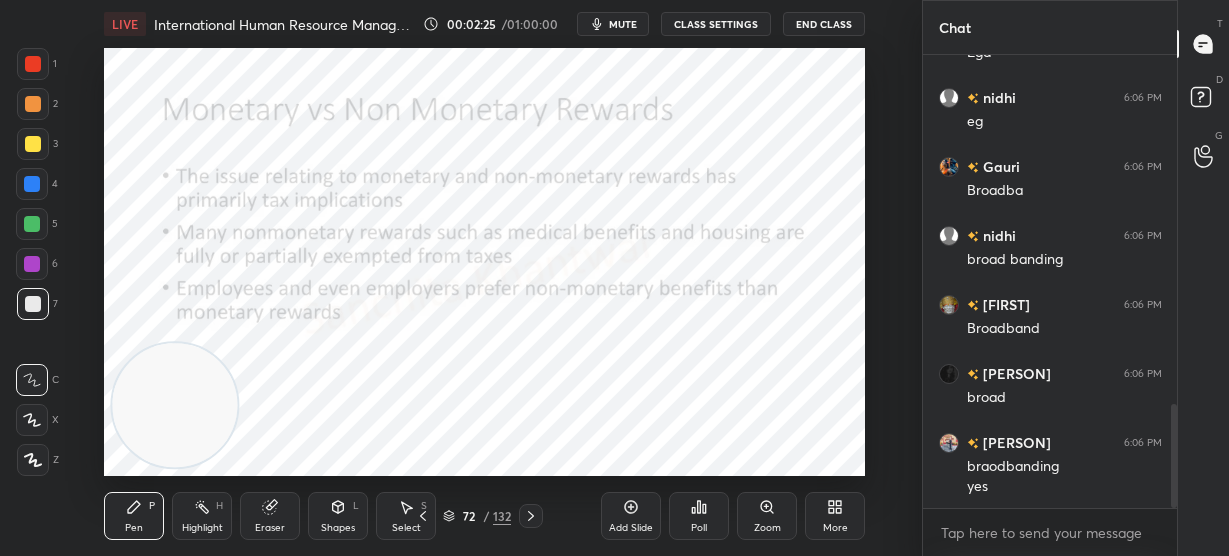 click at bounding box center (33, 64) 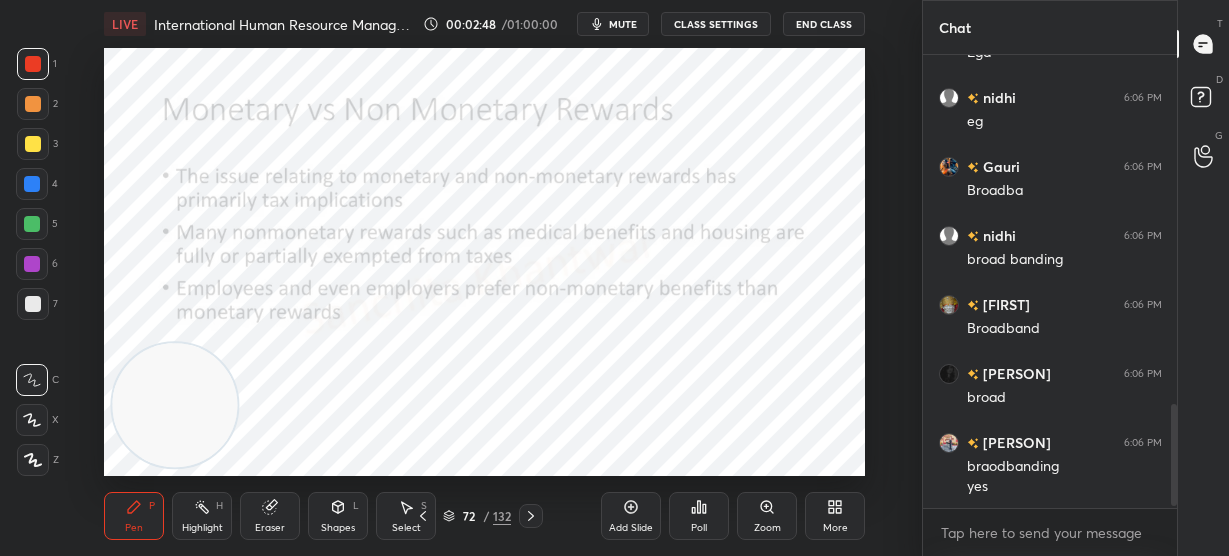 scroll, scrollTop: 1578, scrollLeft: 0, axis: vertical 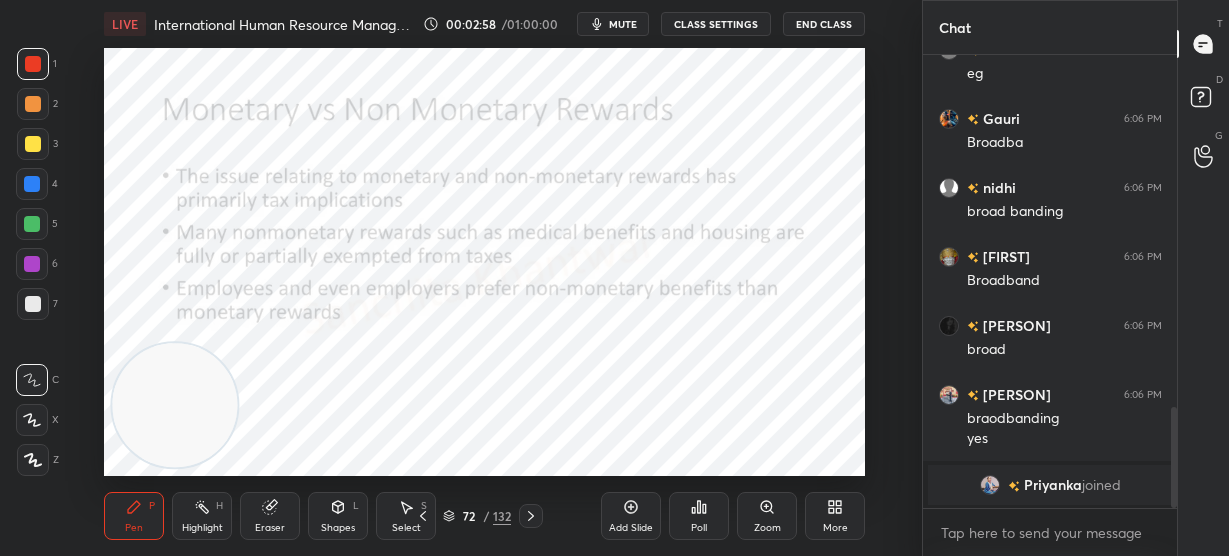 click 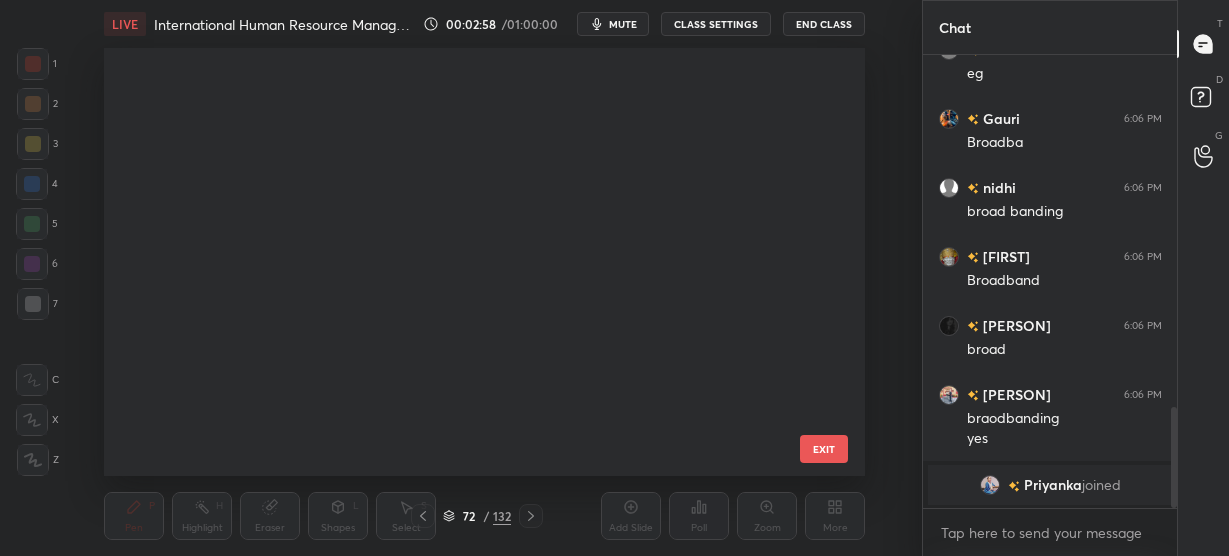 scroll, scrollTop: 2636, scrollLeft: 0, axis: vertical 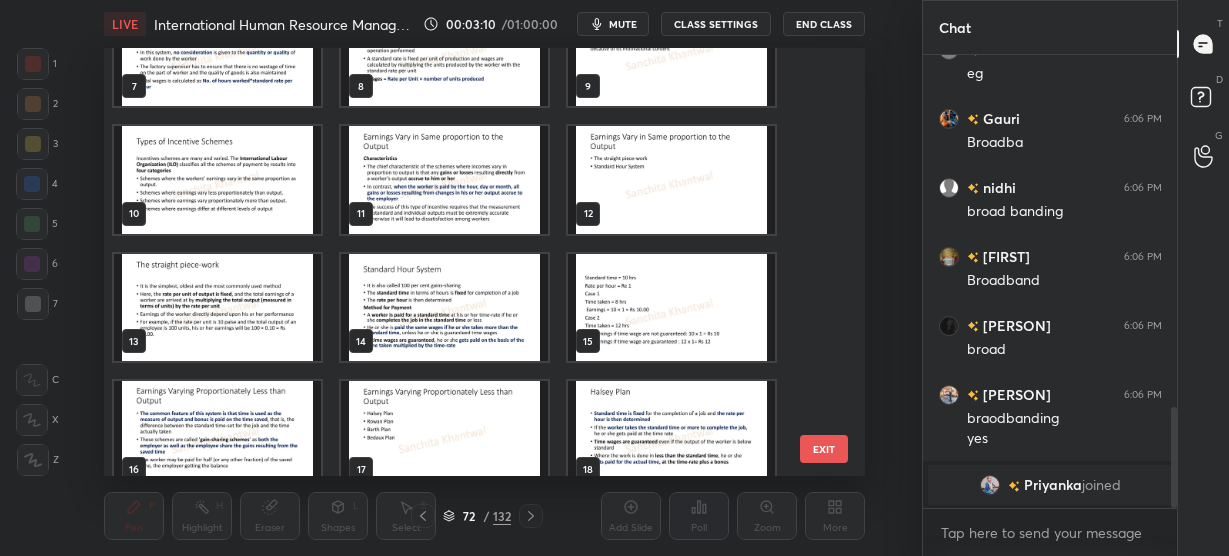 click at bounding box center [217, 180] 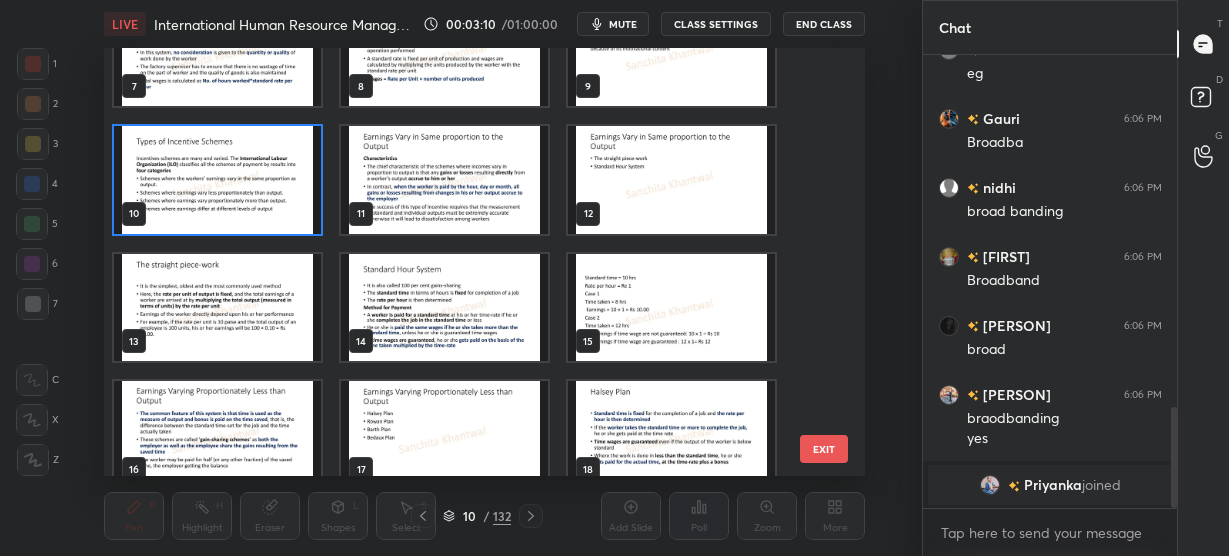 click at bounding box center (217, 180) 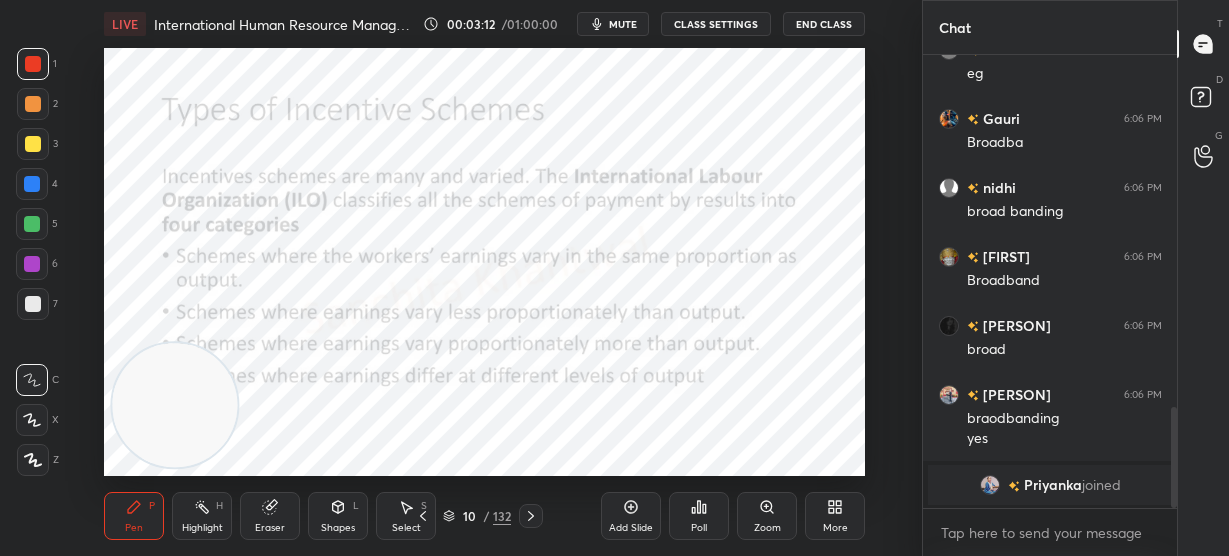 click at bounding box center [175, 405] 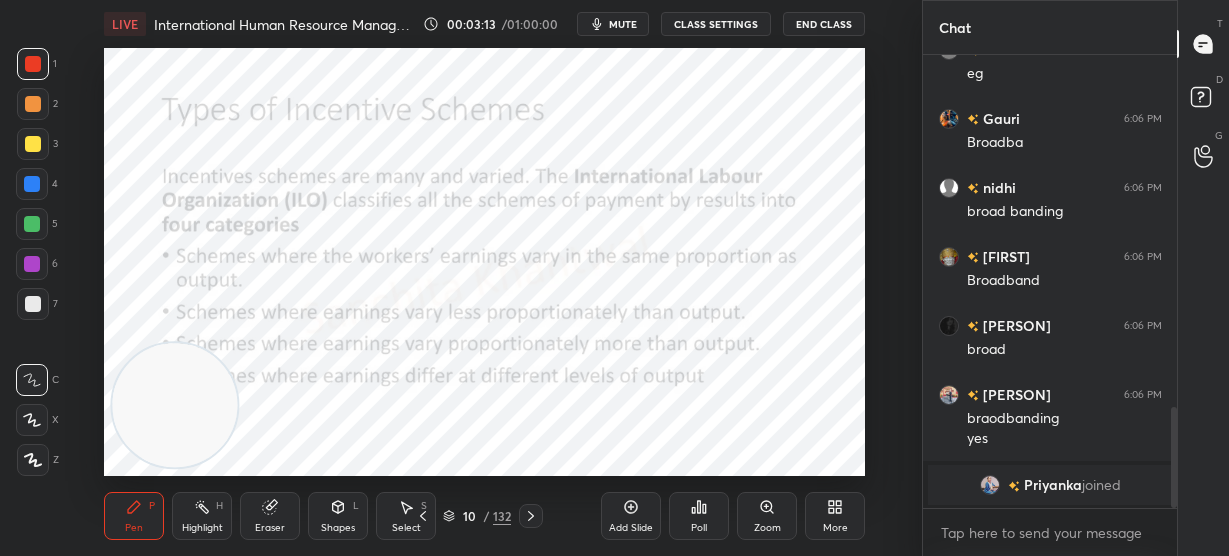 click at bounding box center [175, 405] 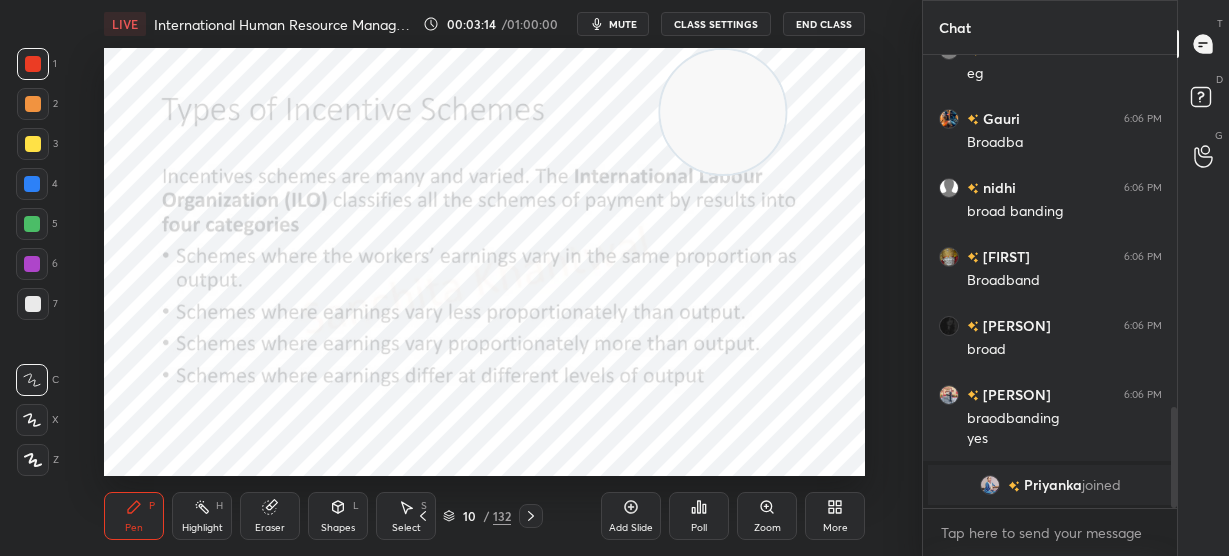 drag, startPoint x: 174, startPoint y: 415, endPoint x: 725, endPoint y: 83, distance: 643.2923 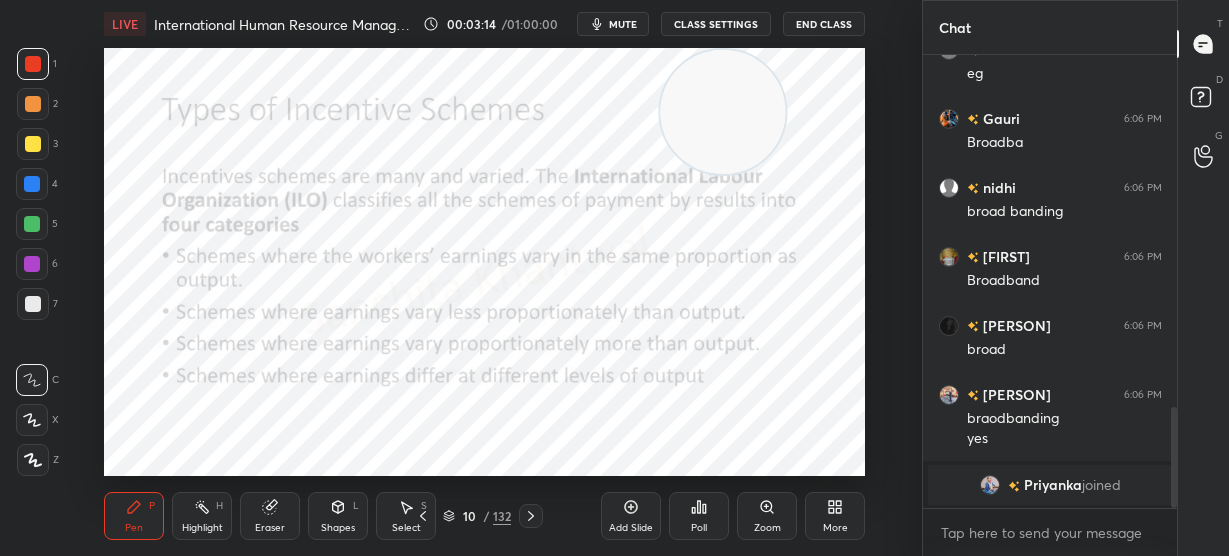 click at bounding box center [723, 112] 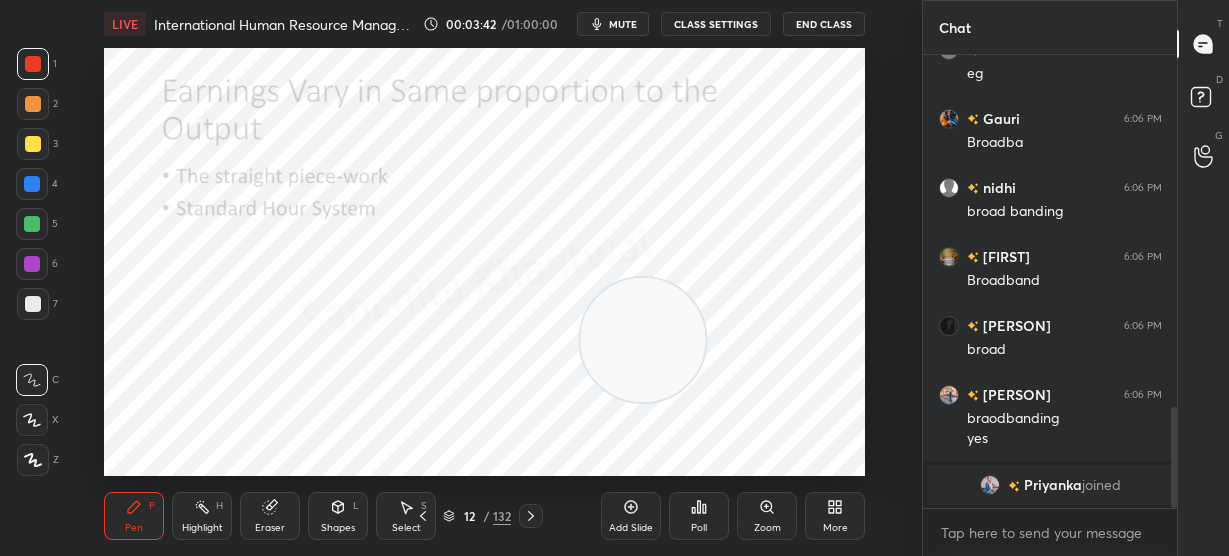 drag, startPoint x: 748, startPoint y: 109, endPoint x: 665, endPoint y: 367, distance: 271.02213 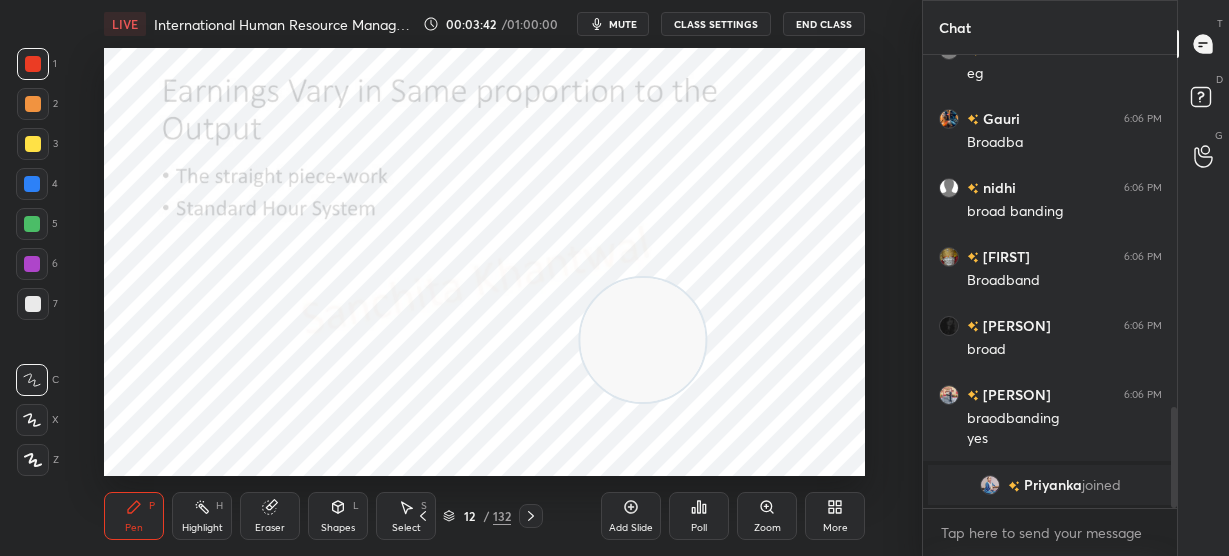 click at bounding box center (643, 340) 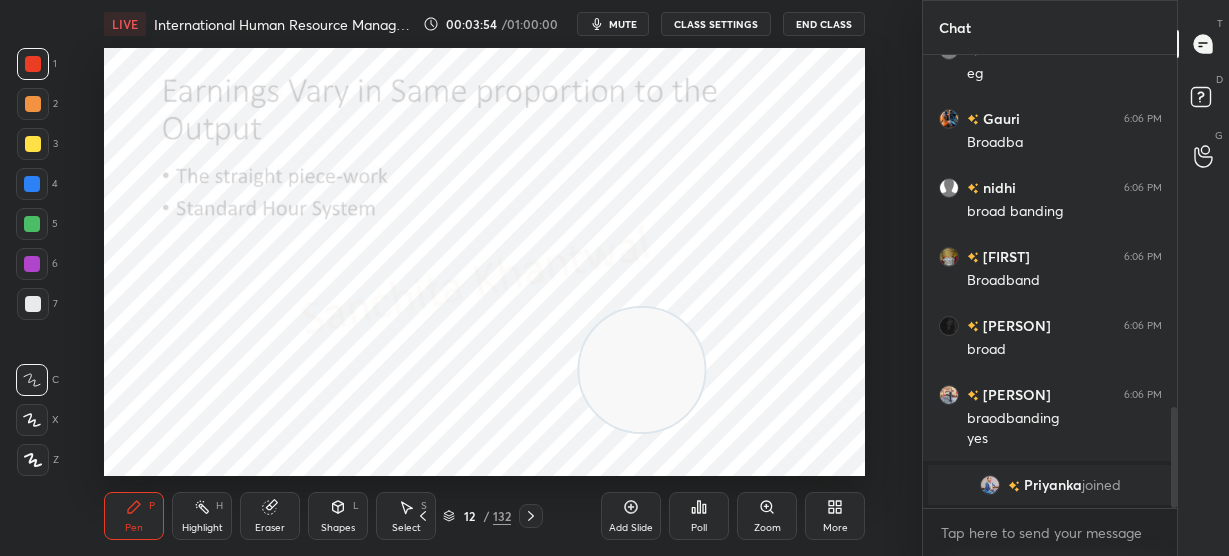 scroll, scrollTop: 1601, scrollLeft: 0, axis: vertical 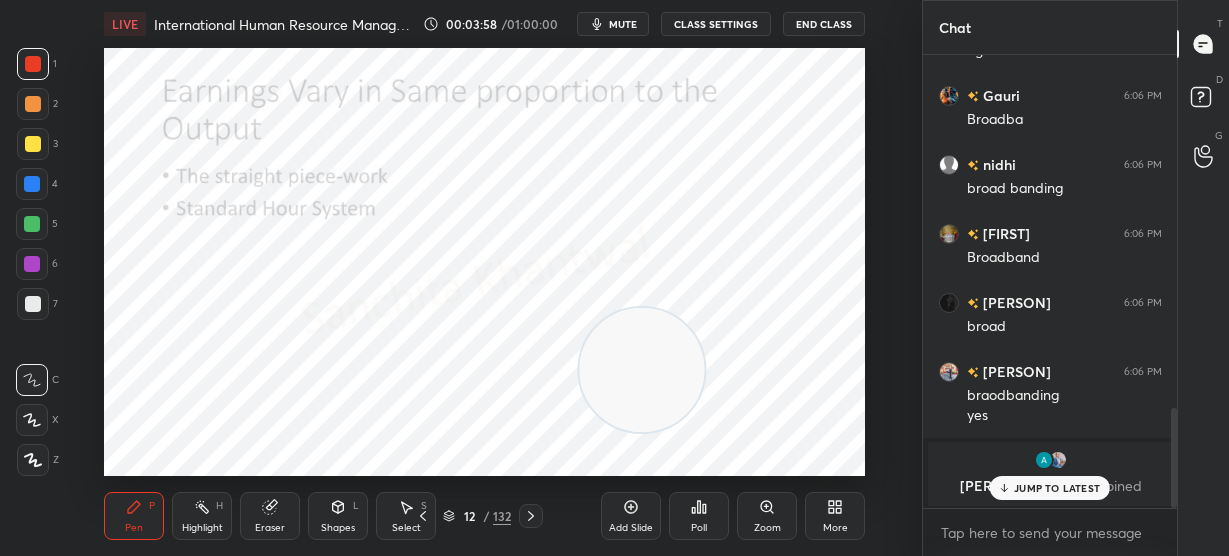 click on "JUMP TO LATEST" at bounding box center [1057, 488] 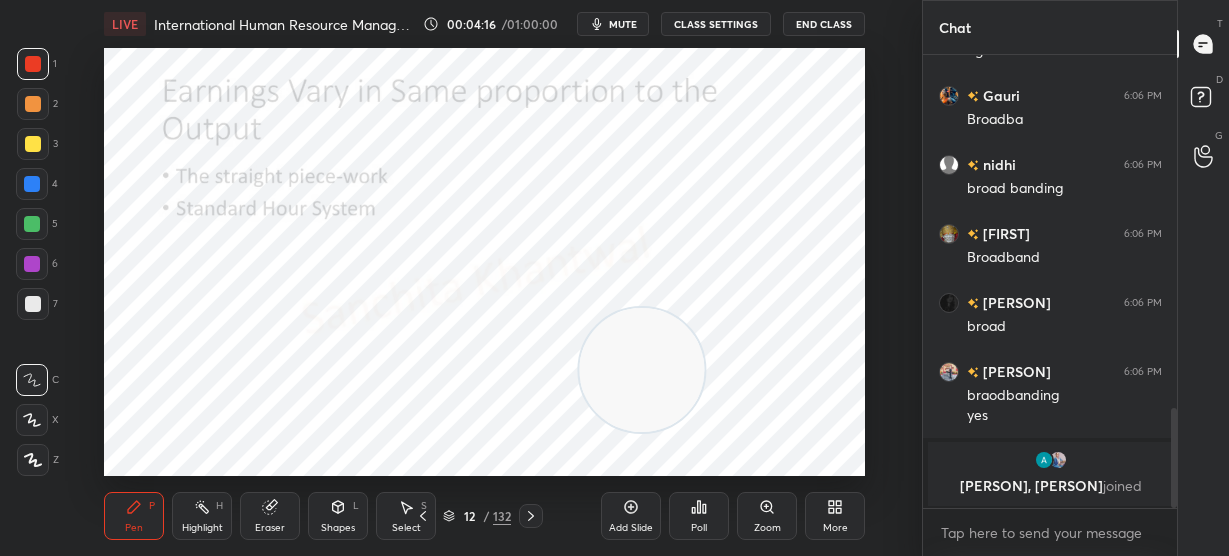 scroll, scrollTop: 1539, scrollLeft: 0, axis: vertical 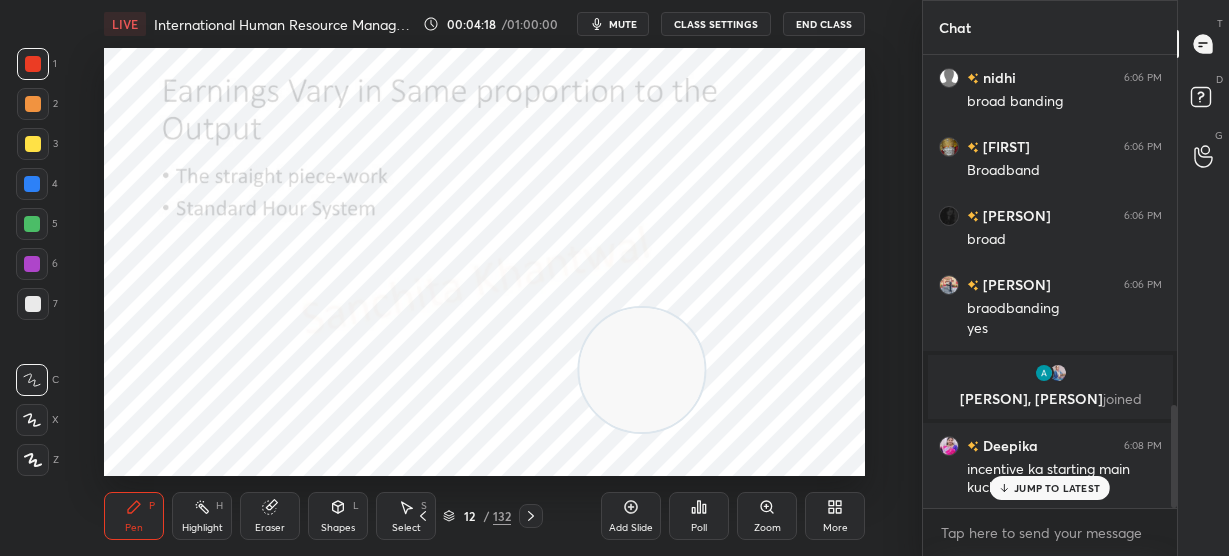 click on "JUMP TO LATEST" at bounding box center (1057, 488) 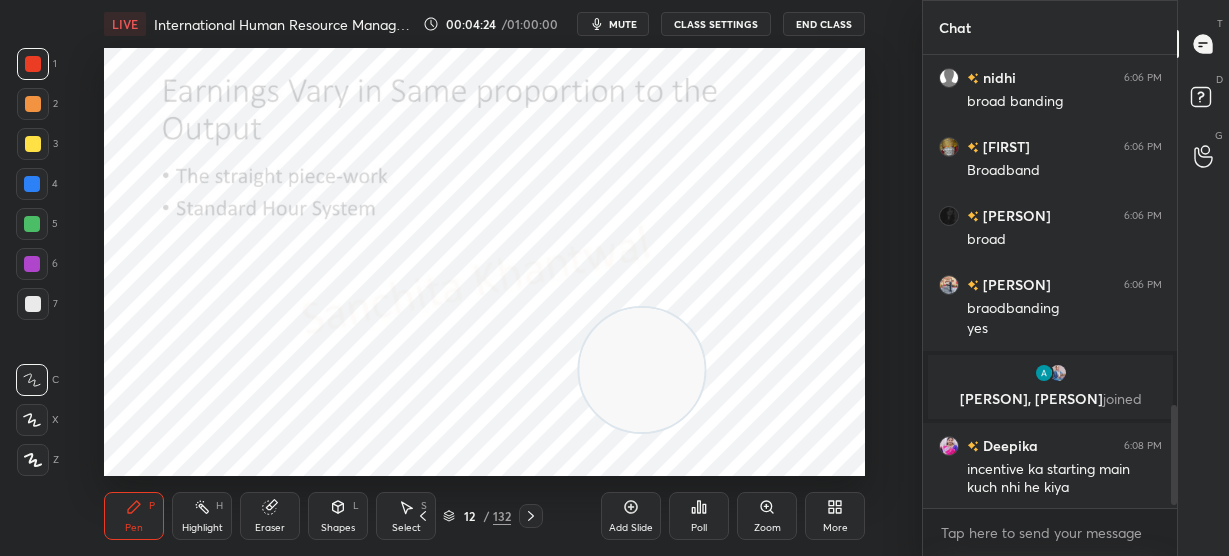 scroll, scrollTop: 1608, scrollLeft: 0, axis: vertical 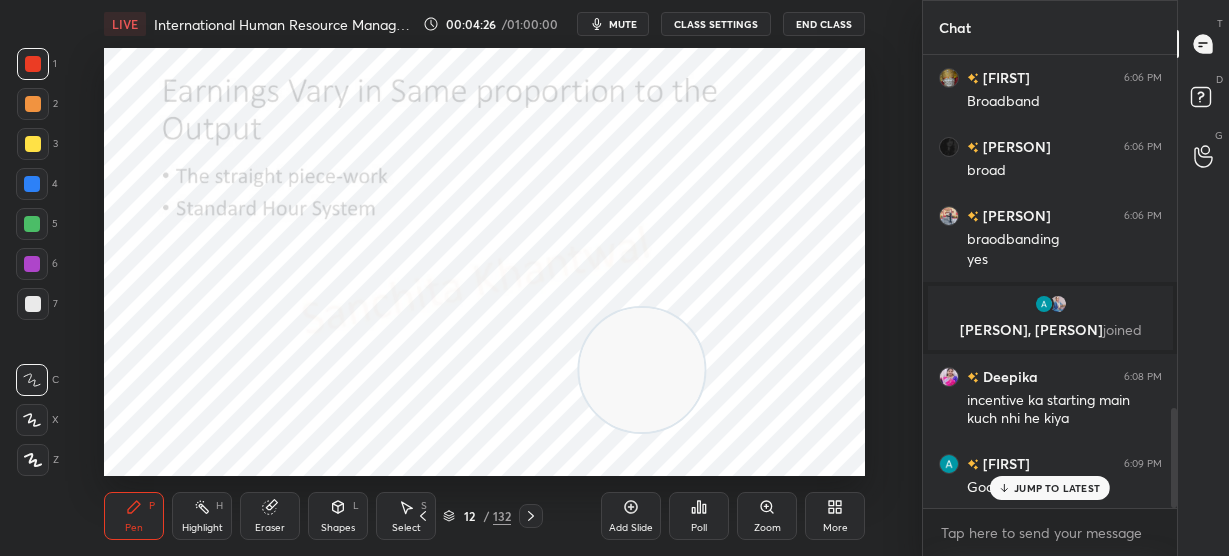 click on "JUMP TO LATEST" at bounding box center (1057, 488) 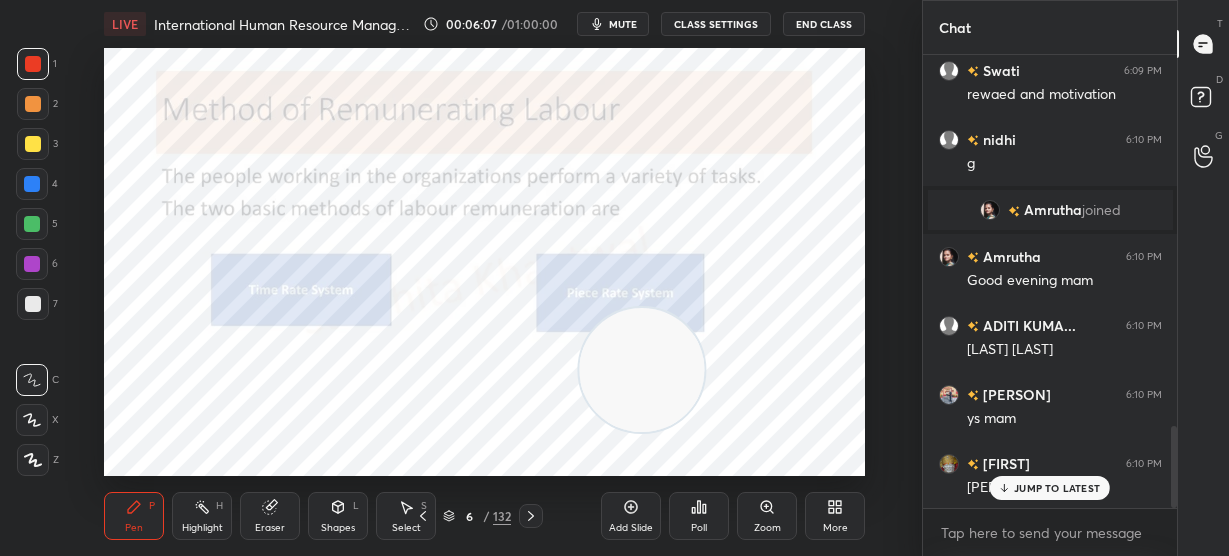 scroll, scrollTop: 2131, scrollLeft: 0, axis: vertical 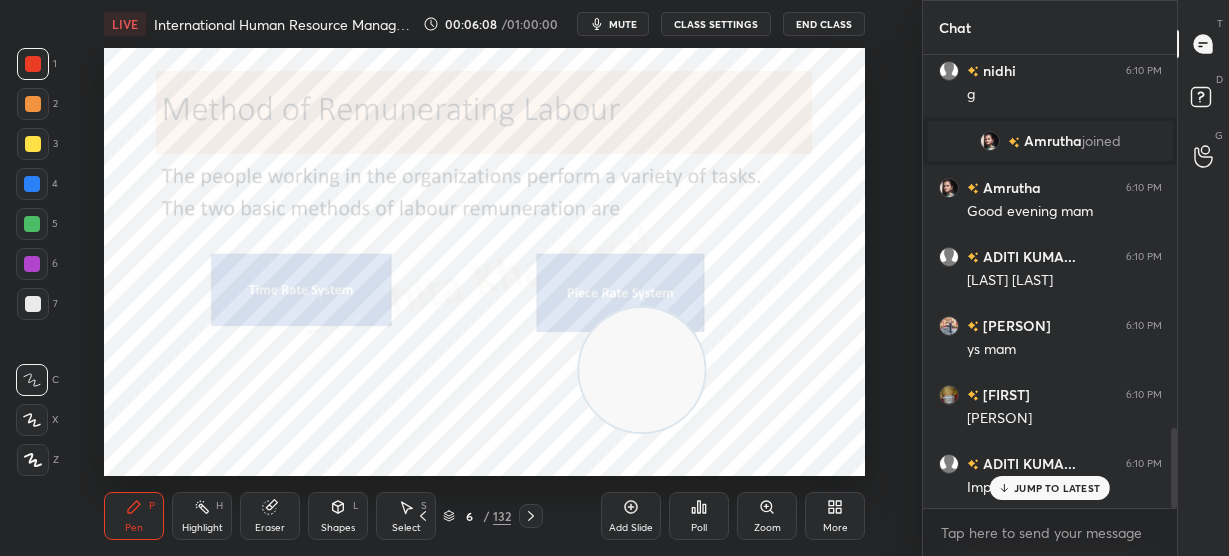 click on "JUMP TO LATEST" at bounding box center (1057, 488) 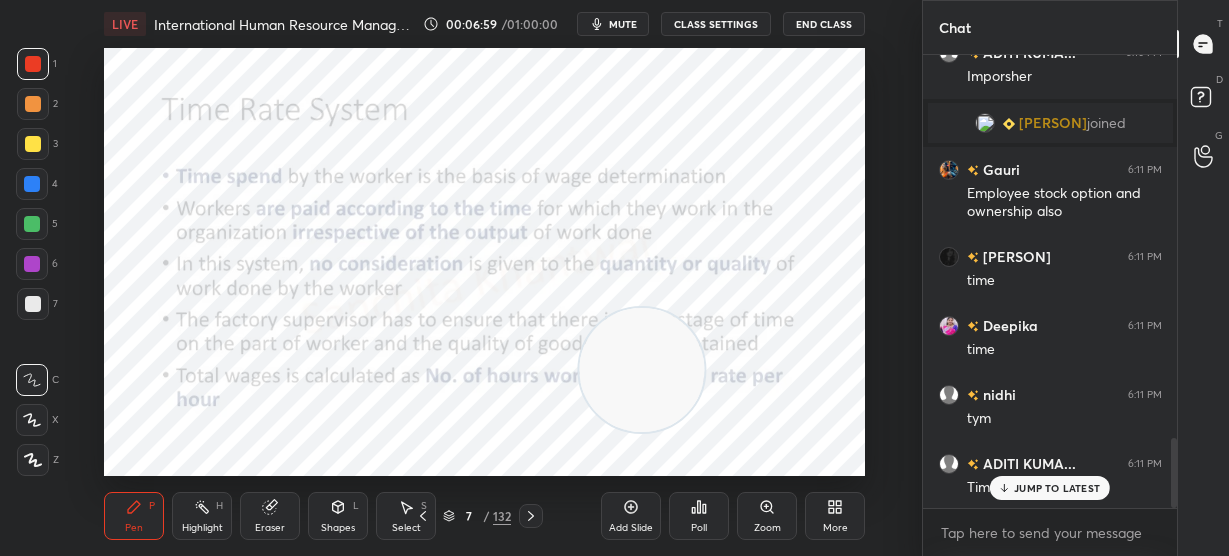 scroll, scrollTop: 2497, scrollLeft: 0, axis: vertical 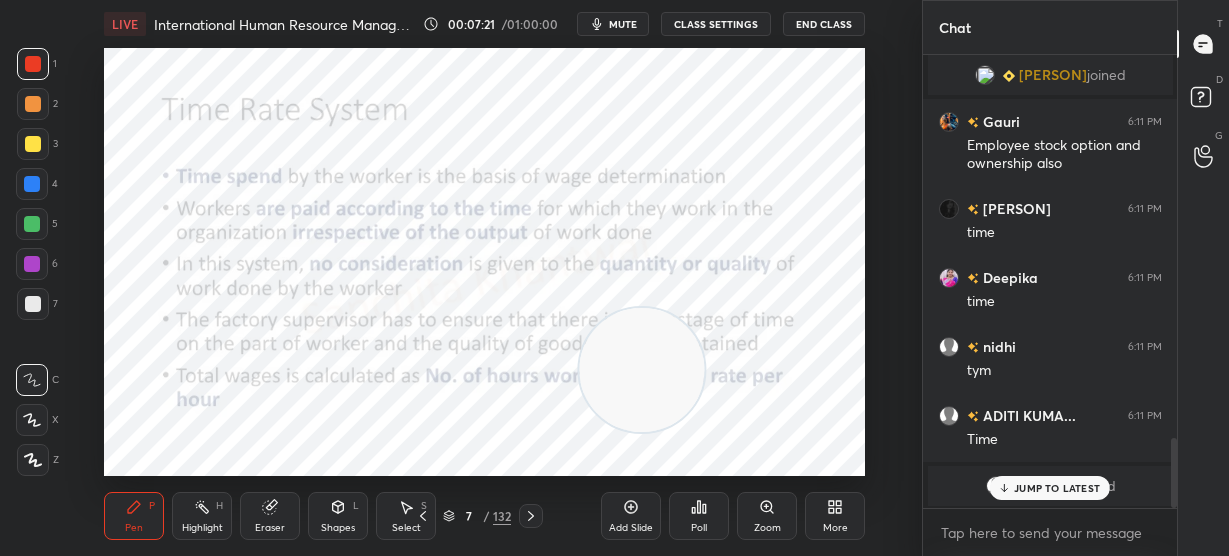 click on "JUMP TO LATEST" at bounding box center (1057, 488) 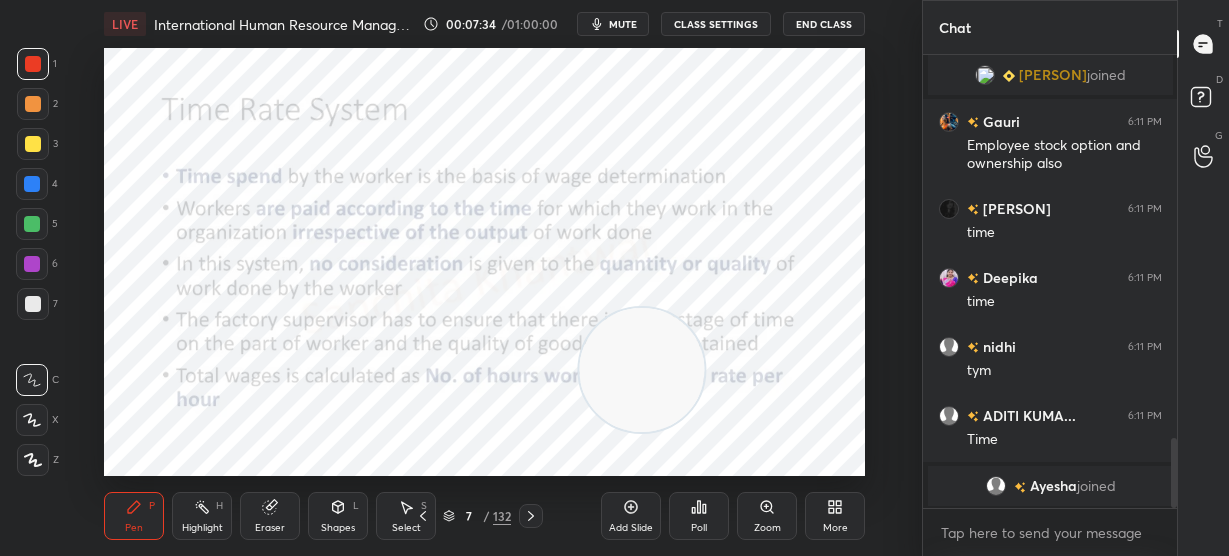 click at bounding box center [642, 370] 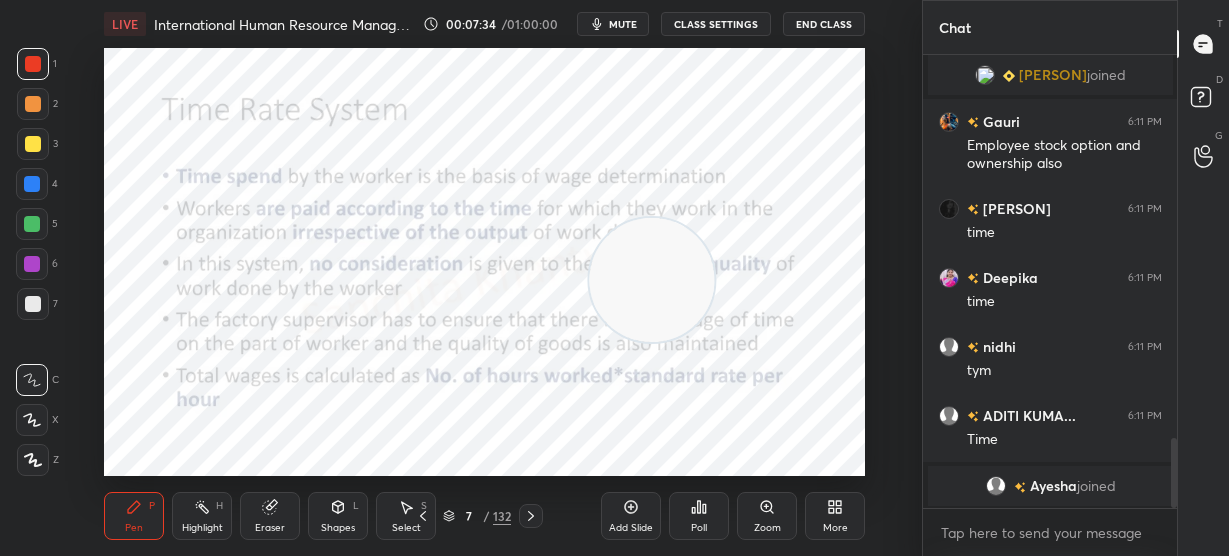 drag, startPoint x: 628, startPoint y: 379, endPoint x: 654, endPoint y: 167, distance: 213.5884 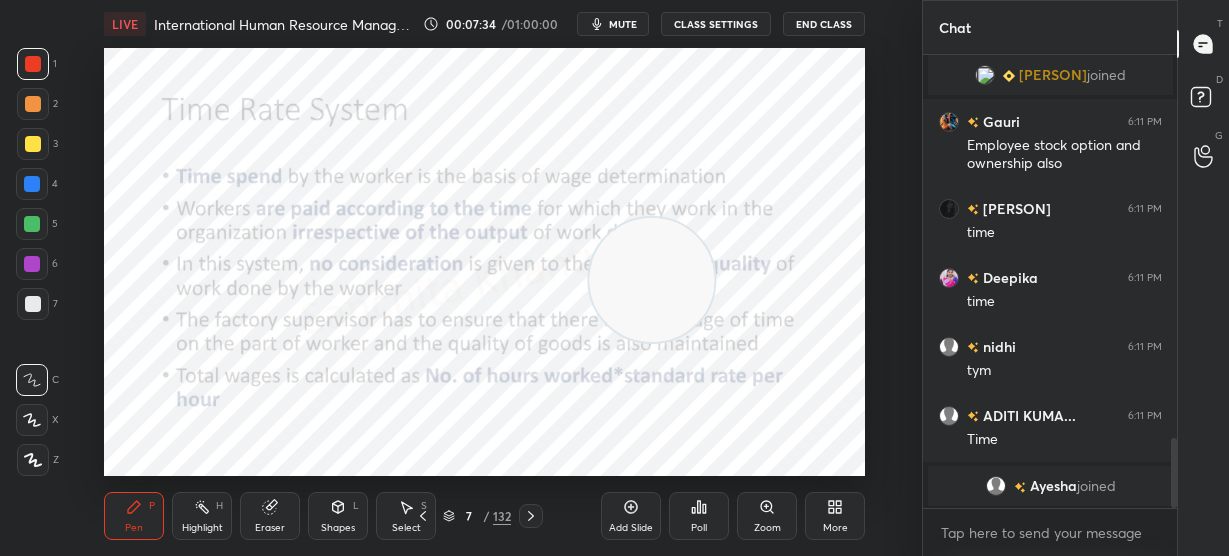 click at bounding box center (652, 280) 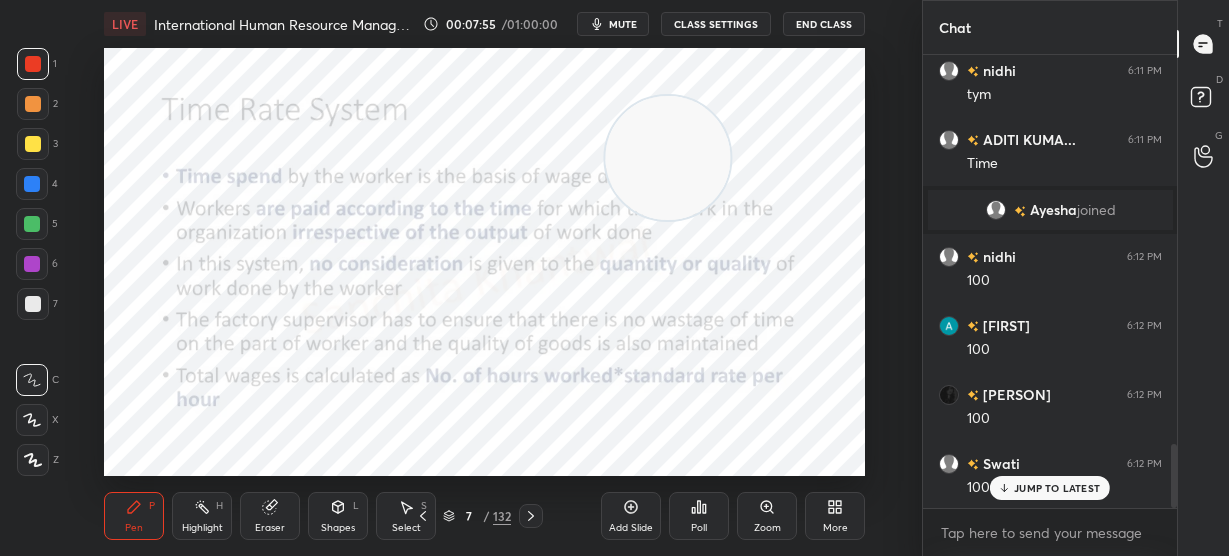 scroll, scrollTop: 2842, scrollLeft: 0, axis: vertical 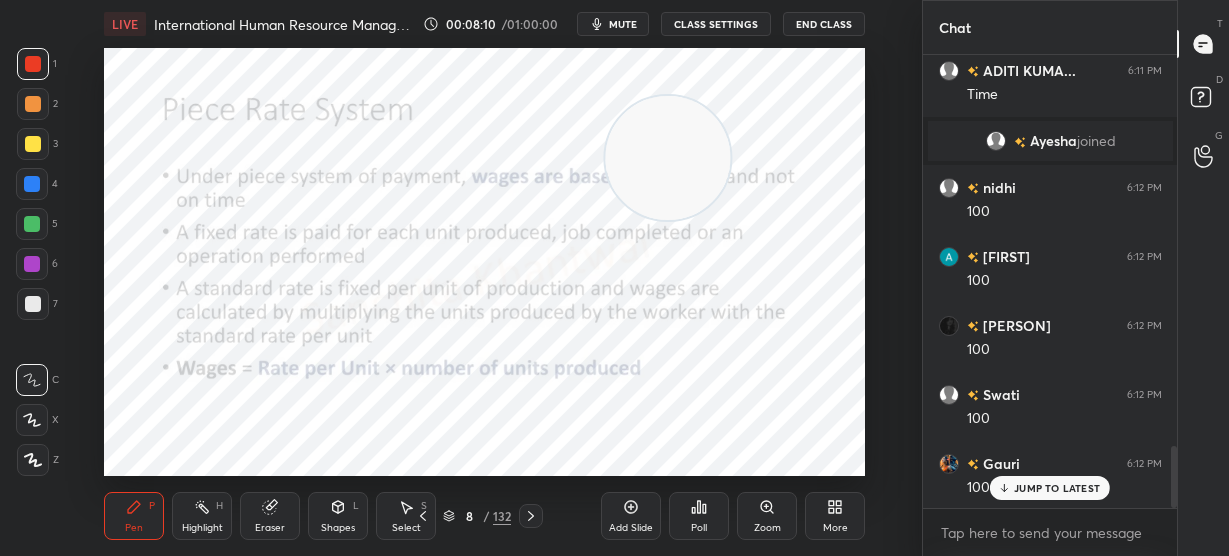 click at bounding box center (668, 158) 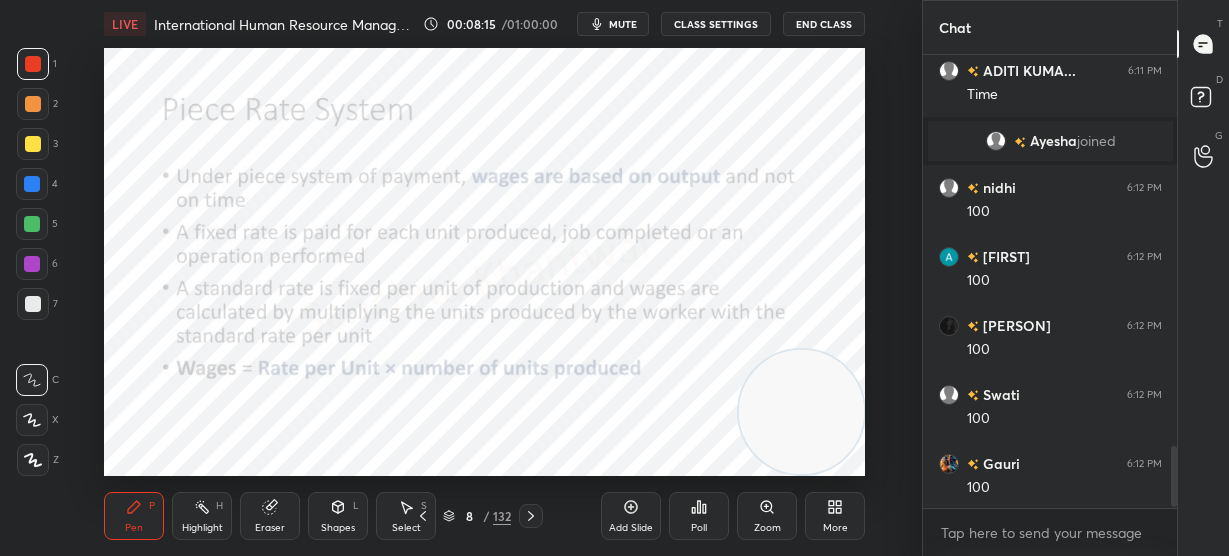 scroll, scrollTop: 2929, scrollLeft: 0, axis: vertical 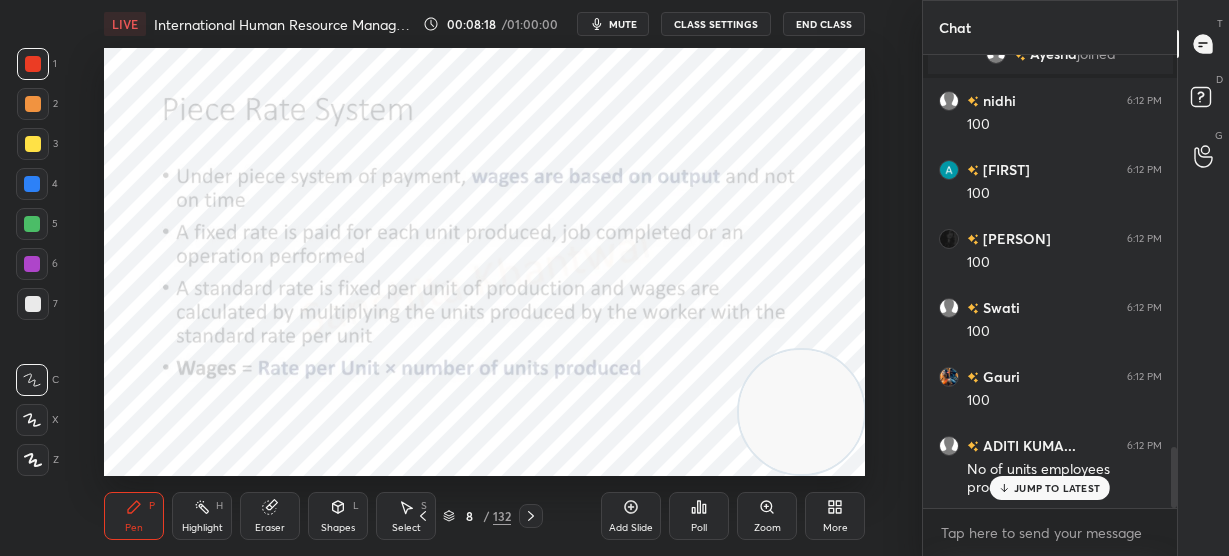 click on "JUMP TO LATEST" at bounding box center (1057, 488) 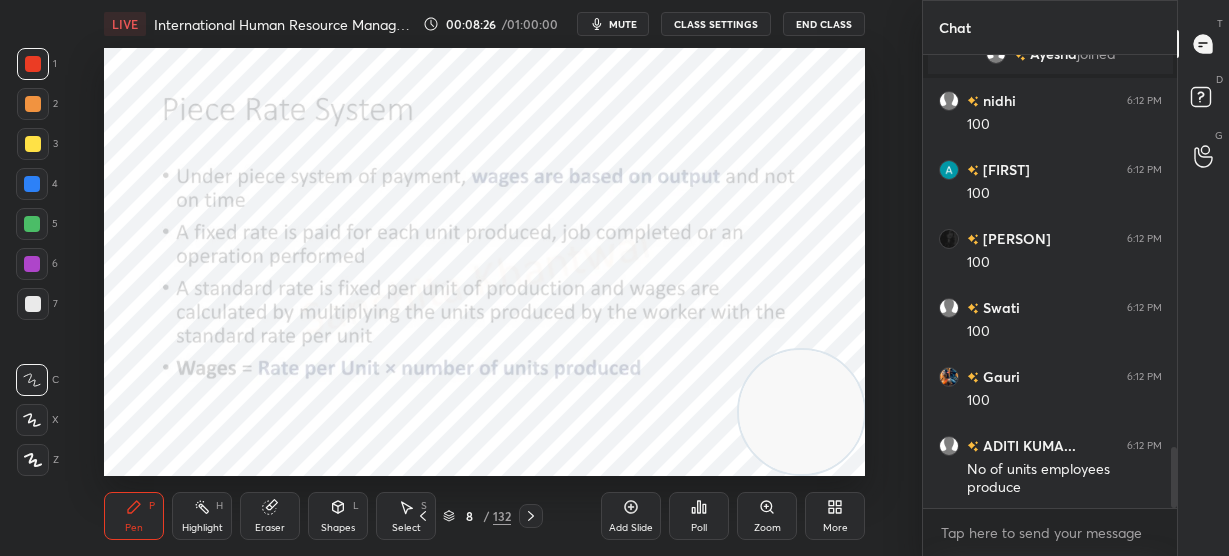 scroll, scrollTop: 2999, scrollLeft: 0, axis: vertical 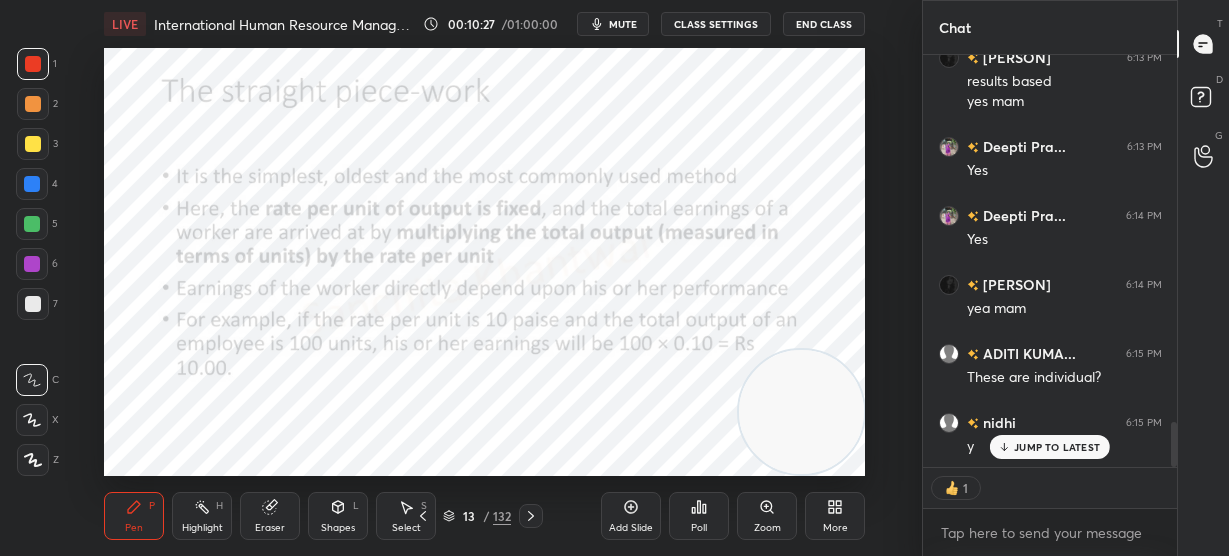 click on "JUMP TO LATEST" at bounding box center (1050, 447) 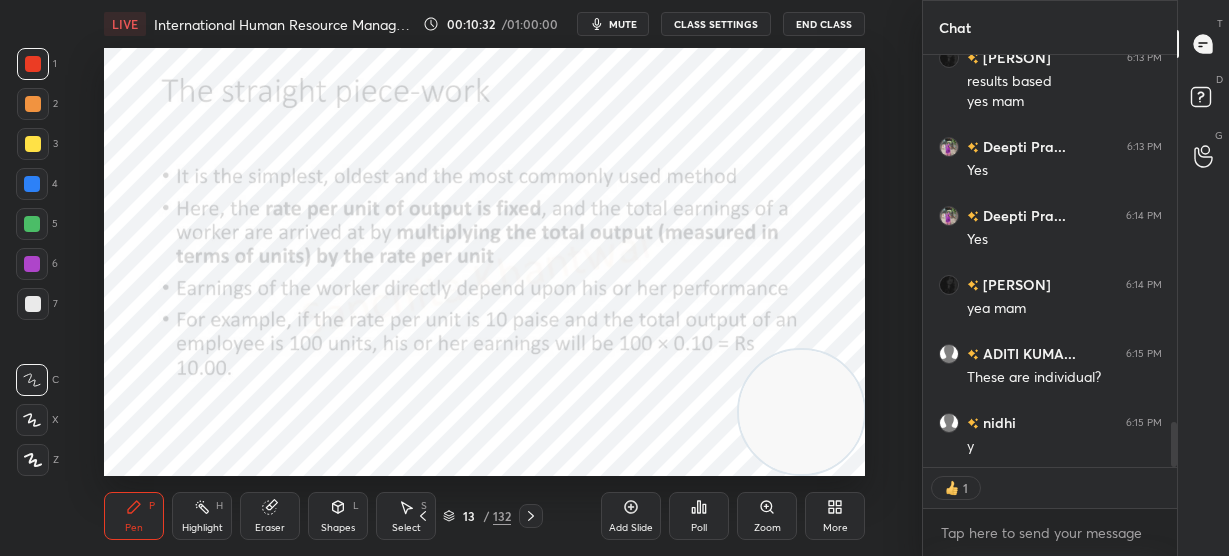 scroll, scrollTop: 7, scrollLeft: 7, axis: both 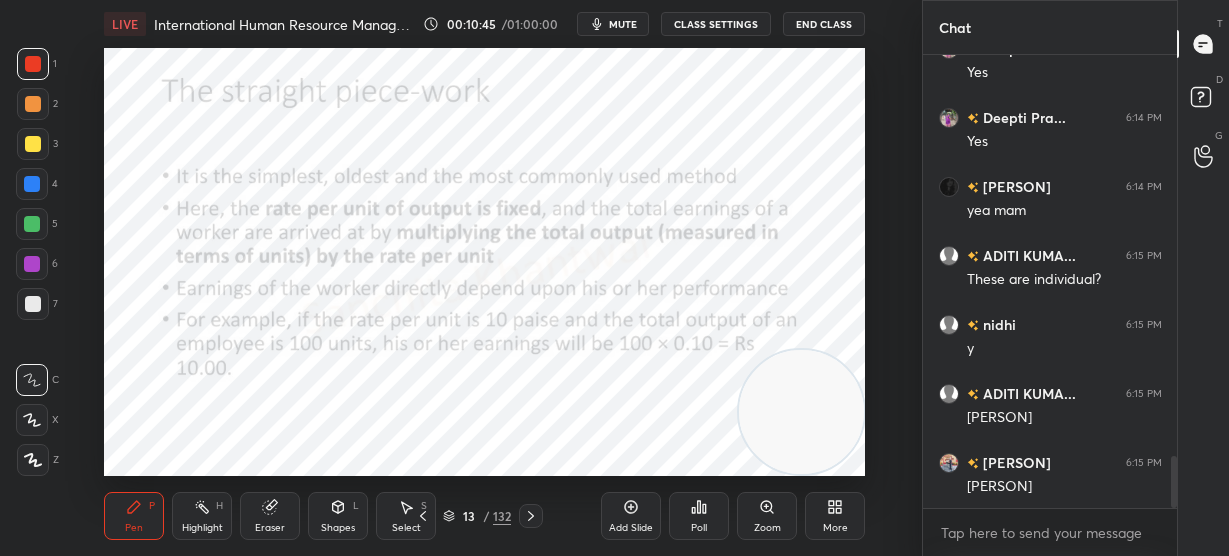 click on "6:13 PM results based yes mam [PERSON] 6:13 PM Yes [PERSON] 6:14 PM Yes [PERSON] 6:14 PM yea mam [PERSON] 6:15 PM These are individual? [PERSON] 6:15 PM y [PERSON] 6:15 PM [PERSON]" at bounding box center (1050, 282) 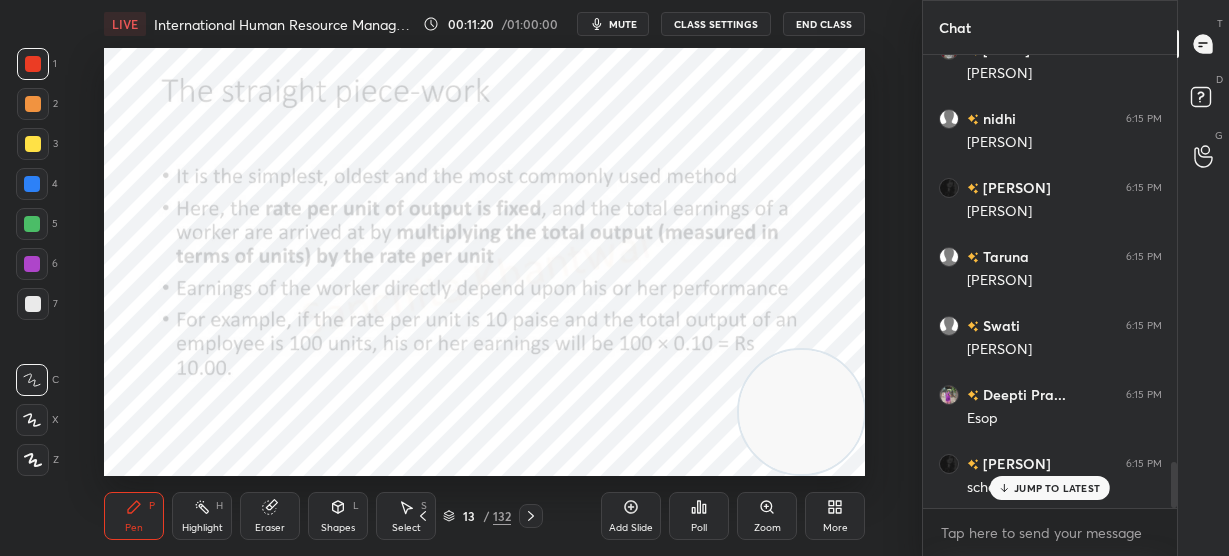 scroll, scrollTop: 4122, scrollLeft: 0, axis: vertical 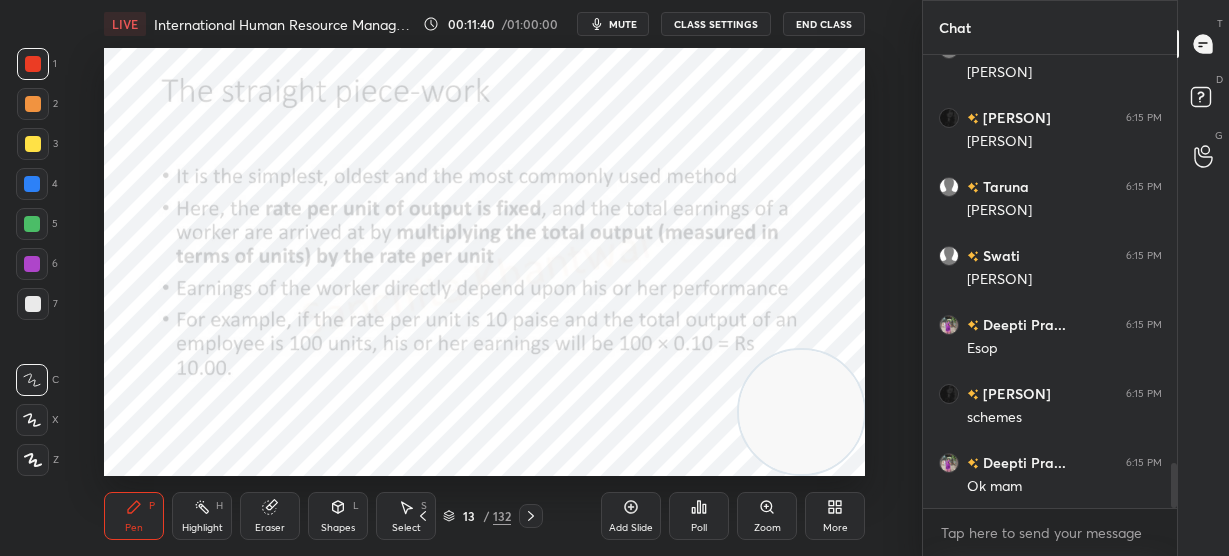 click on "[FIRST] [LAST] 6:15 PM Ok mam" at bounding box center (1050, 474) 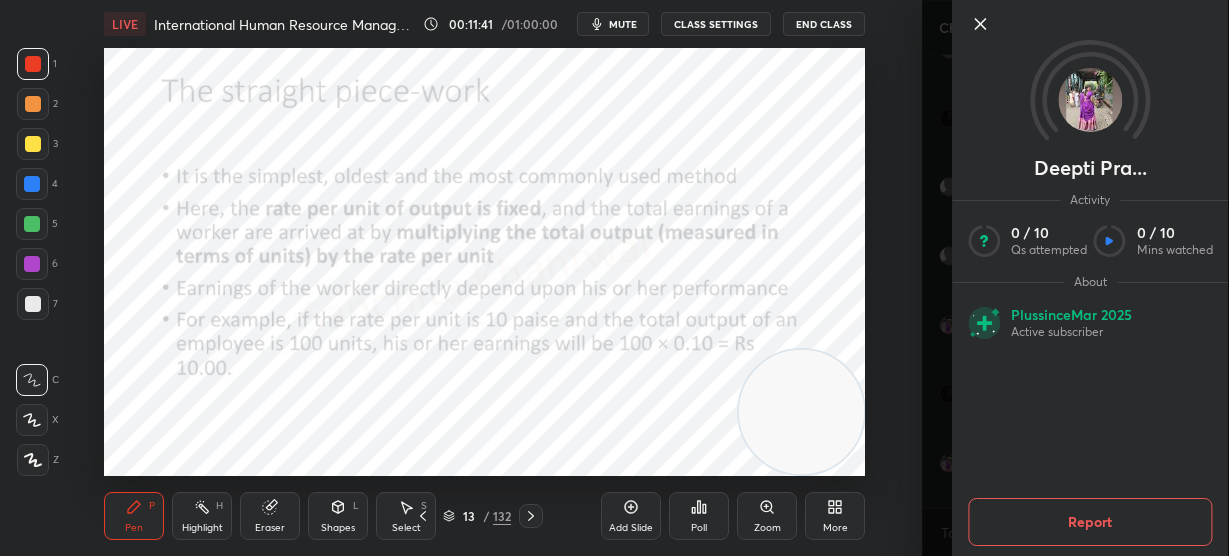 scroll, scrollTop: 4227, scrollLeft: 0, axis: vertical 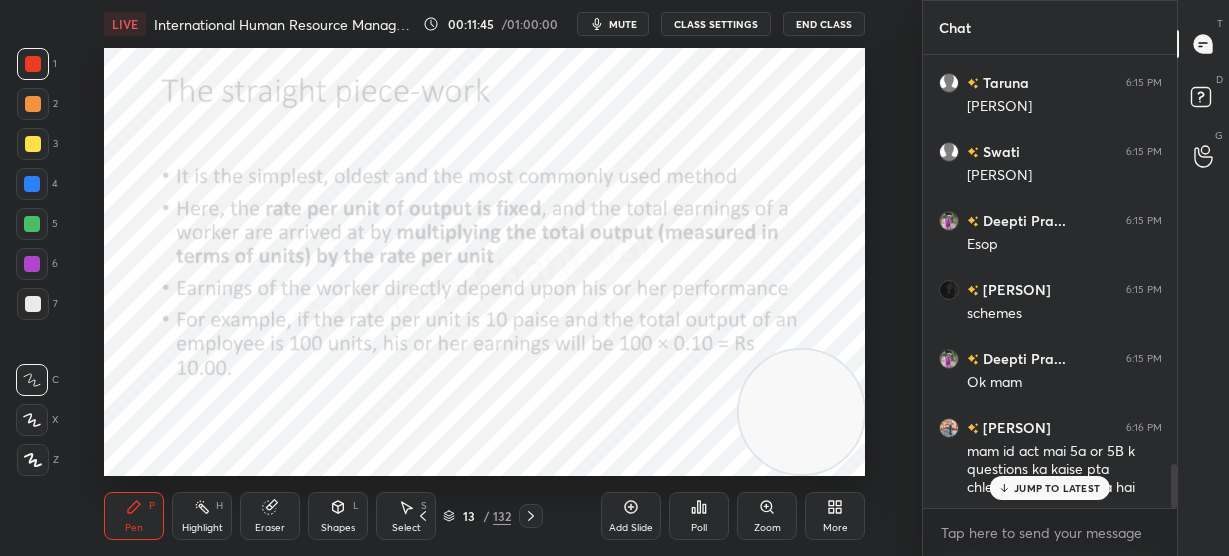 click on "JUMP TO LATEST" at bounding box center (1050, 488) 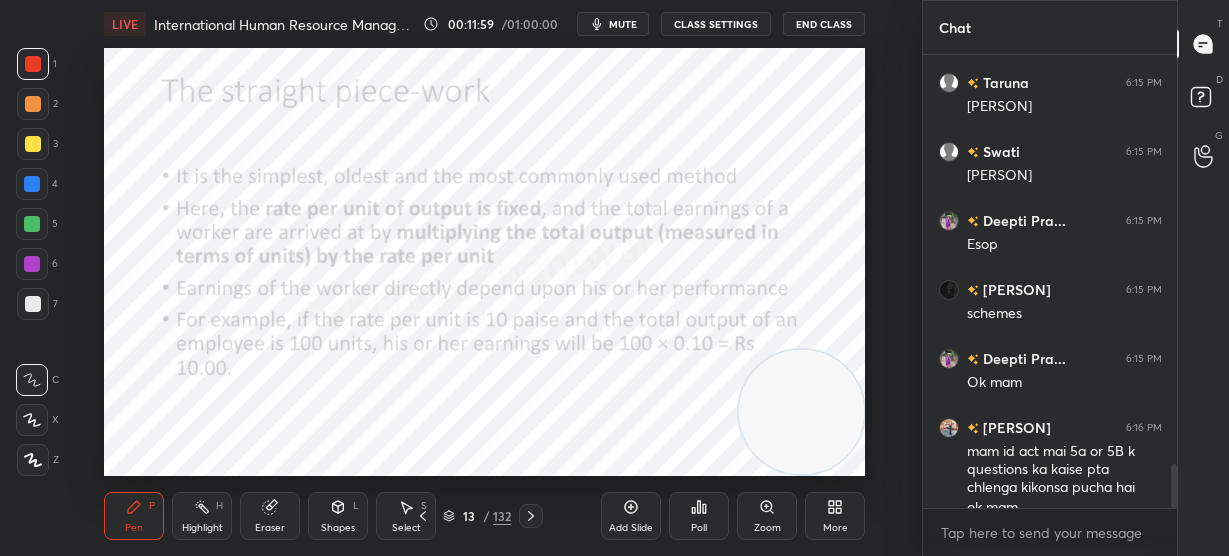scroll, scrollTop: 4248, scrollLeft: 0, axis: vertical 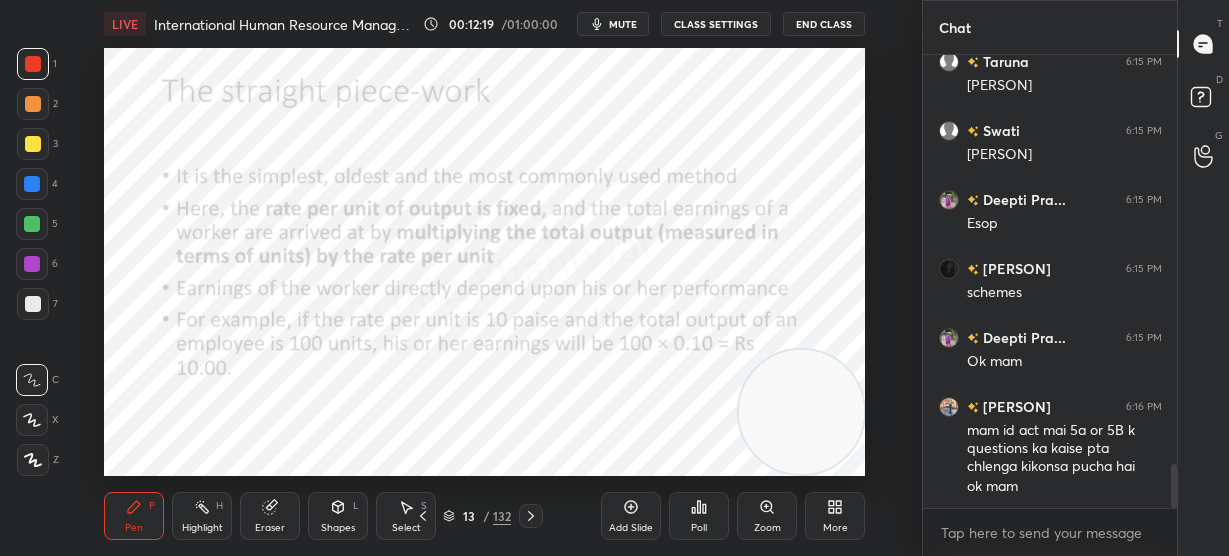 click at bounding box center [801, 412] 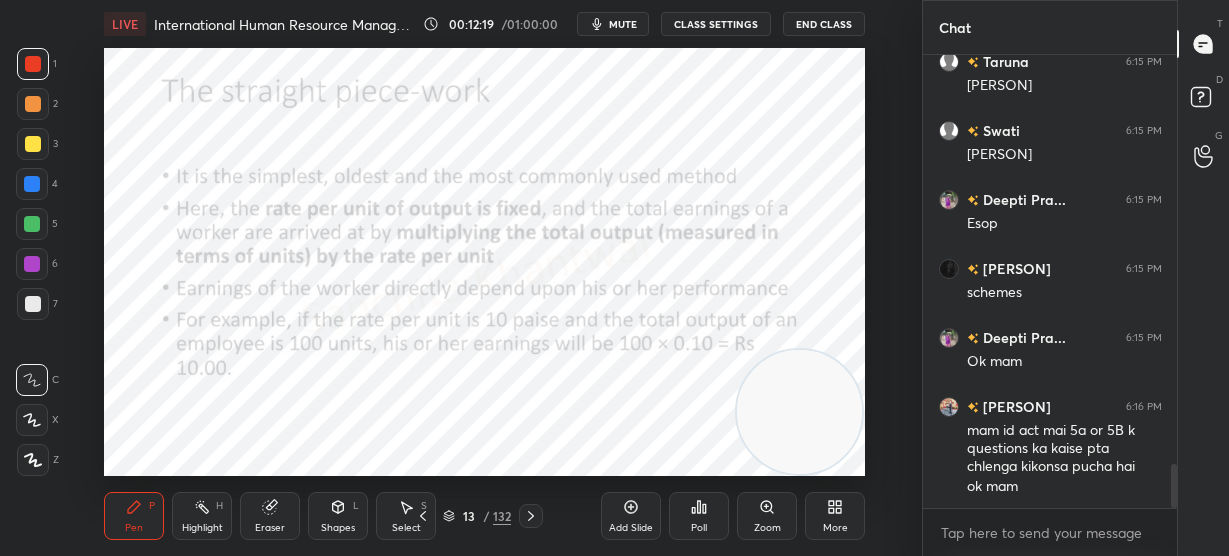 drag, startPoint x: 788, startPoint y: 413, endPoint x: 785, endPoint y: 494, distance: 81.055534 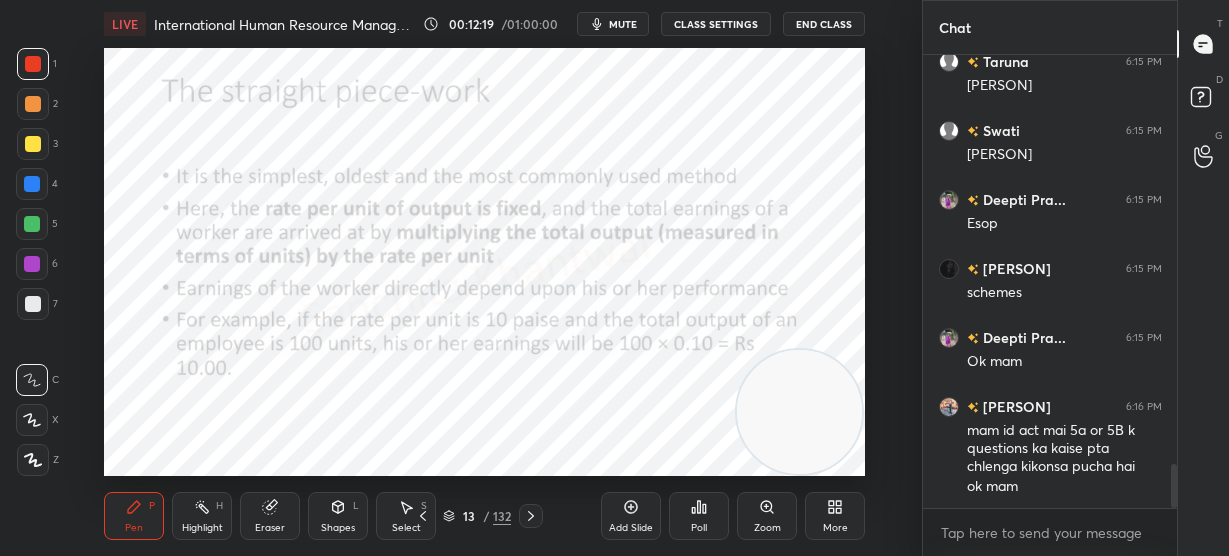 click on "LIVE International Human Resource Management 00:12:19 /  01:00:00 mute CLASS SETTINGS End Class Setting up your live class Poll for   secs No correct answer Start poll Back International Human Resource Management • L23 of Detailed course on Labour Welfare(Unit:1-5)Code55 UGC NET December 2025 [FIRST] [LAST] Pen P Highlight H Eraser Shapes L Select S 13 / 132 Add Slide Poll Zoom More" at bounding box center (485, 278) 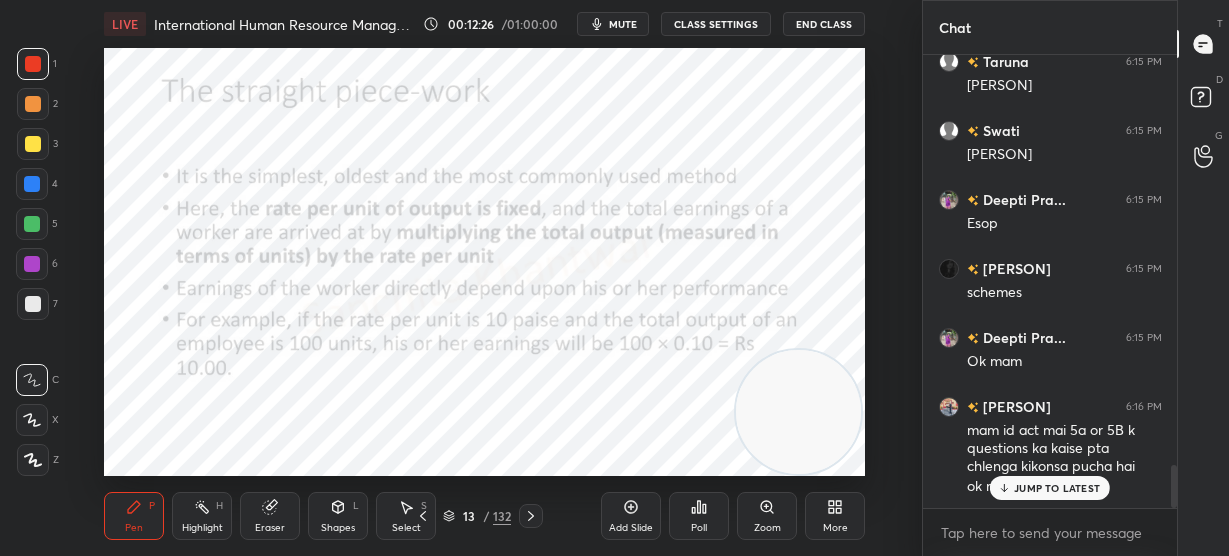 scroll, scrollTop: 4316, scrollLeft: 0, axis: vertical 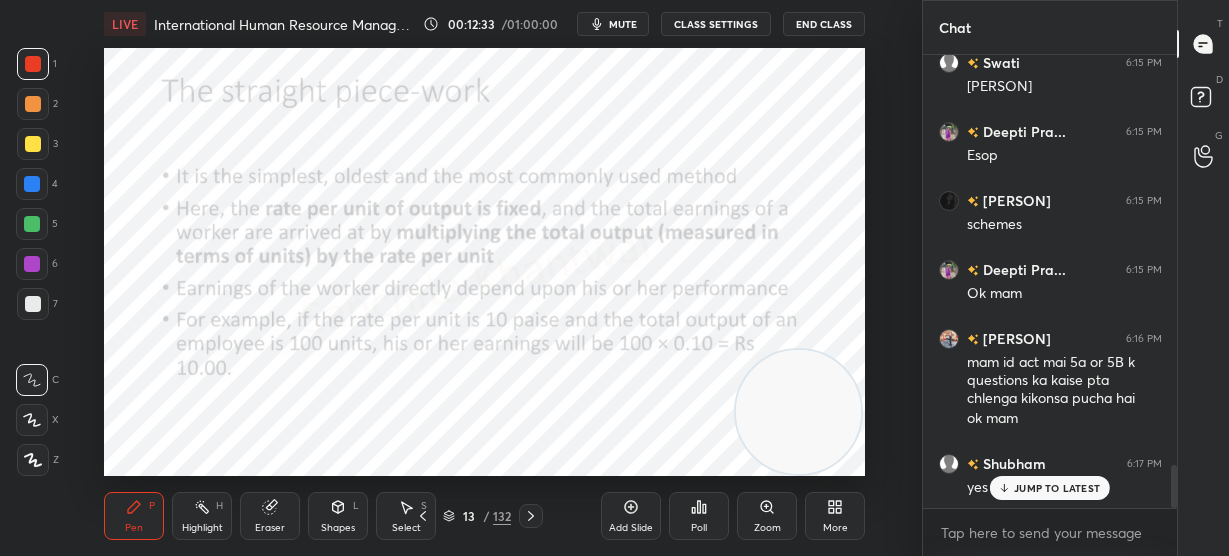 click on "Setting up your live class Poll for   secs No correct answer Start poll" at bounding box center (485, 262) 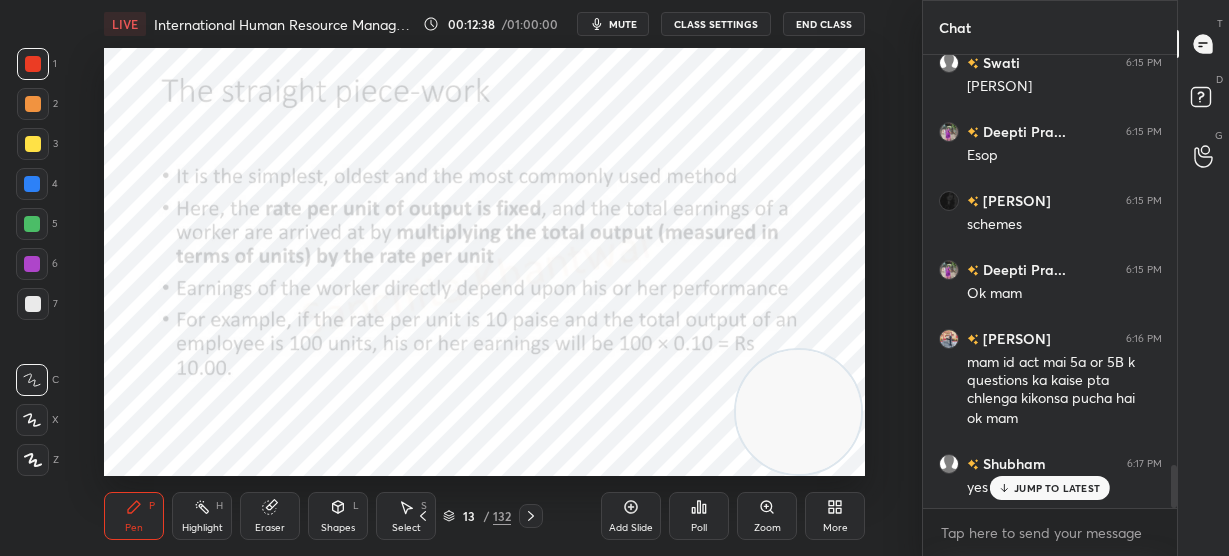 click on "JUMP TO LATEST" at bounding box center [1057, 488] 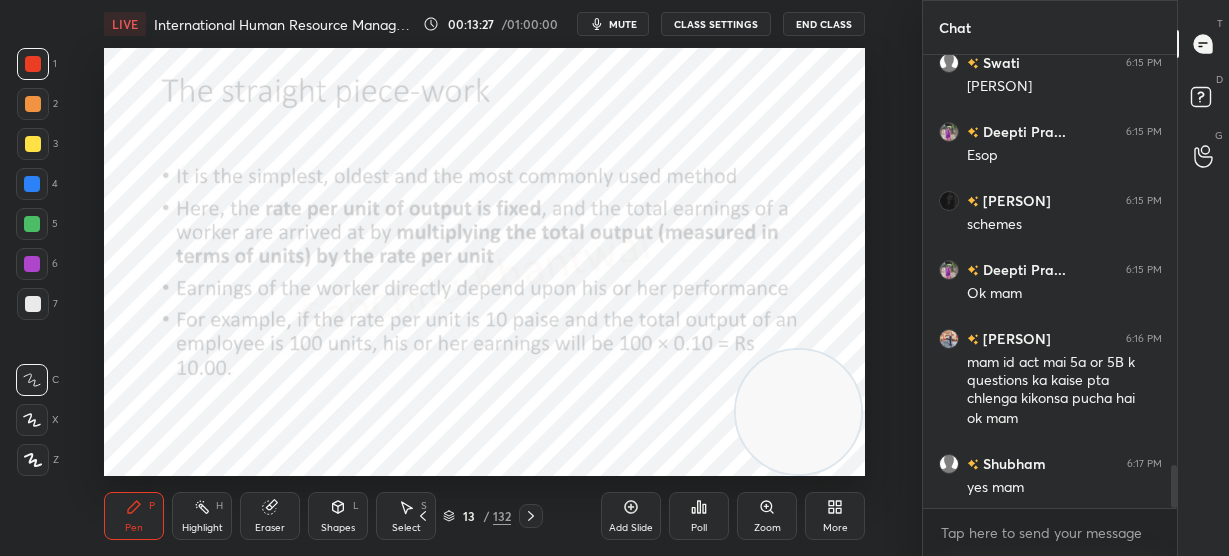 drag, startPoint x: 782, startPoint y: 423, endPoint x: 702, endPoint y: 68, distance: 363.90247 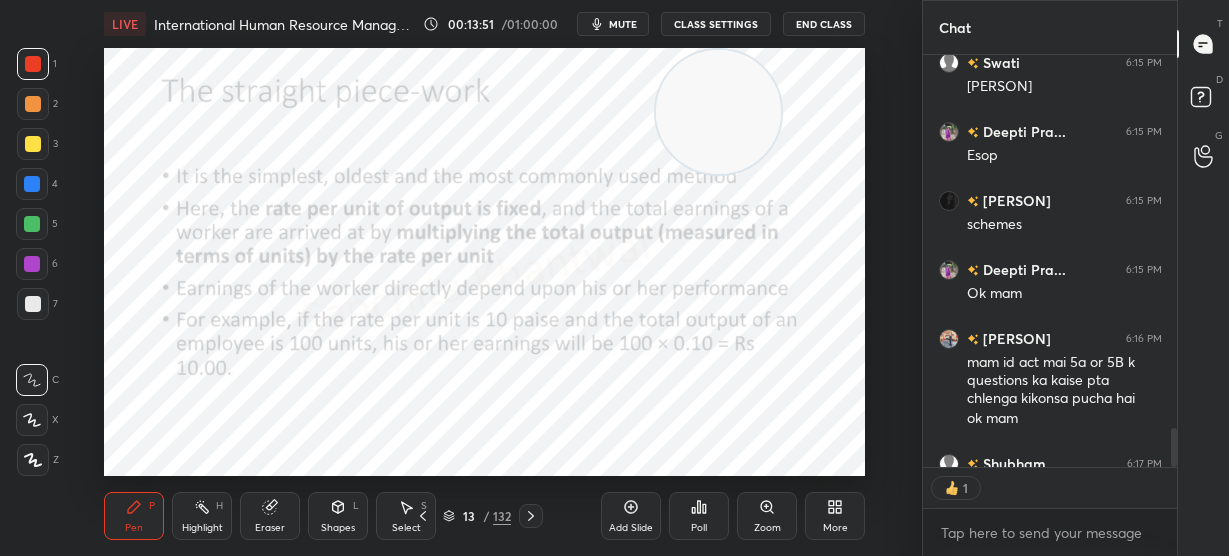 scroll, scrollTop: 406, scrollLeft: 248, axis: both 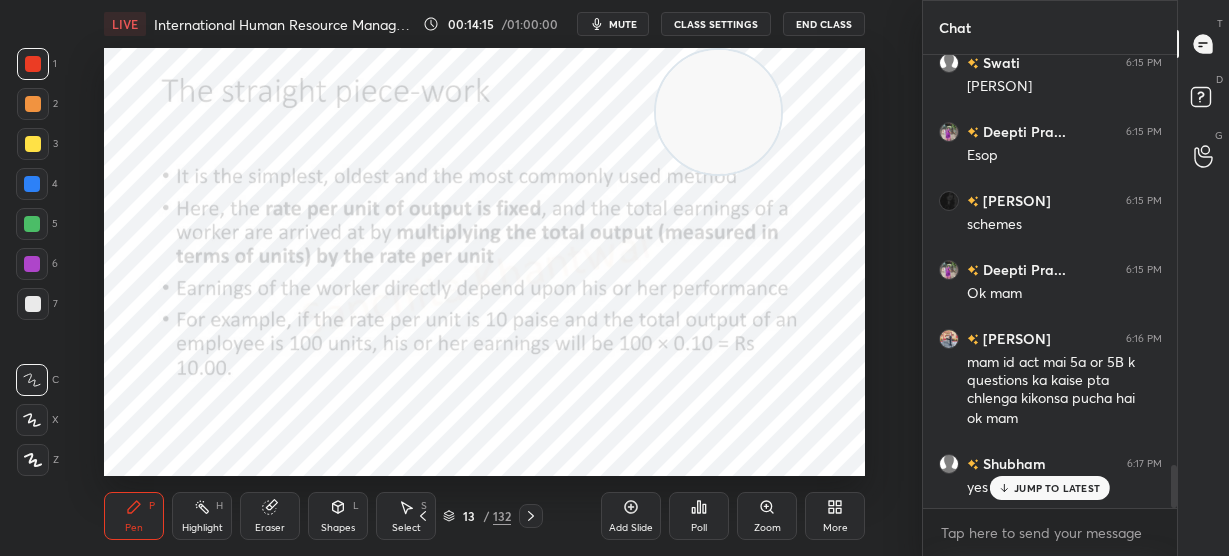 click on "JUMP TO LATEST" at bounding box center (1057, 488) 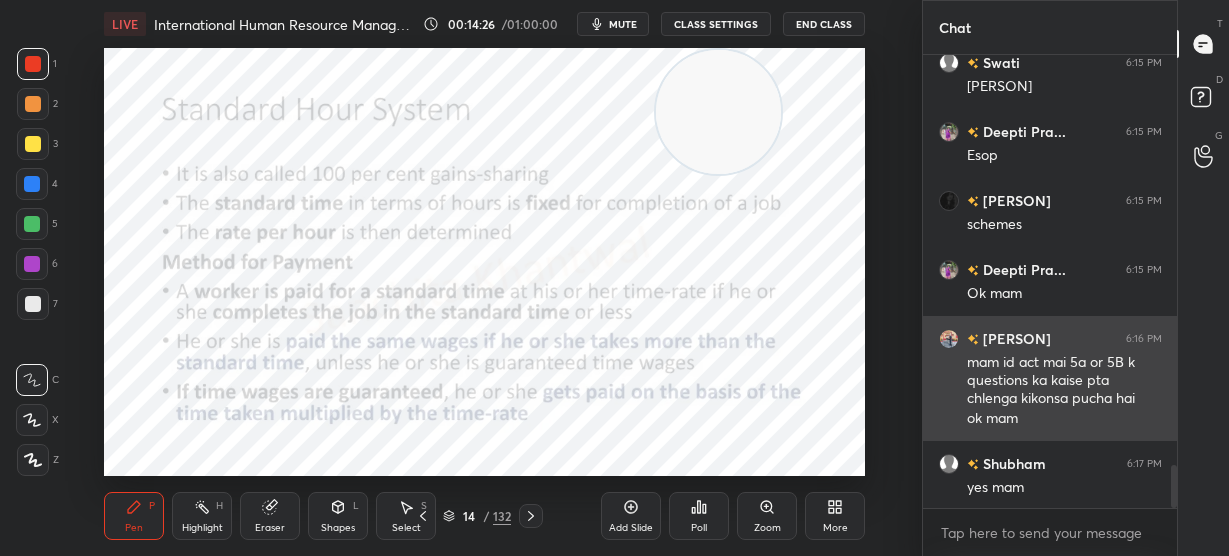 scroll, scrollTop: 4364, scrollLeft: 0, axis: vertical 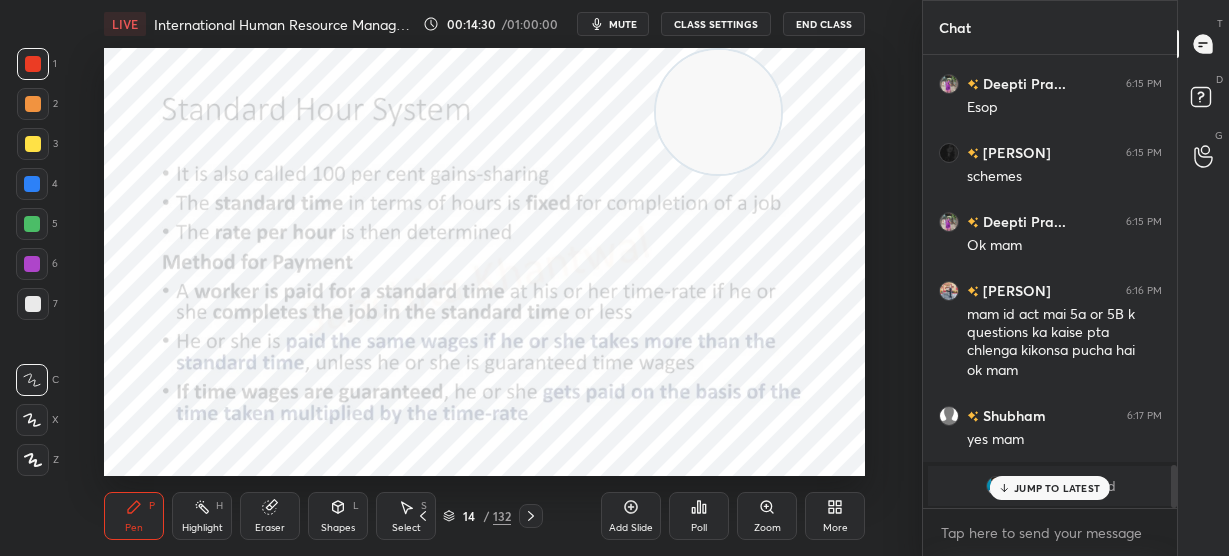 click on "JUMP TO LATEST" at bounding box center [1057, 488] 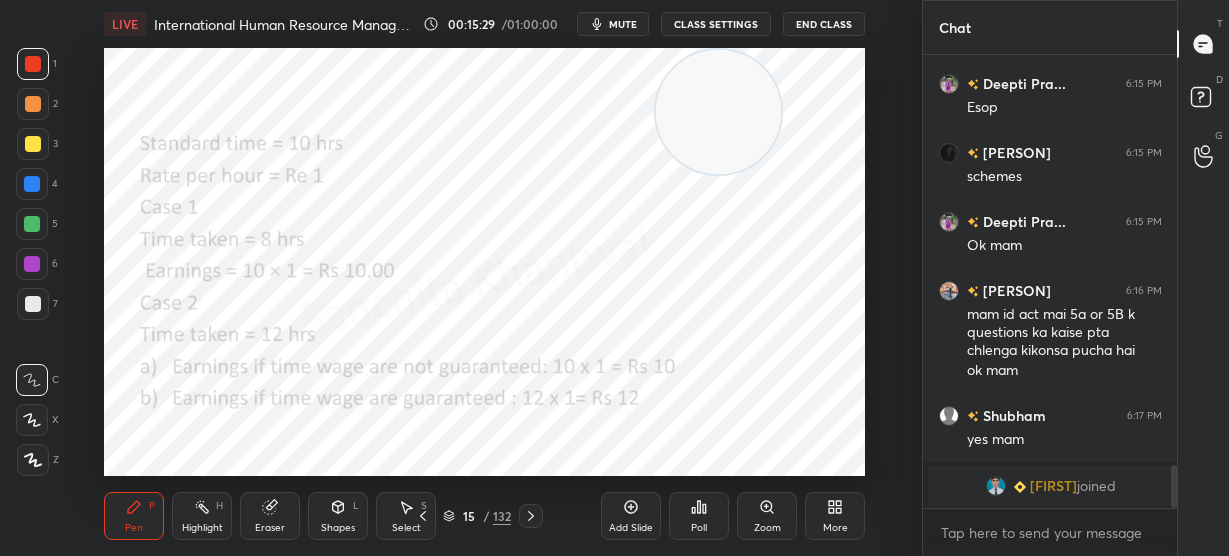 scroll, scrollTop: 3772, scrollLeft: 0, axis: vertical 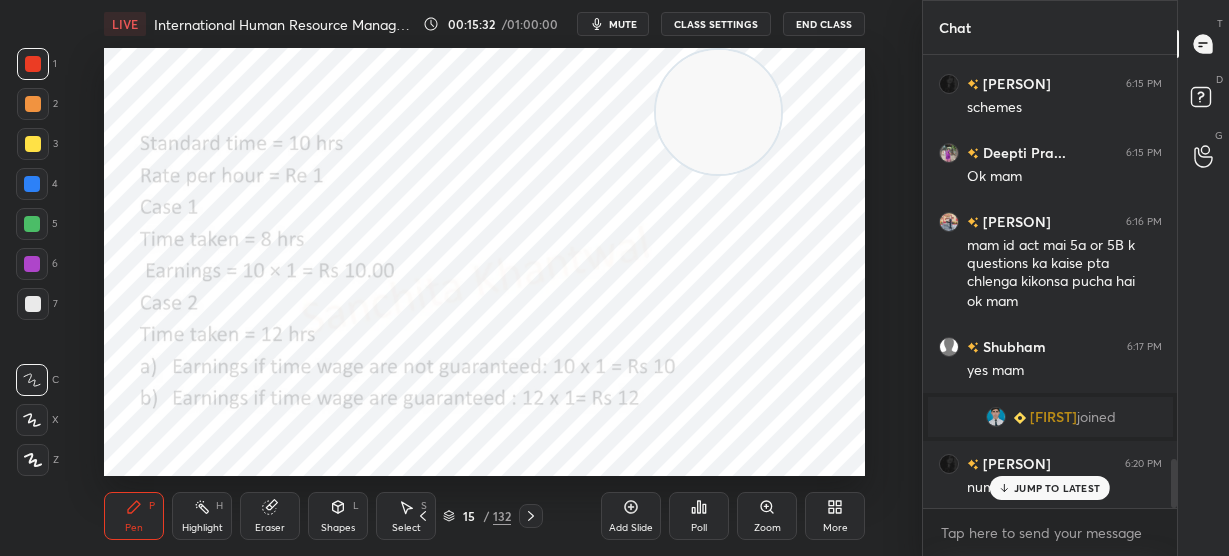 click on "JUMP TO LATEST" at bounding box center (1050, 488) 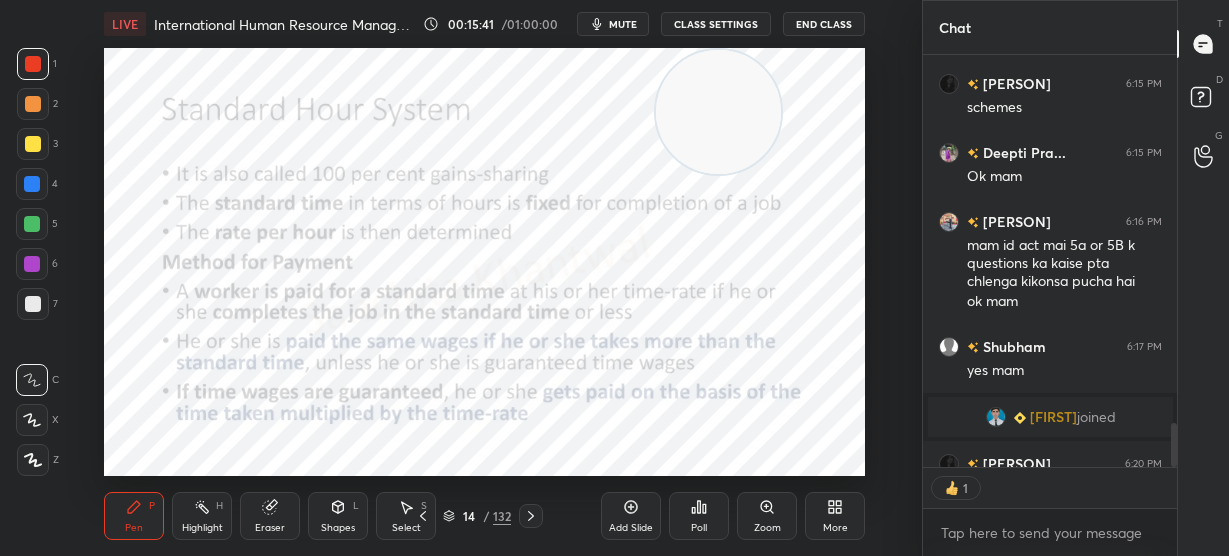 scroll, scrollTop: 406, scrollLeft: 248, axis: both 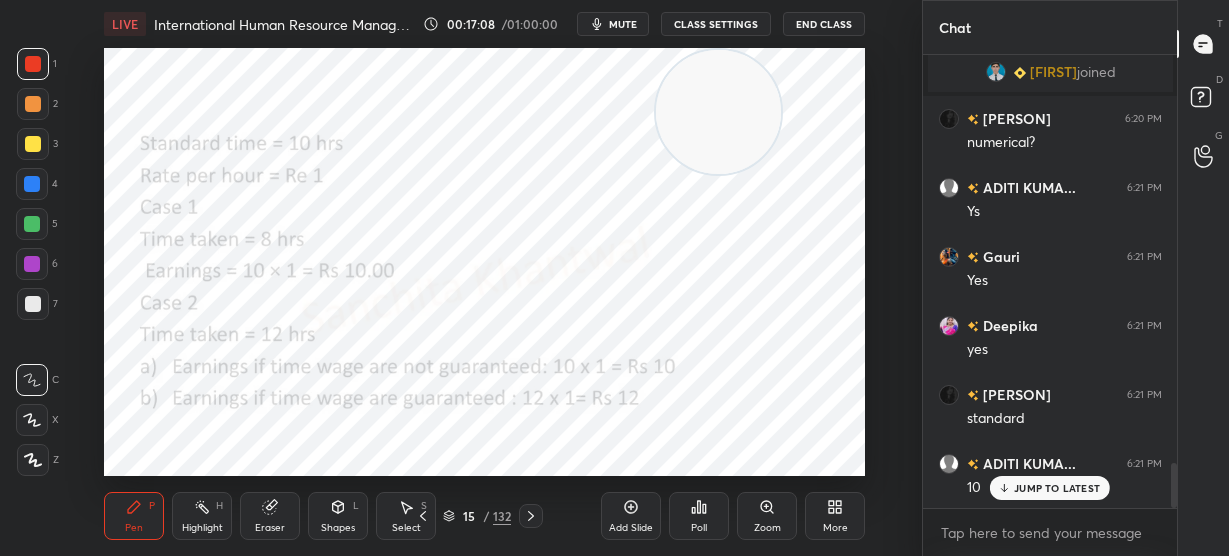 click on "JUMP TO LATEST" at bounding box center (1057, 488) 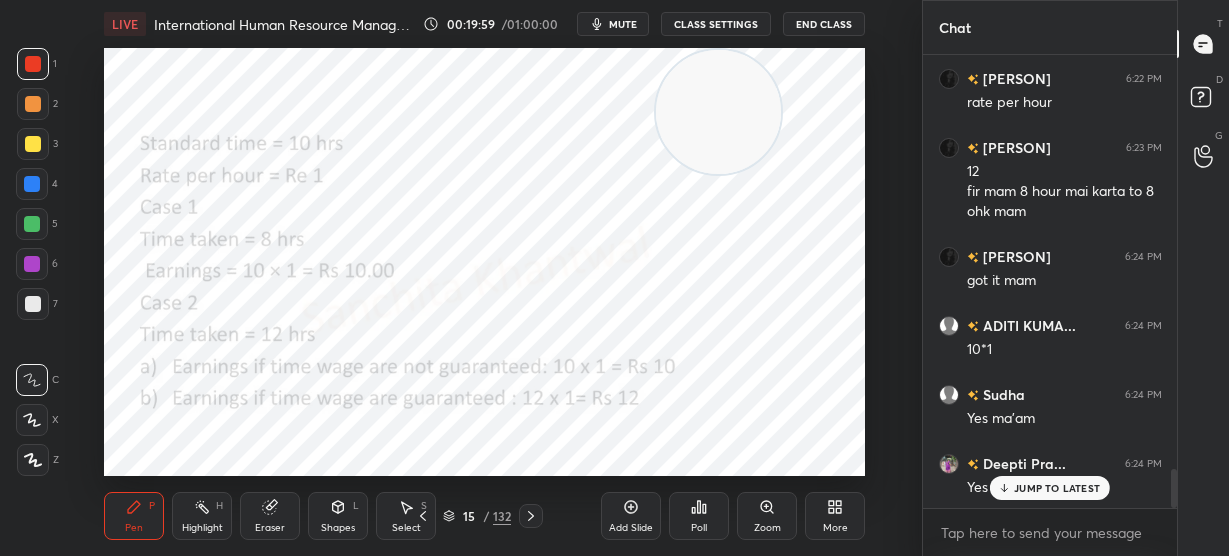 scroll, scrollTop: 4936, scrollLeft: 0, axis: vertical 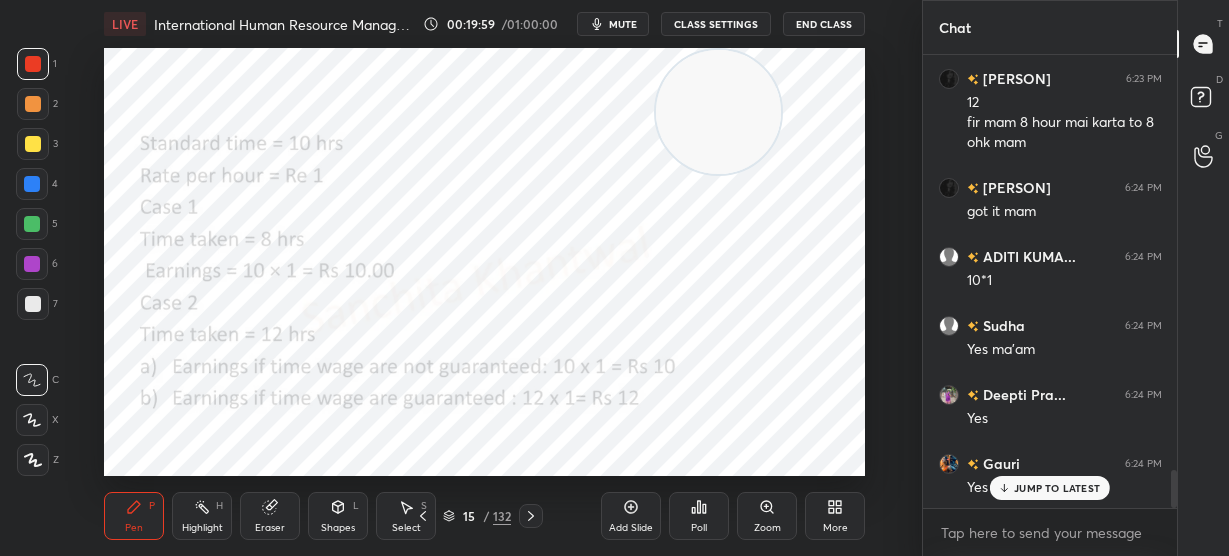 click on "JUMP TO LATEST" at bounding box center (1057, 488) 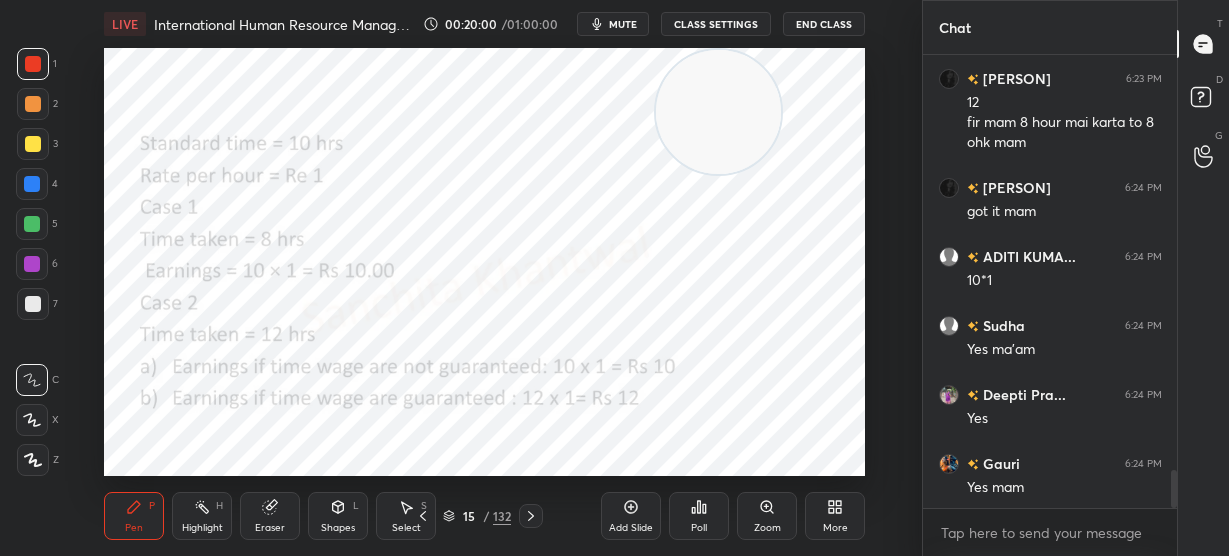 scroll, scrollTop: 5006, scrollLeft: 0, axis: vertical 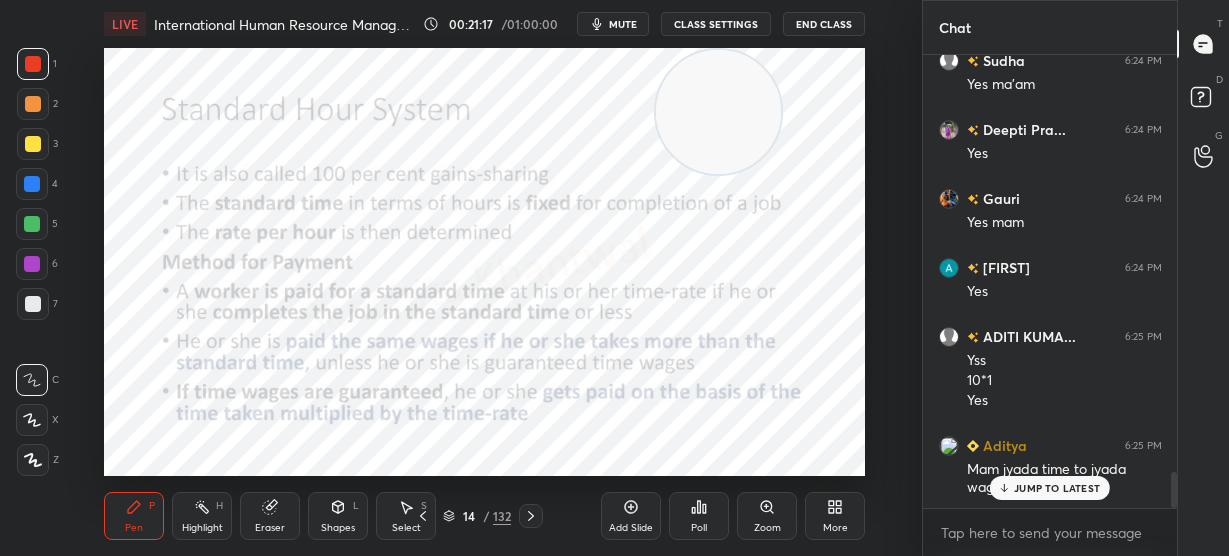 click on "JUMP TO LATEST" at bounding box center (1057, 488) 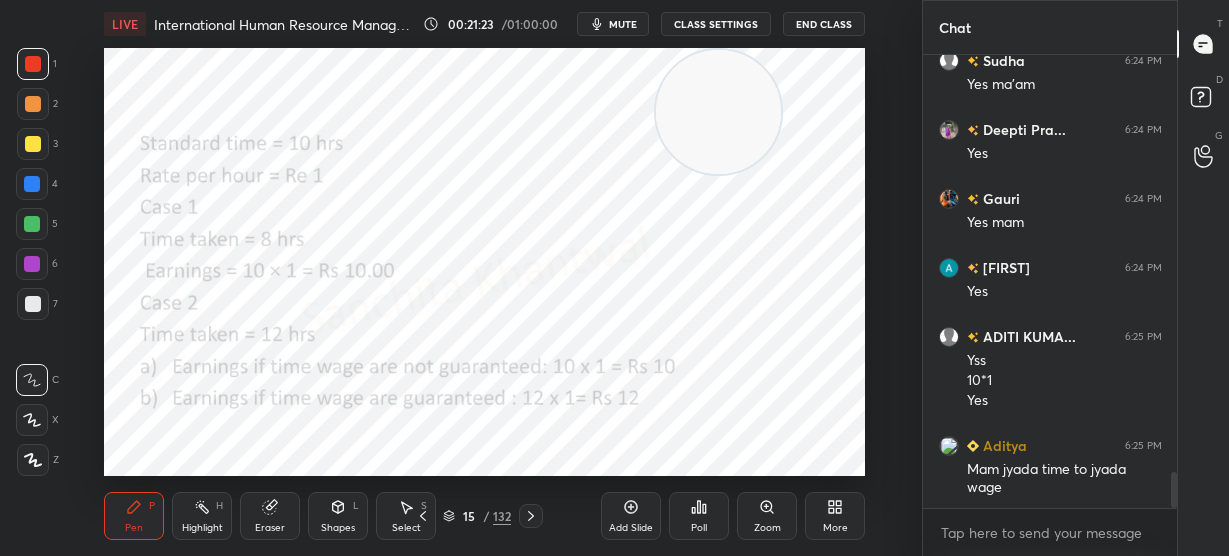 scroll, scrollTop: 5271, scrollLeft: 0, axis: vertical 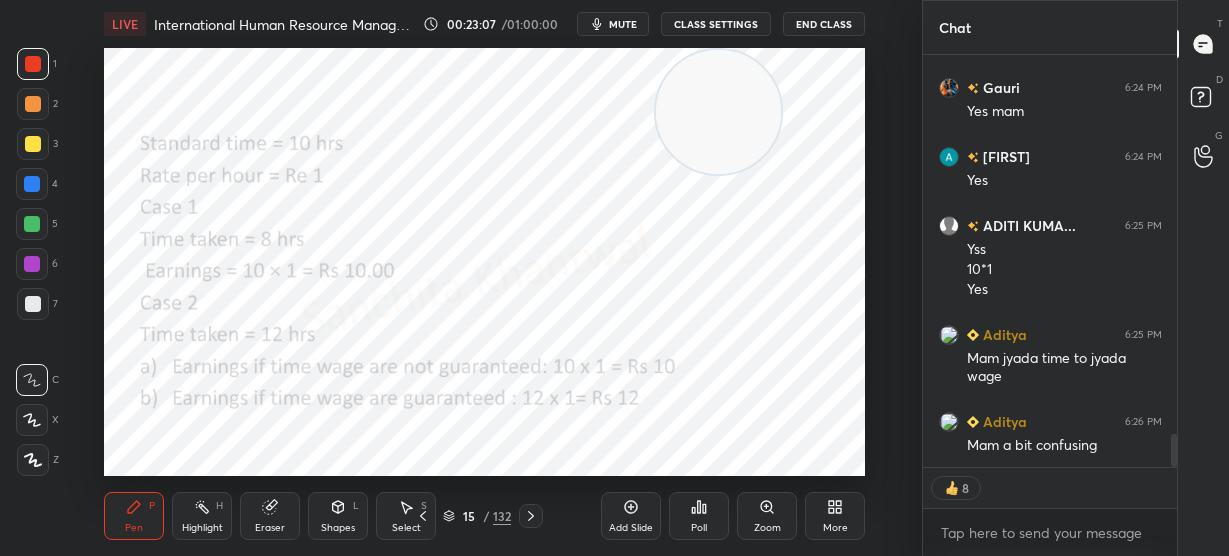 drag, startPoint x: 1171, startPoint y: 442, endPoint x: 1173, endPoint y: 477, distance: 35.057095 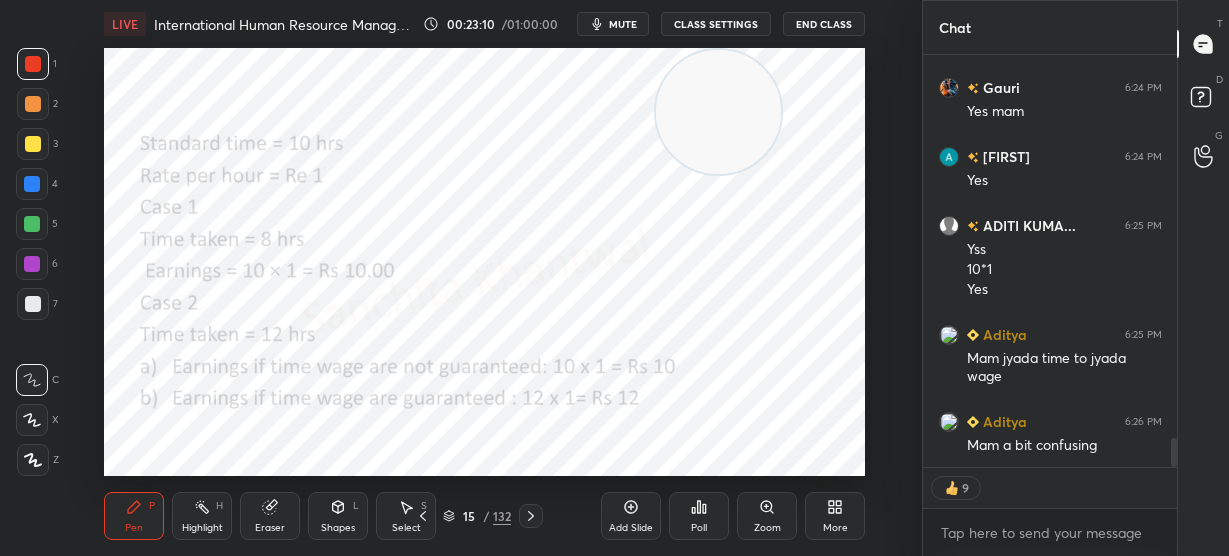 scroll, scrollTop: 5381, scrollLeft: 0, axis: vertical 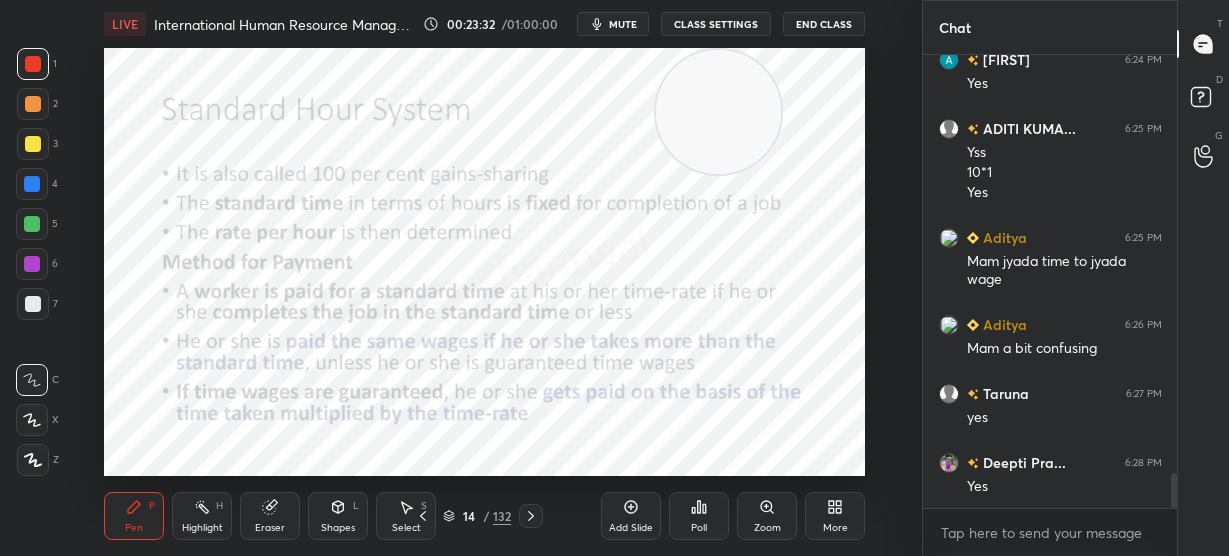 click on "Setting up your live class Poll for   secs No correct answer Start poll" at bounding box center [485, 262] 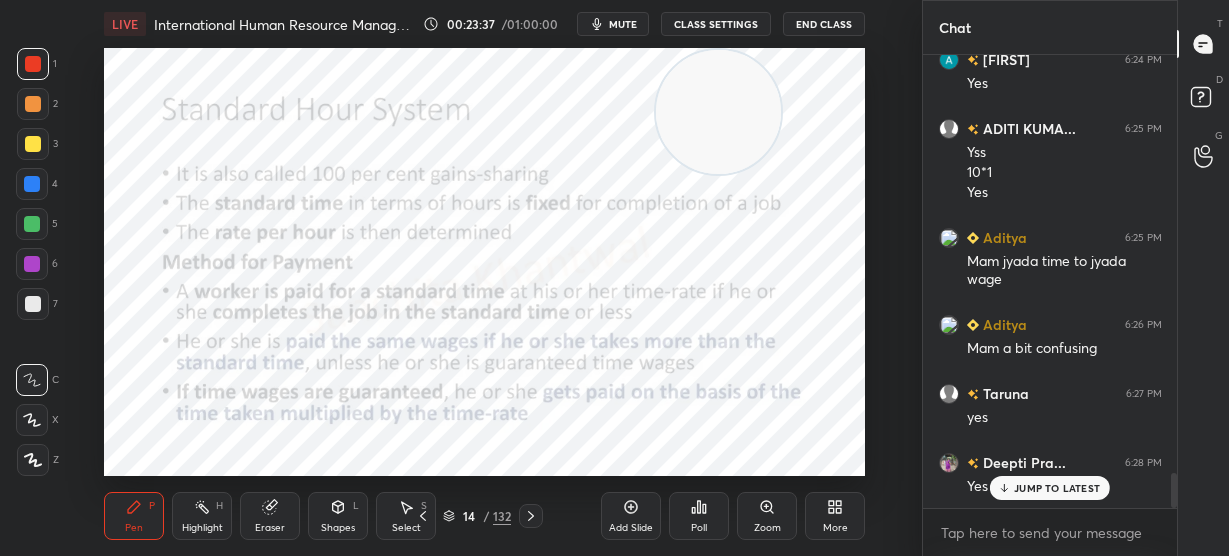 scroll, scrollTop: 5477, scrollLeft: 0, axis: vertical 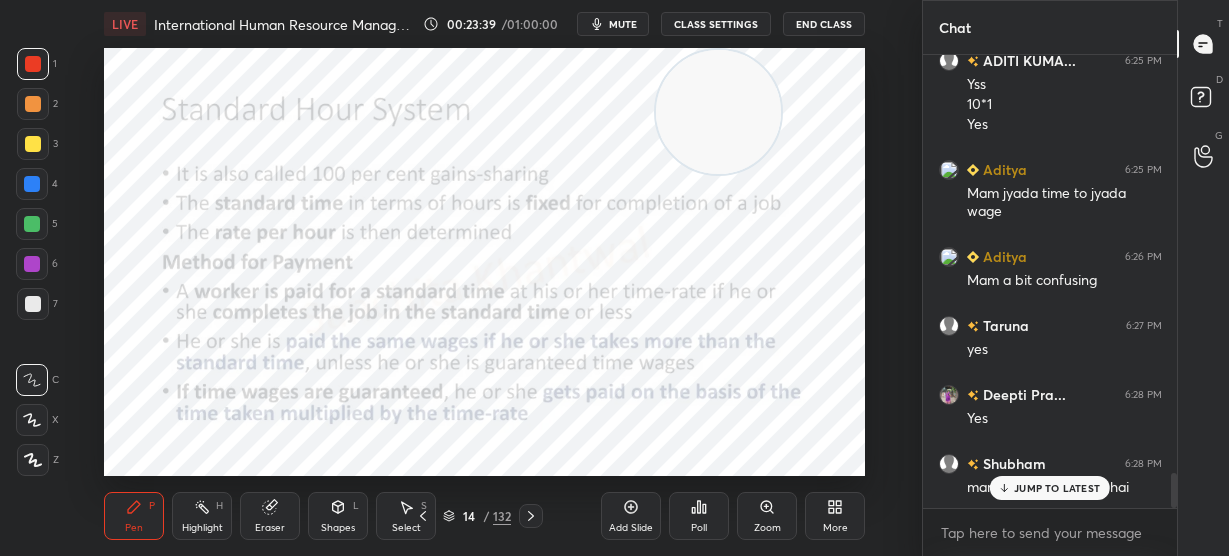 click on "JUMP TO LATEST" at bounding box center (1057, 488) 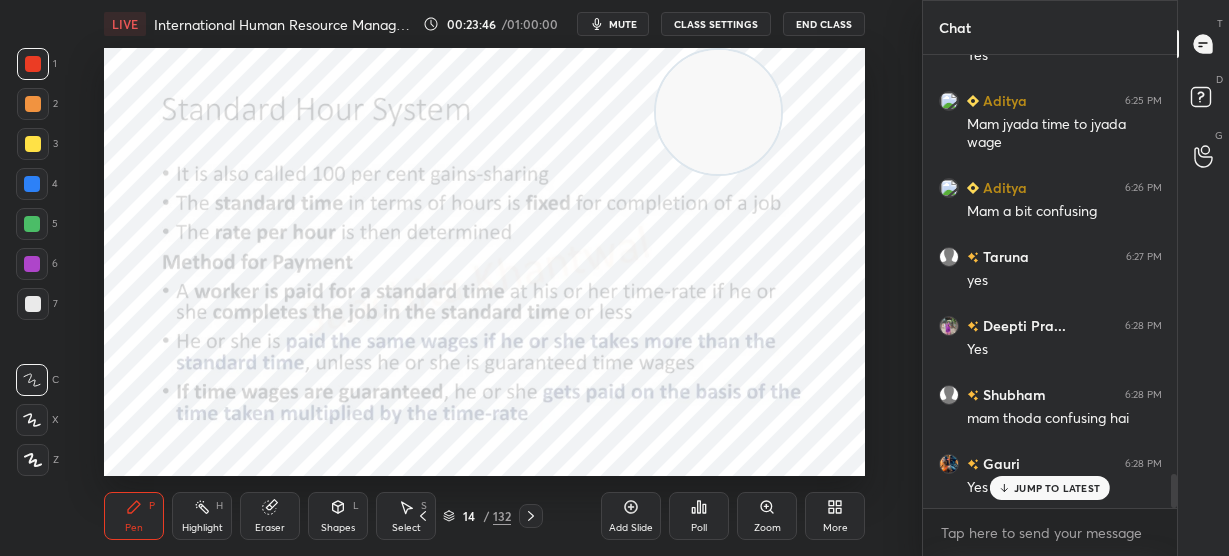 scroll, scrollTop: 5651, scrollLeft: 0, axis: vertical 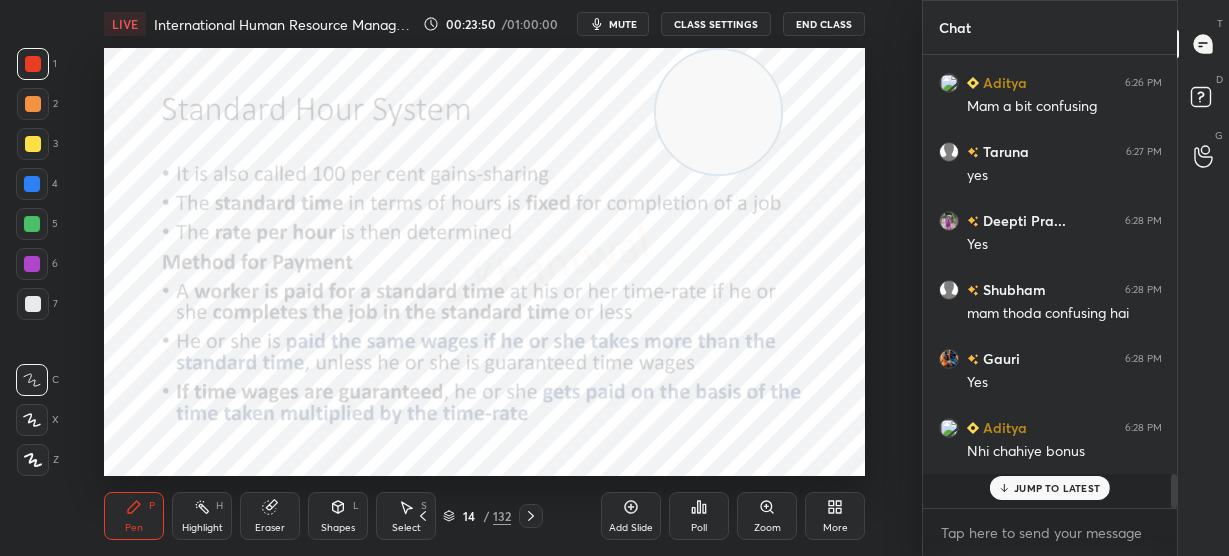click on "JUMP TO LATEST" at bounding box center [1057, 488] 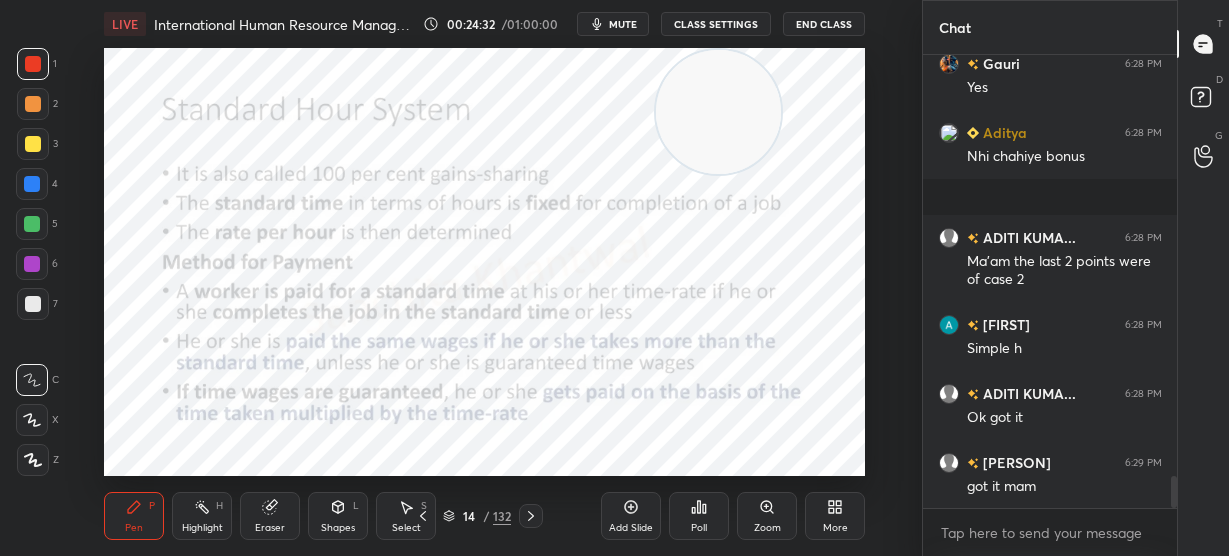 scroll, scrollTop: 6014, scrollLeft: 0, axis: vertical 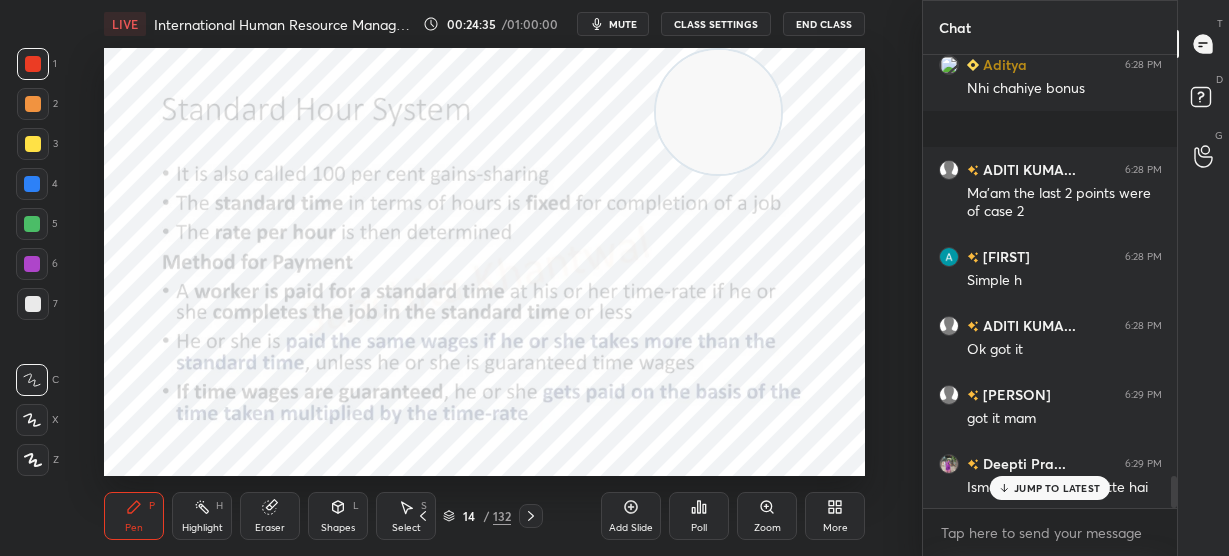 click on "JUMP TO LATEST" at bounding box center (1057, 488) 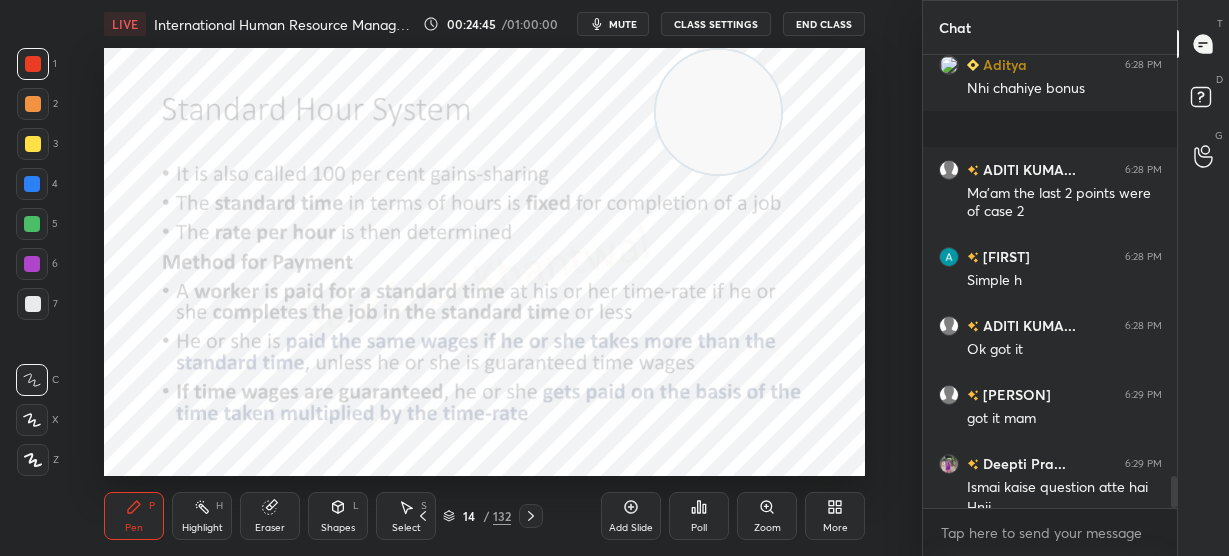 scroll, scrollTop: 6035, scrollLeft: 0, axis: vertical 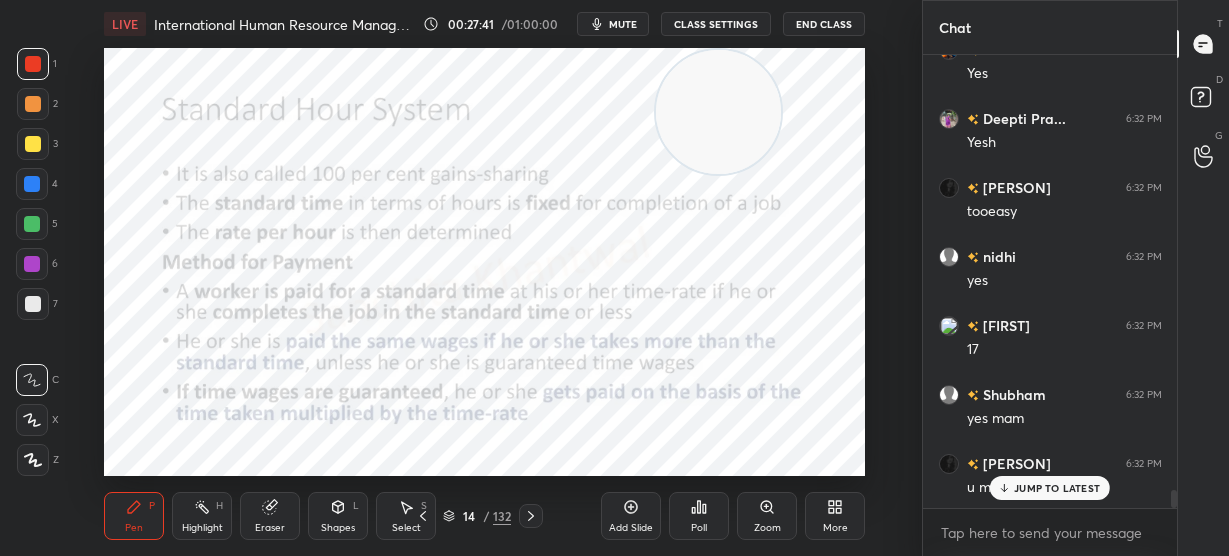 click on "JUMP TO LATEST" at bounding box center (1050, 488) 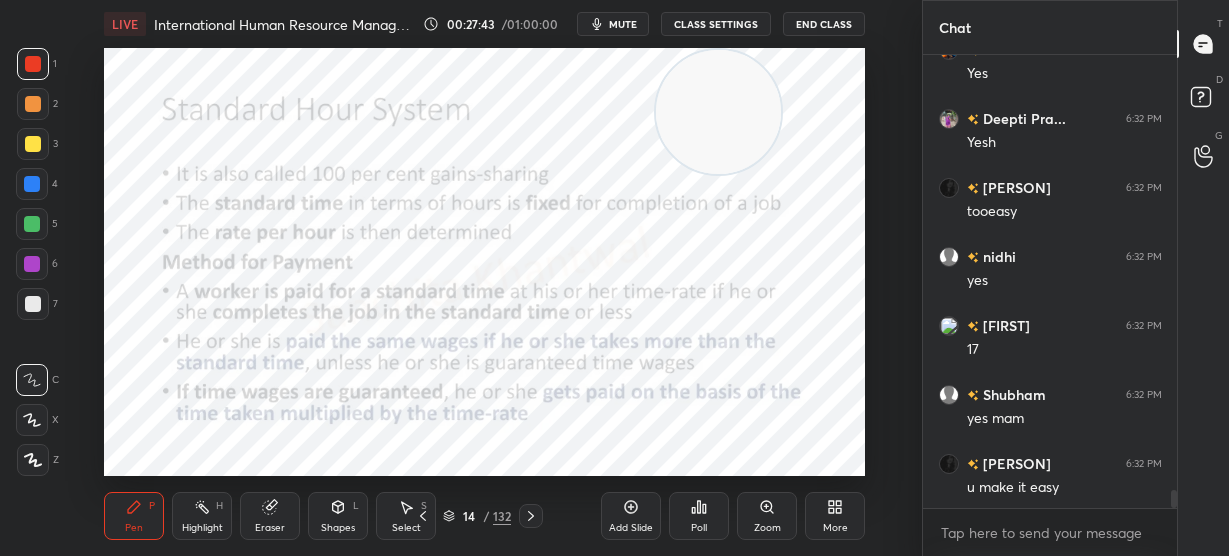 scroll, scrollTop: 10849, scrollLeft: 0, axis: vertical 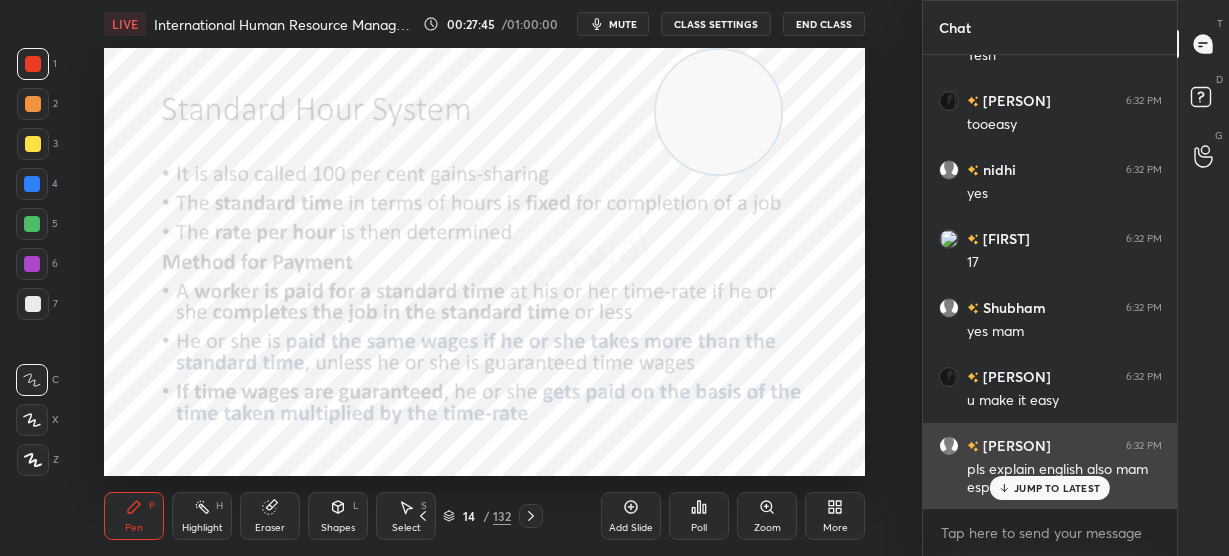 click on "[PERSON] pls explain english also mam especially questions" at bounding box center [1050, 466] 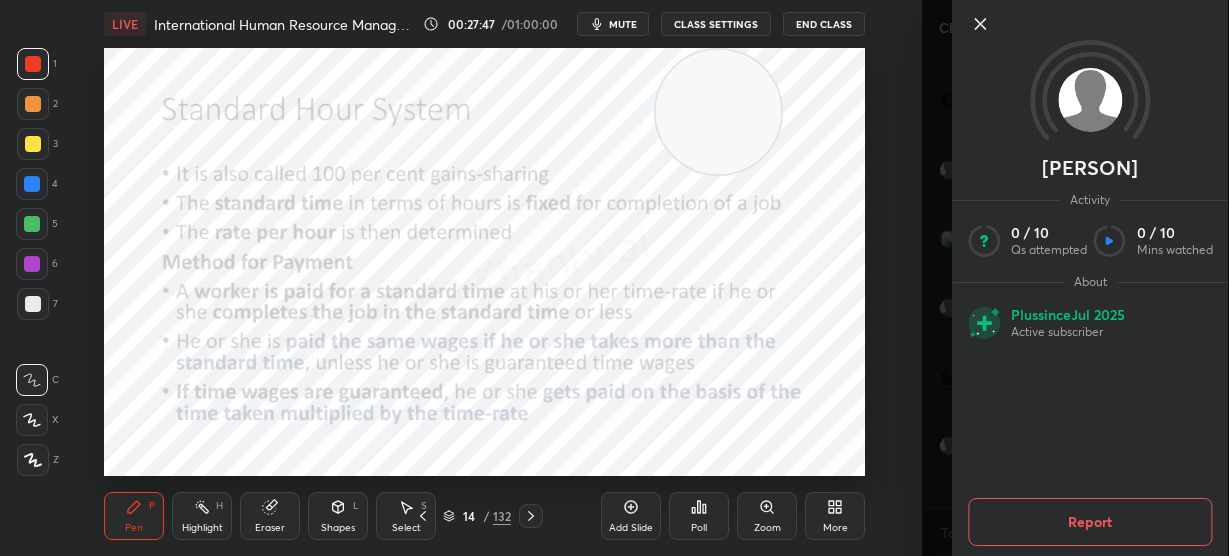 click 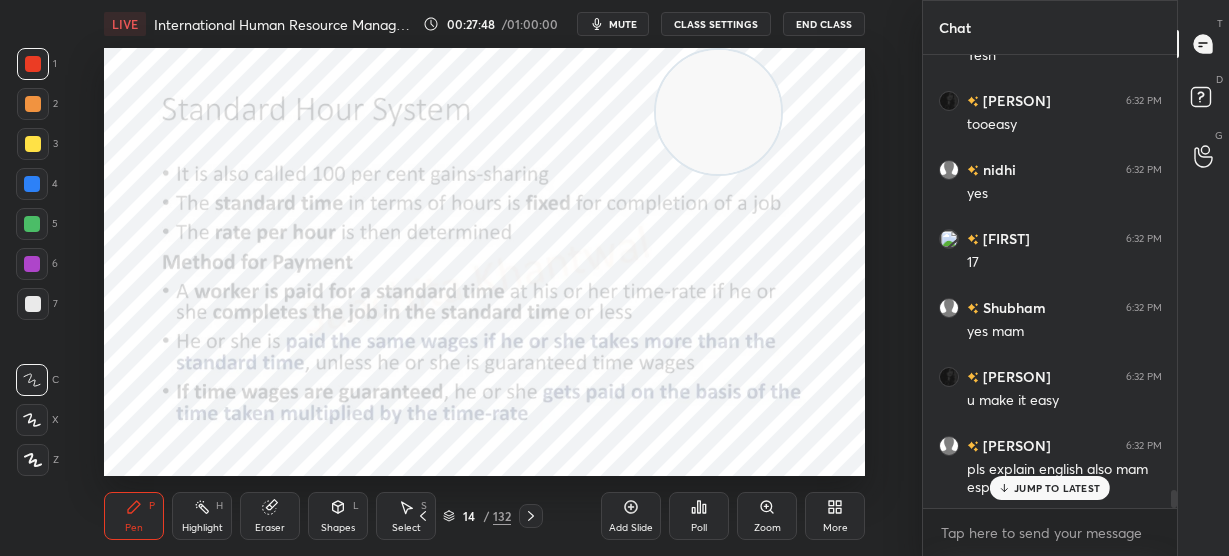 click on "JUMP TO LATEST" at bounding box center (1050, 488) 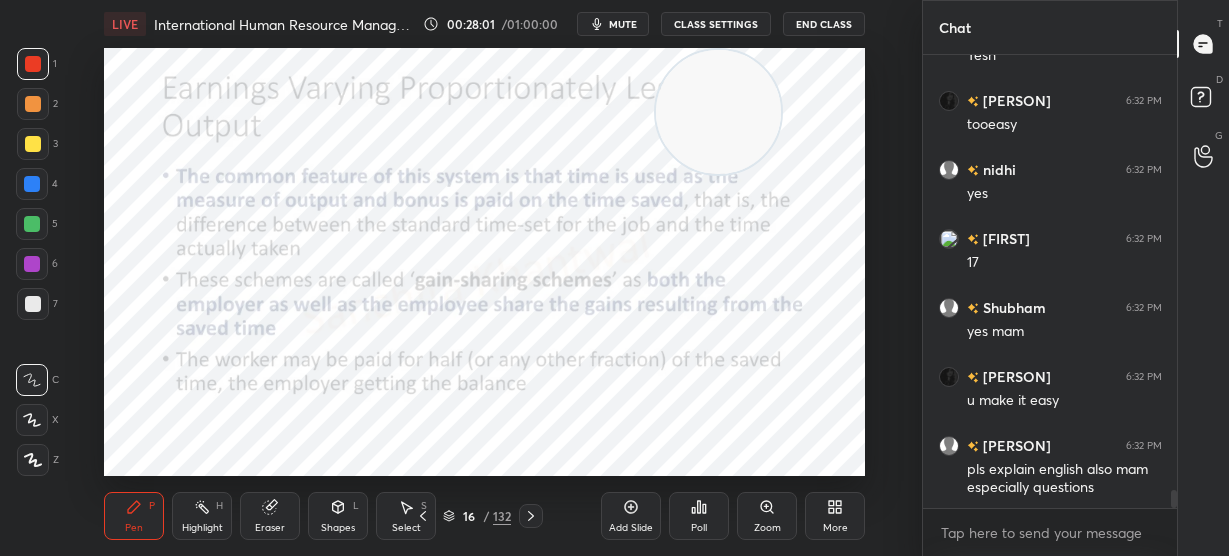click at bounding box center (718, 112) 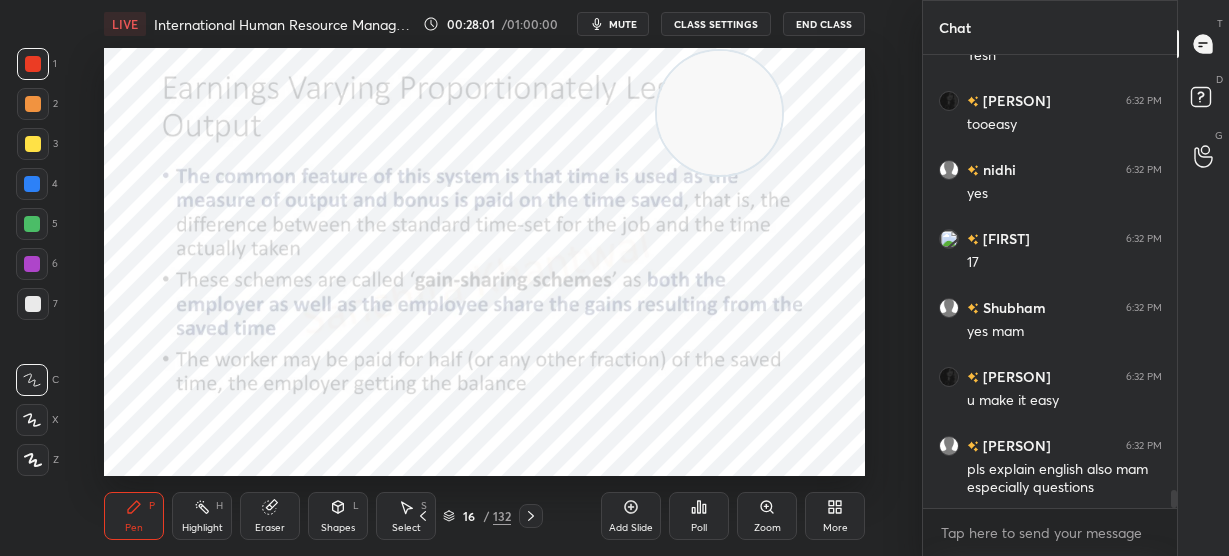 drag, startPoint x: 718, startPoint y: 137, endPoint x: 850, endPoint y: 307, distance: 215.2301 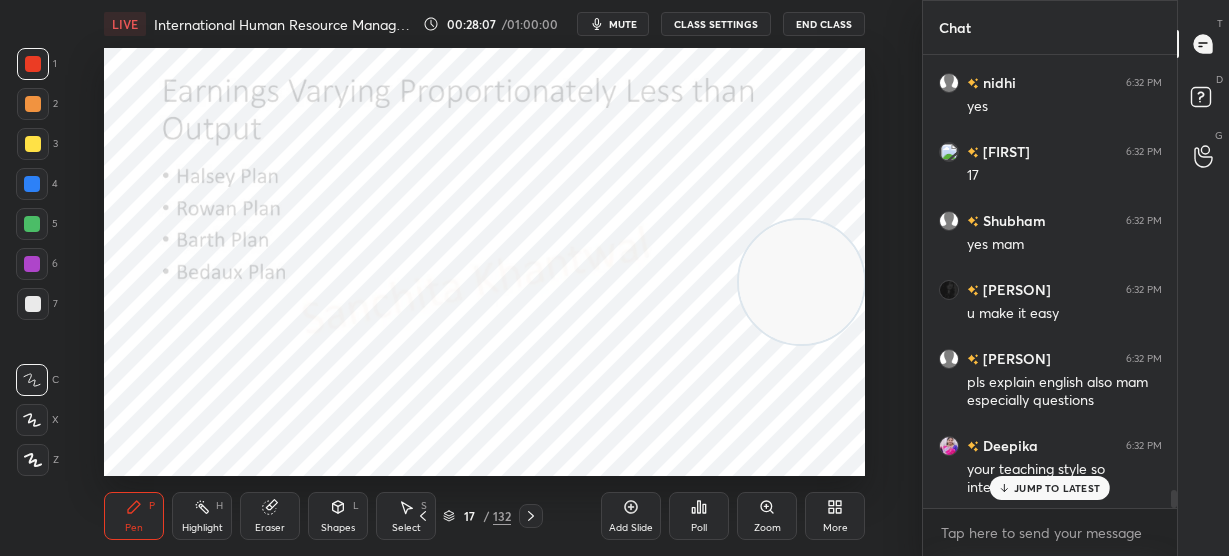 scroll, scrollTop: 11059, scrollLeft: 0, axis: vertical 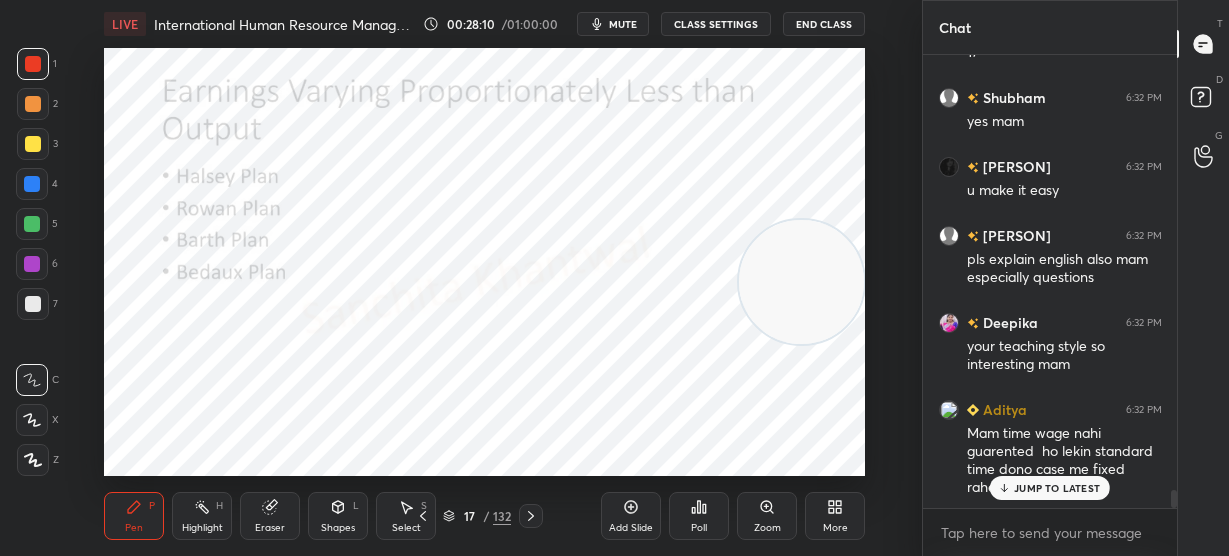 click on "JUMP TO LATEST" at bounding box center [1057, 488] 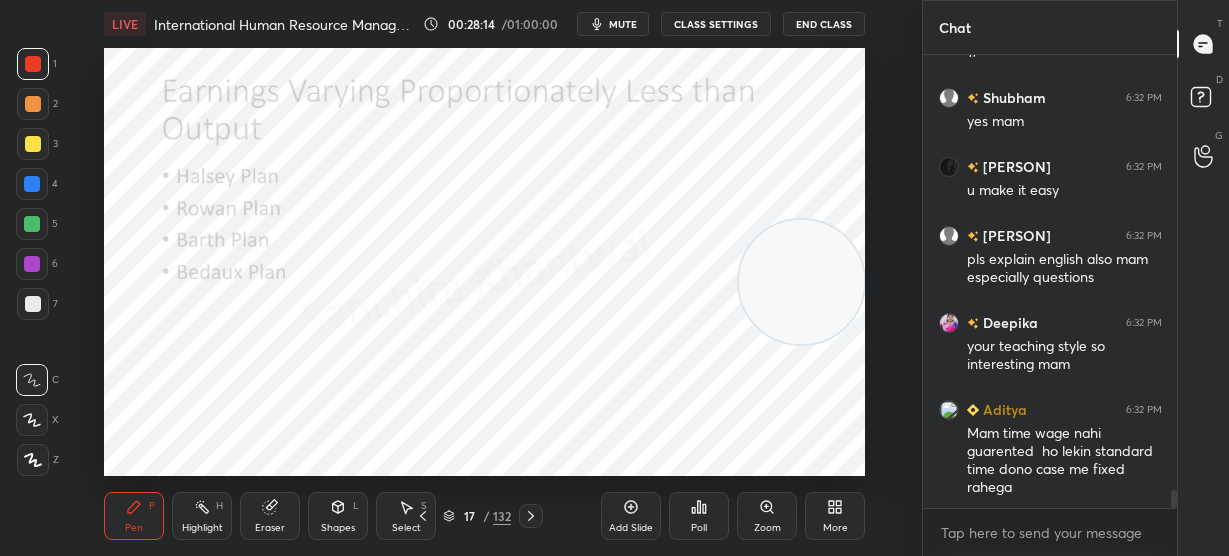 scroll, scrollTop: 11107, scrollLeft: 0, axis: vertical 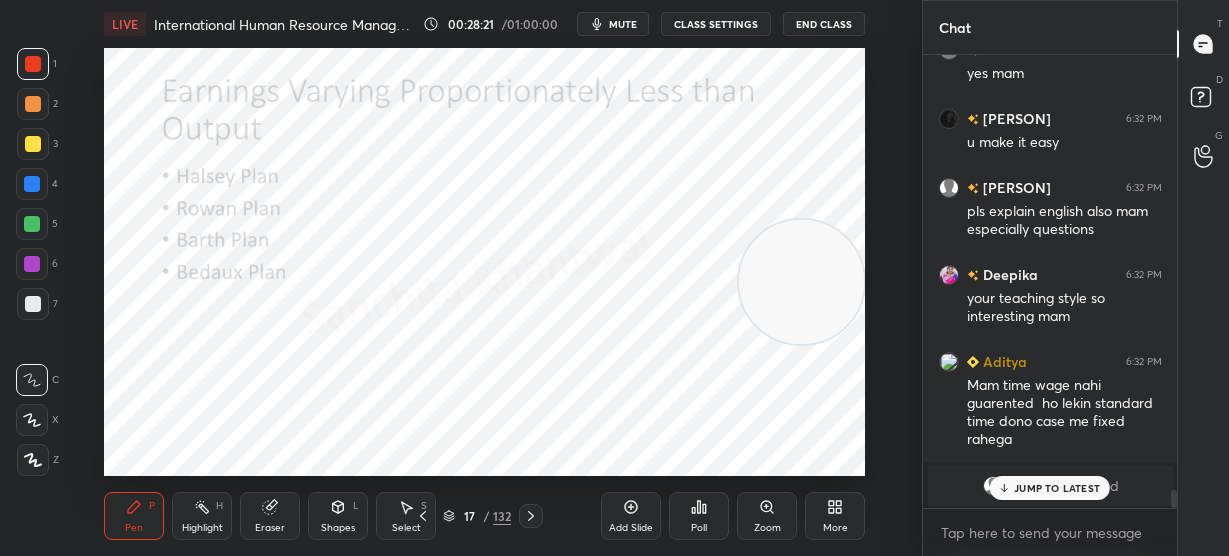 click on "JUMP TO LATEST" at bounding box center (1057, 488) 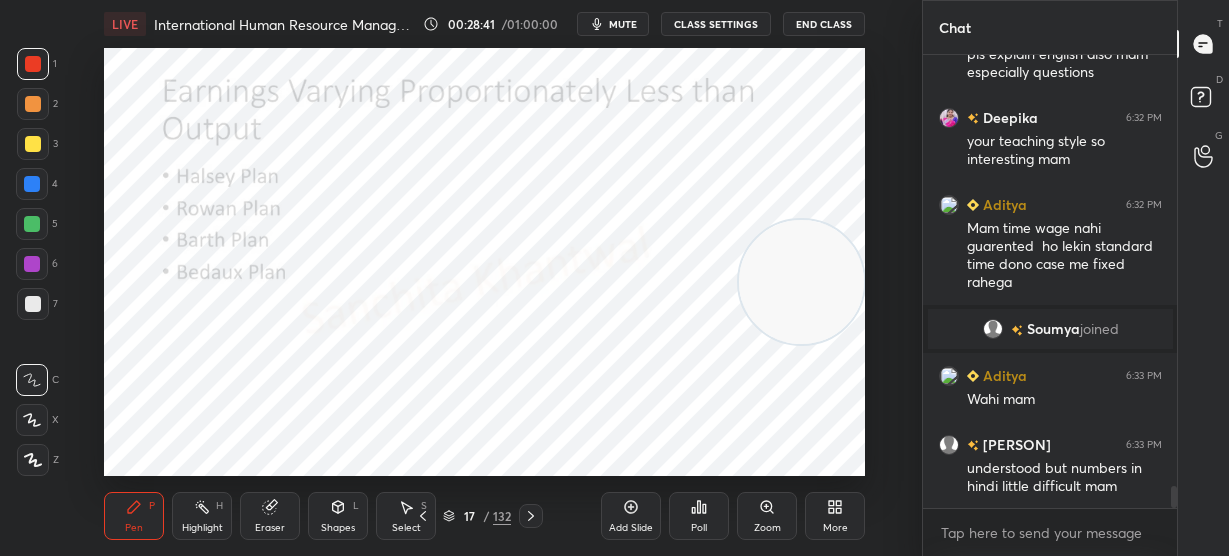 scroll, scrollTop: 9166, scrollLeft: 0, axis: vertical 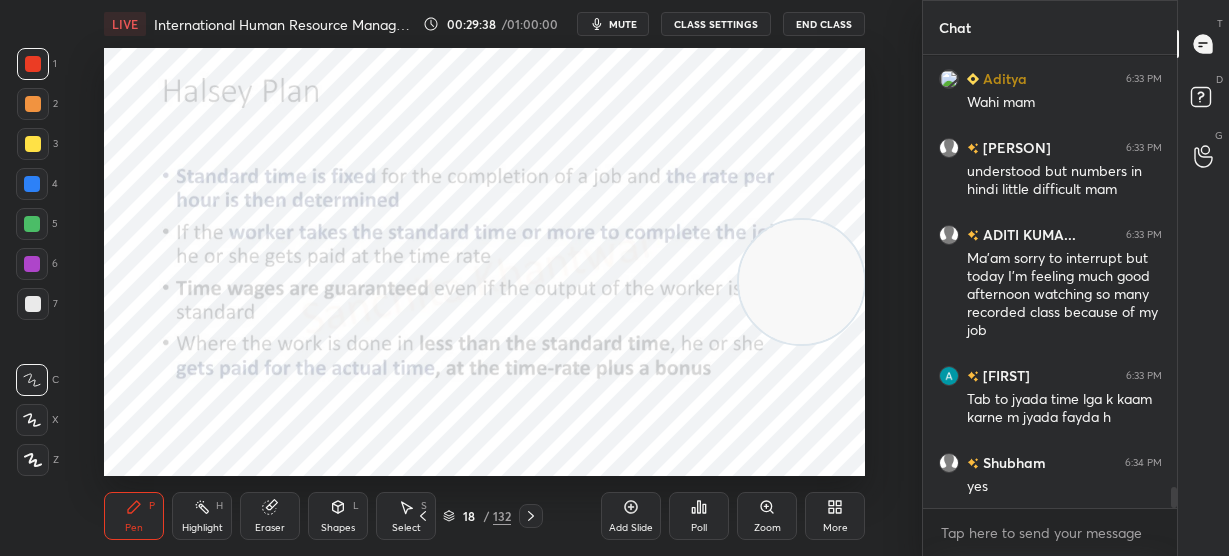 click at bounding box center [801, 282] 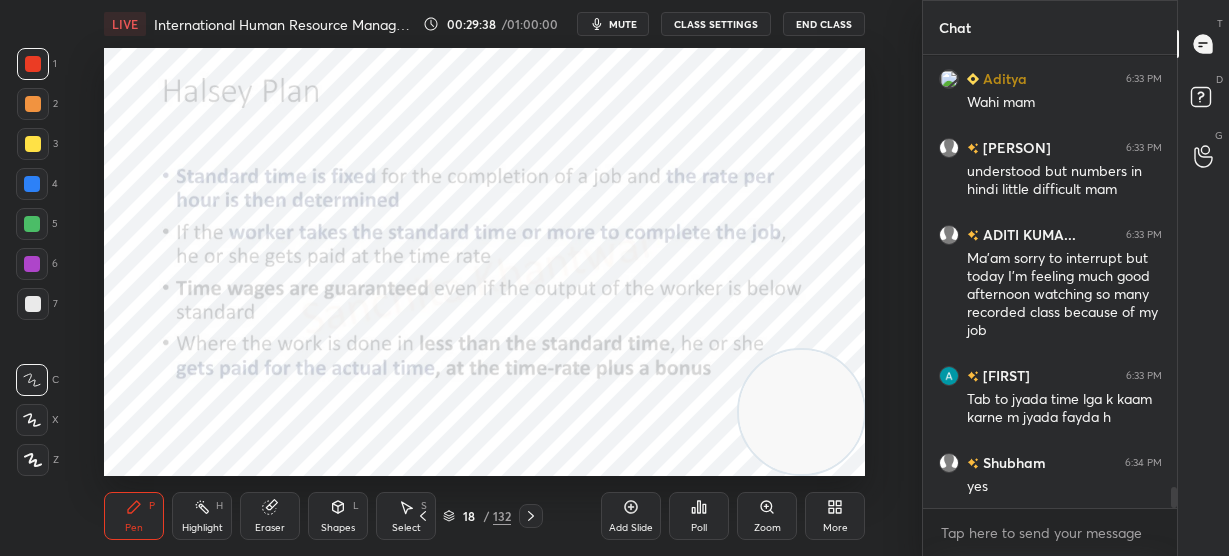 drag, startPoint x: 810, startPoint y: 284, endPoint x: 828, endPoint y: 495, distance: 211.76639 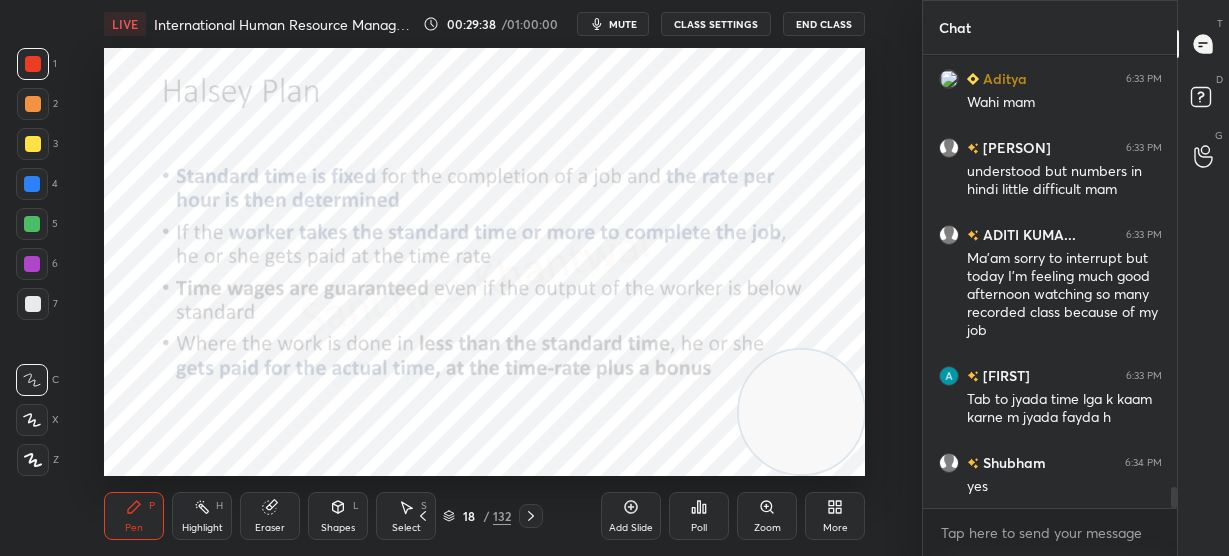click on "LIVE International Human Resource Management 00:29:38 /  01:00:00 mute CLASS SETTINGS End Class Setting up your live class Poll for   secs No correct answer Start poll Back International Human Resource Management • L23 of Detailed course on Labour Welfare(Unit:1-5)Code55 UGC NET December 2025 [FIRST] [LAST] Pen P Highlight H Eraser Shapes L Select S 18 / 132 Add Slide Poll Zoom More" at bounding box center [485, 278] 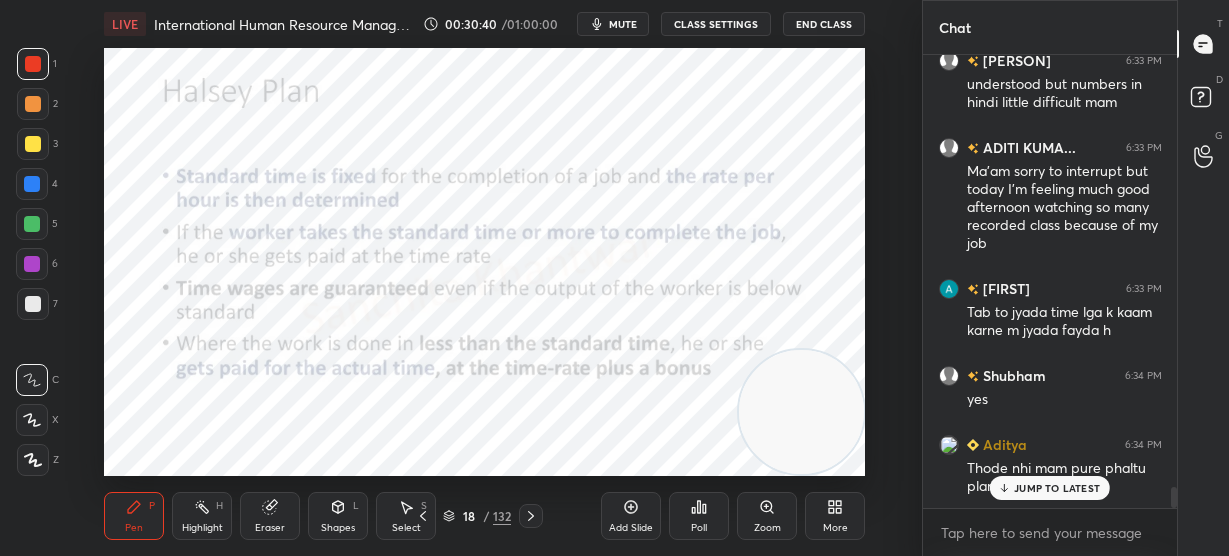 scroll, scrollTop: 9477, scrollLeft: 0, axis: vertical 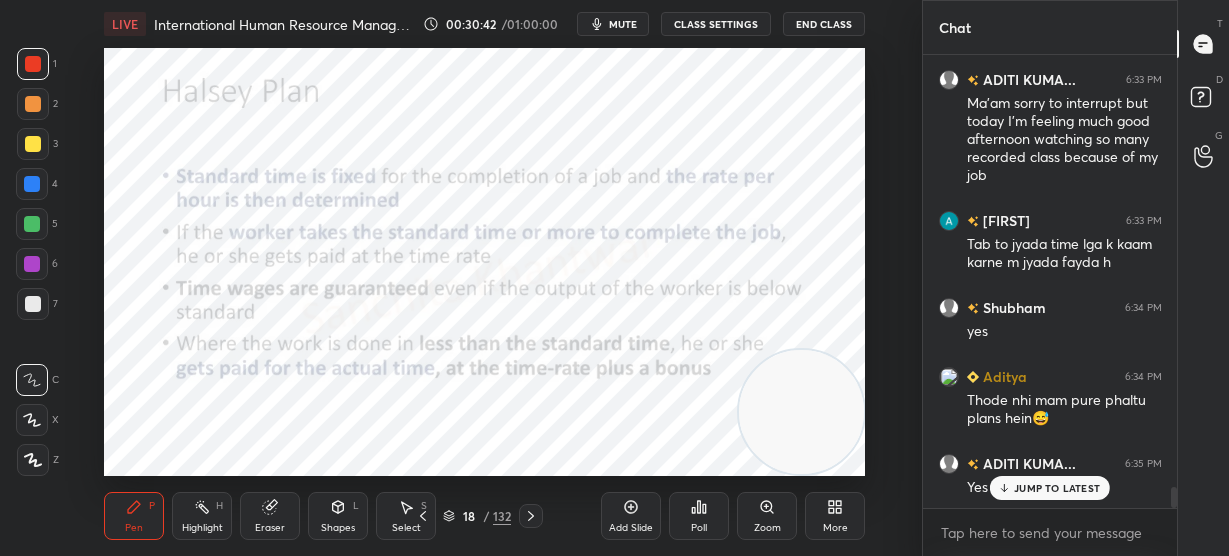 click on "JUMP TO LATEST" at bounding box center [1057, 488] 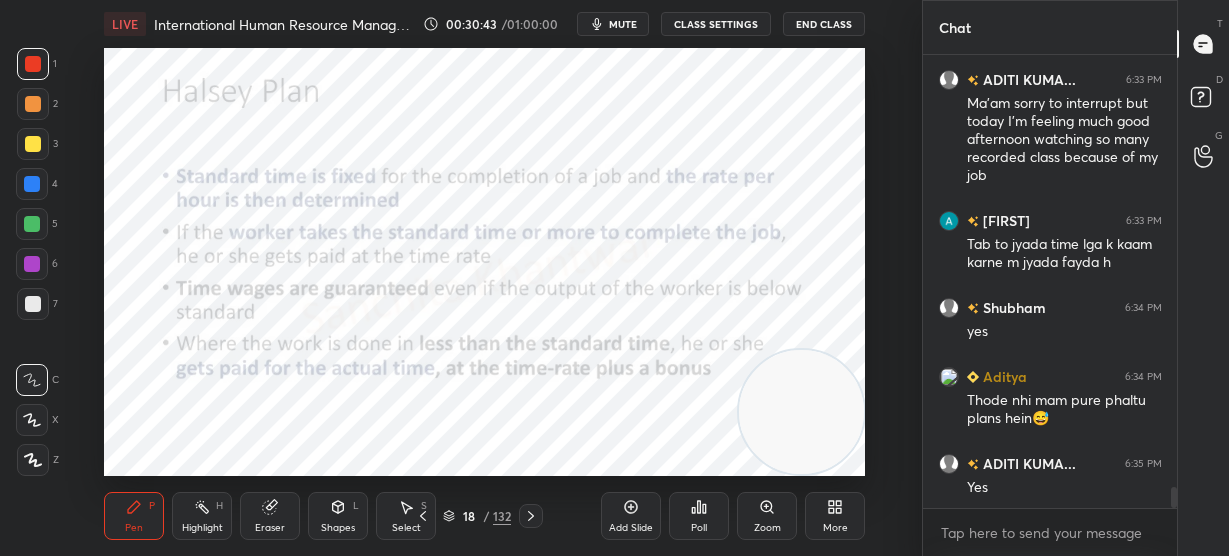 click at bounding box center [801, 412] 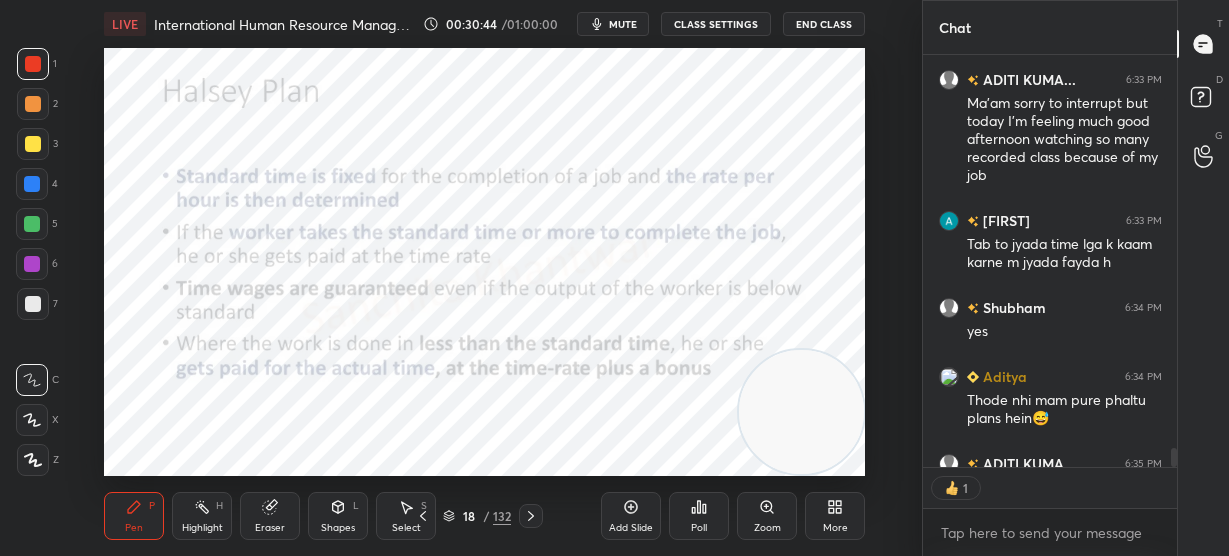 scroll, scrollTop: 406, scrollLeft: 248, axis: both 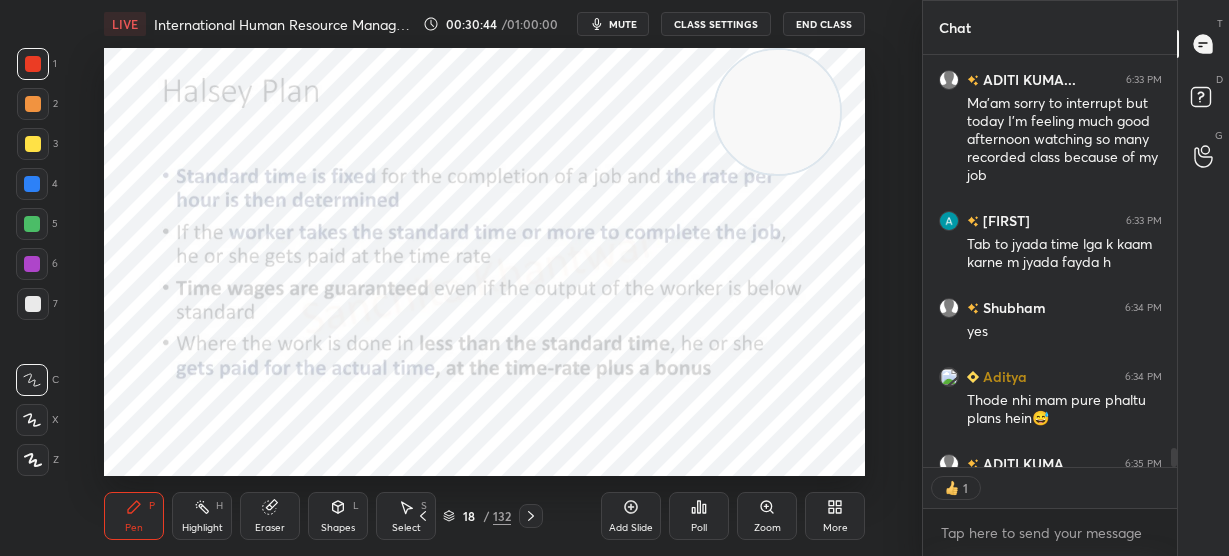 drag, startPoint x: 818, startPoint y: 430, endPoint x: 790, endPoint y: 15, distance: 415.9435 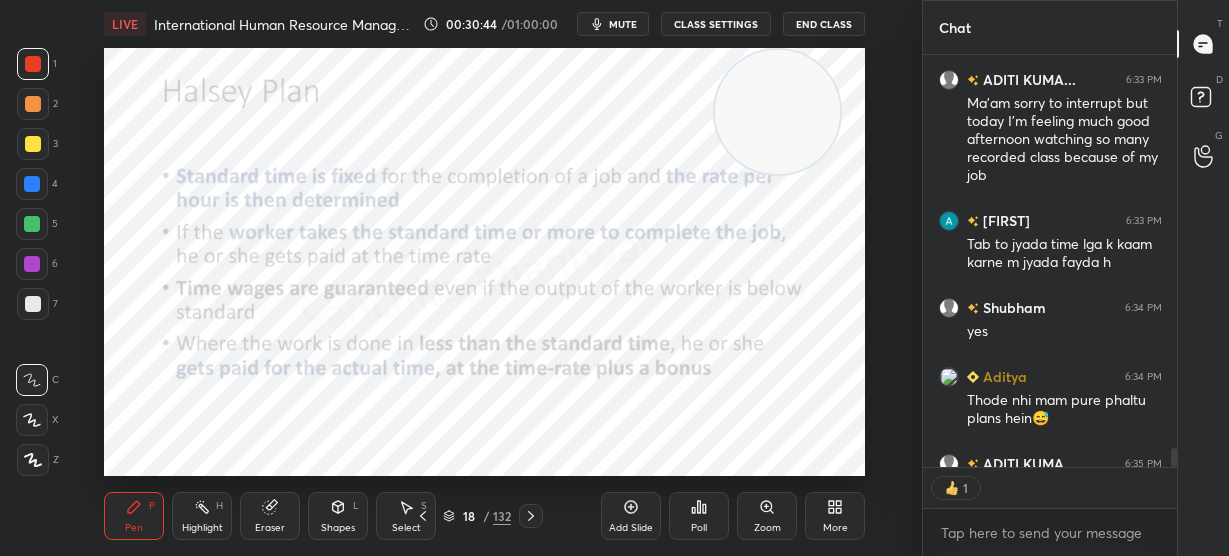 click on "LIVE International Human Resource Management 00:30:44 /  01:00:00 mute CLASS SETTINGS End Class Setting up your live class Poll for   secs No correct answer Start poll Back International Human Resource Management • L23 of Detailed course on Labour Welfare(Unit:1-5)Code55 UGC NET December 2025 [PERSON] Pen P Highlight H Eraser Shapes L Select S 18 / 132 Add Slide Poll Zoom More" at bounding box center (485, 278) 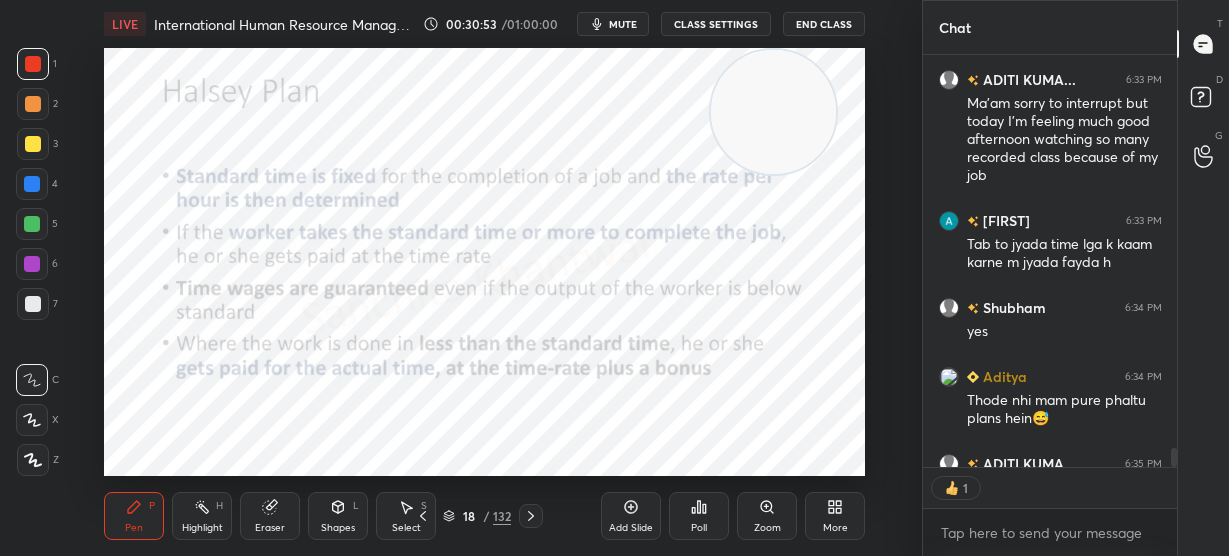 scroll, scrollTop: 7, scrollLeft: 7, axis: both 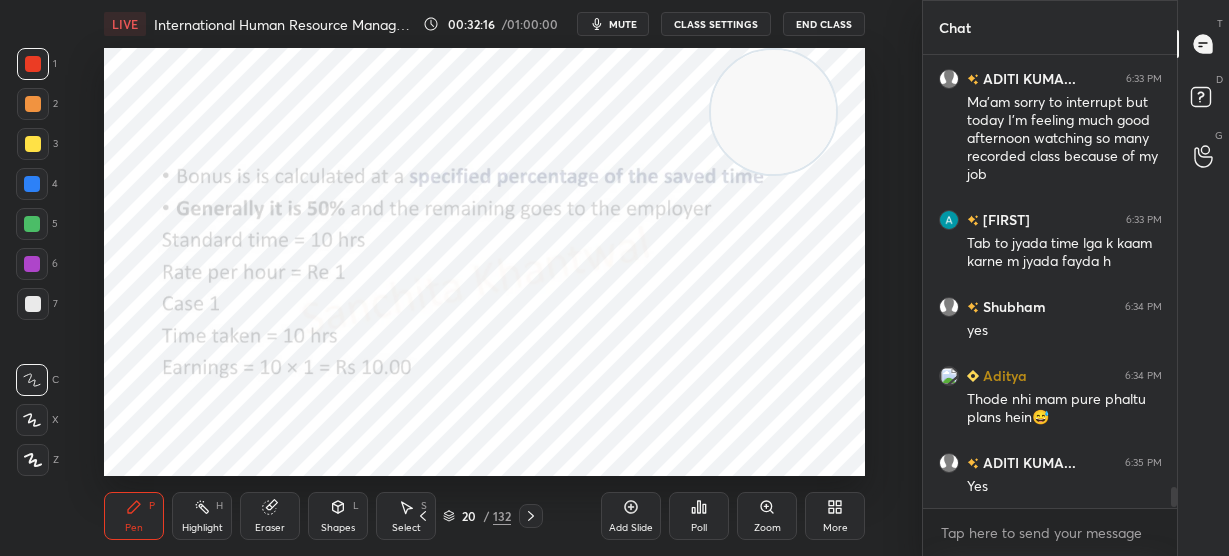 click at bounding box center (773, 112) 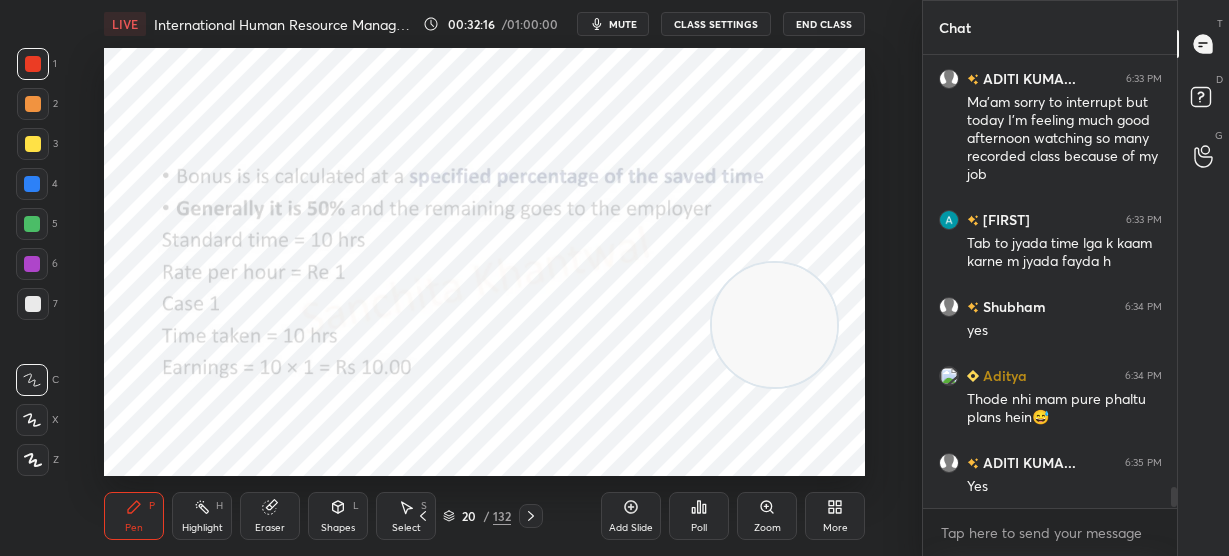 drag, startPoint x: 773, startPoint y: 135, endPoint x: 777, endPoint y: 354, distance: 219.03653 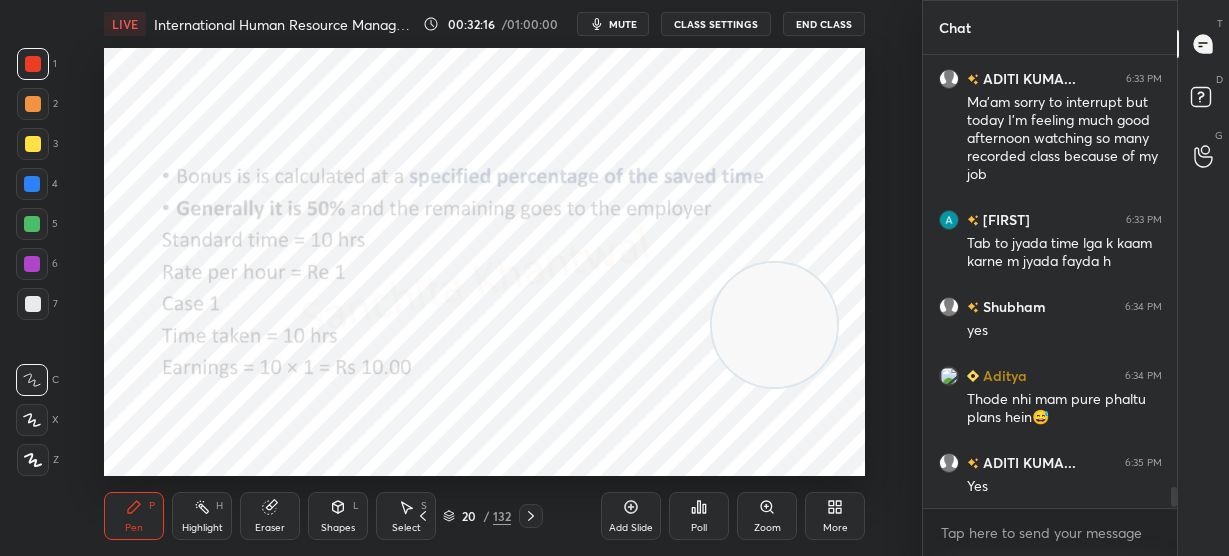 click at bounding box center (774, 325) 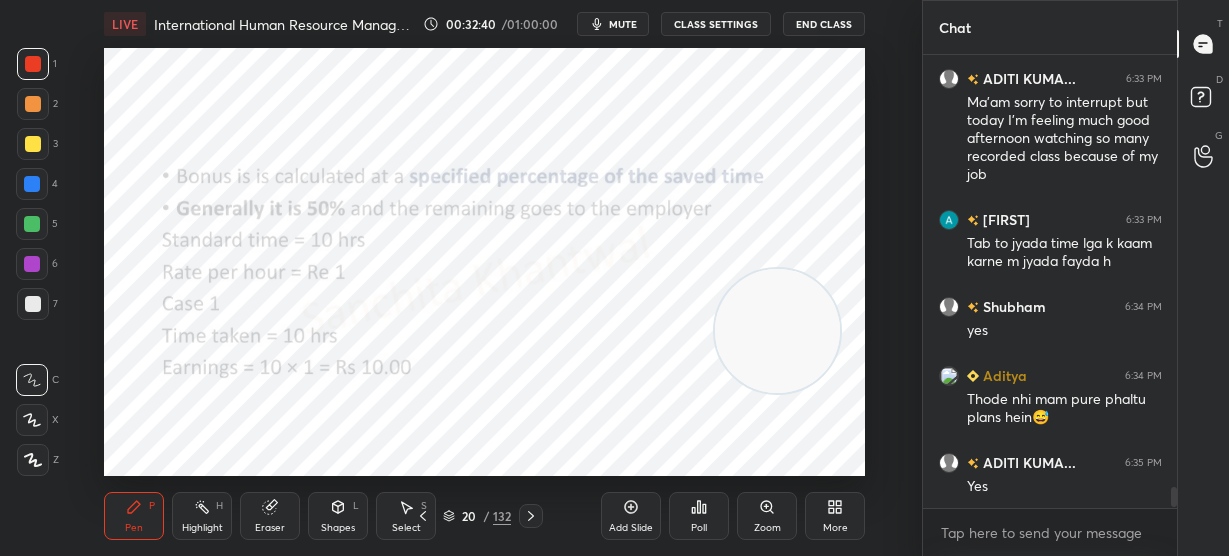 click at bounding box center [777, 331] 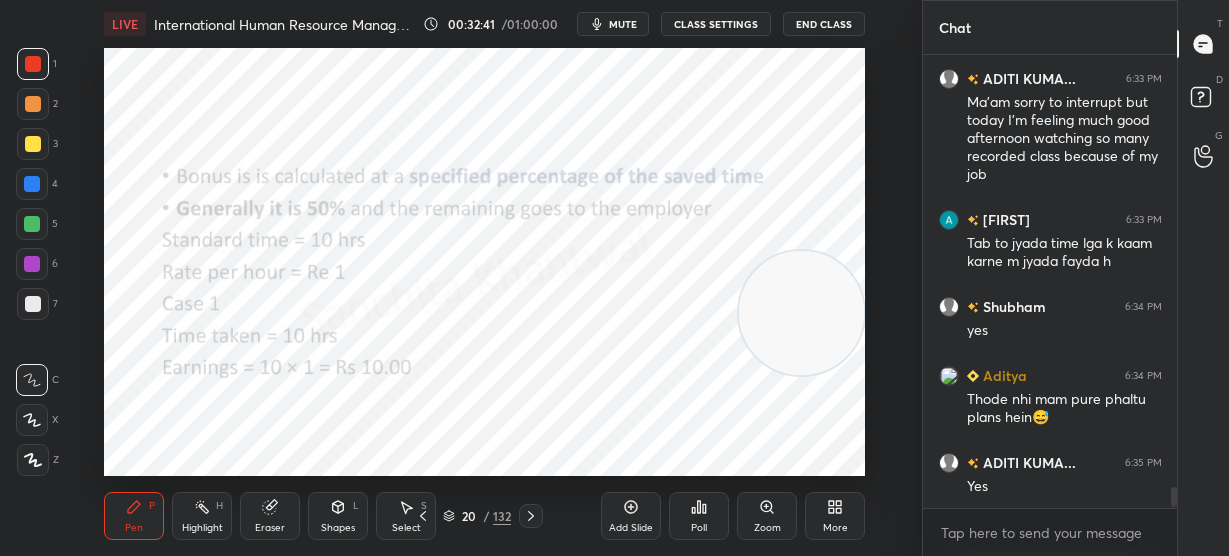 drag, startPoint x: 799, startPoint y: 294, endPoint x: 827, endPoint y: 276, distance: 33.286633 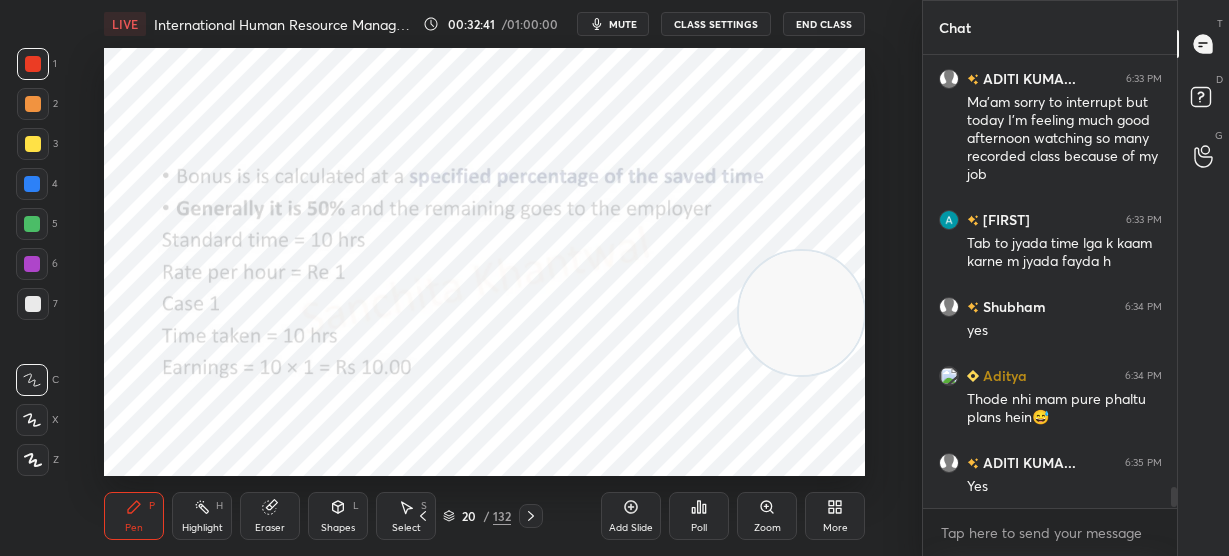 click at bounding box center (801, 313) 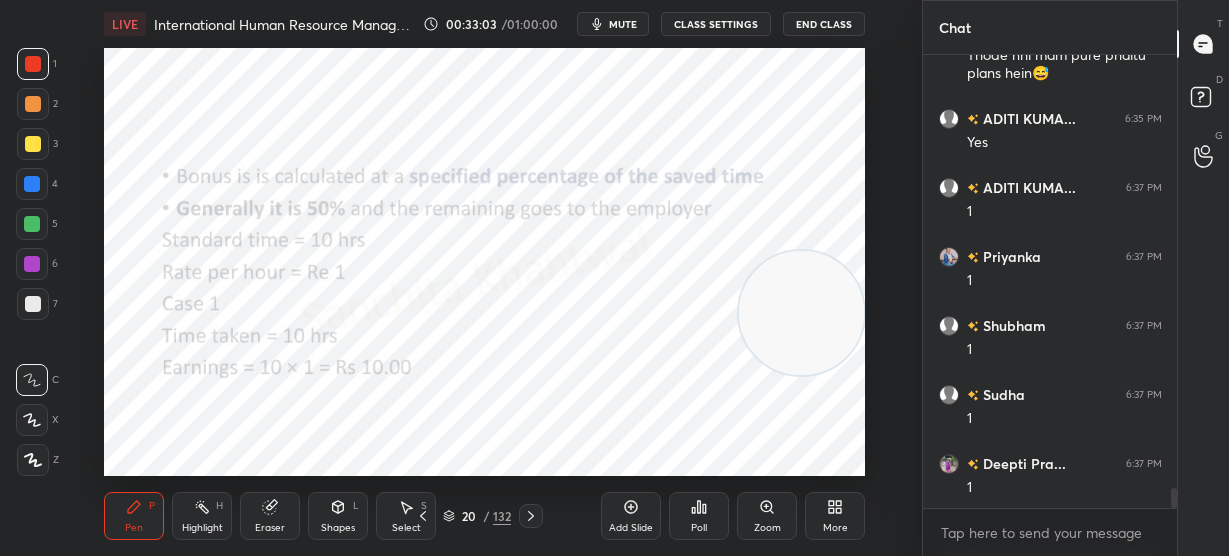 scroll, scrollTop: 9909, scrollLeft: 0, axis: vertical 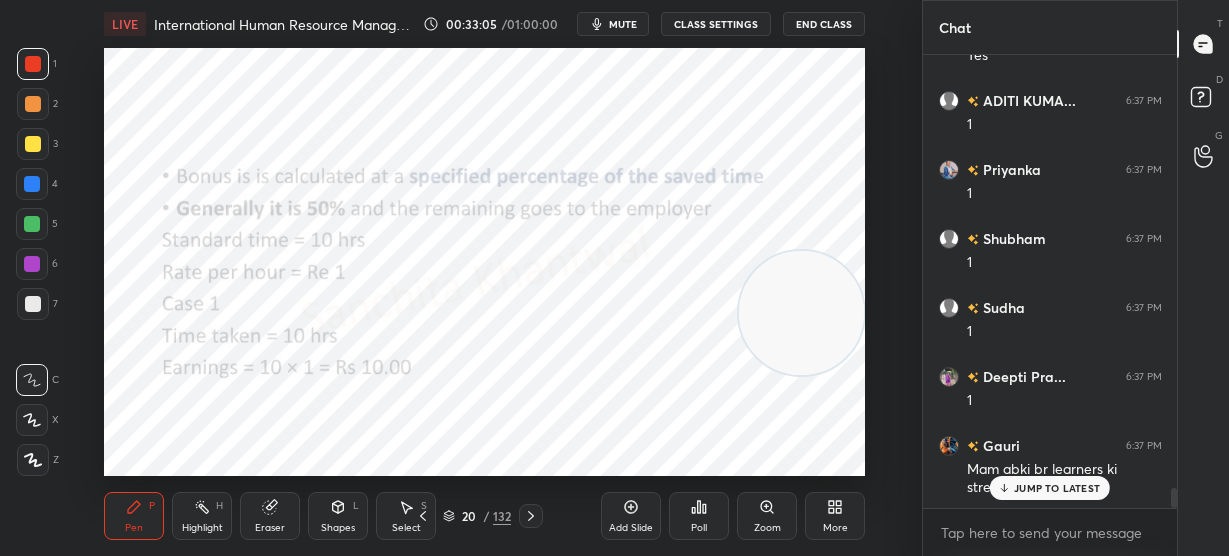 click on "x" at bounding box center [1050, 532] 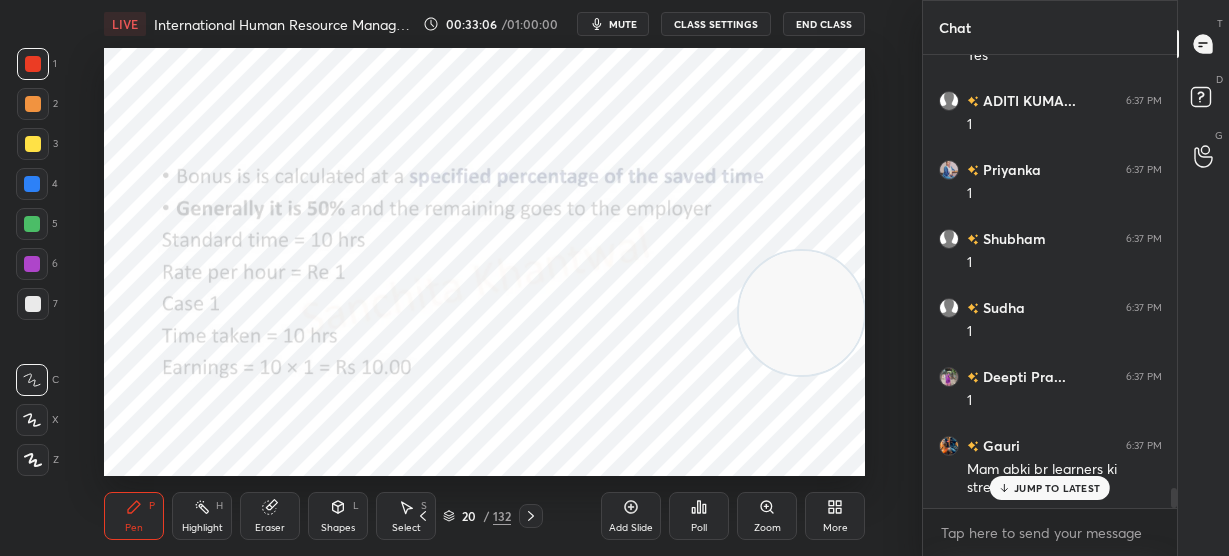 click 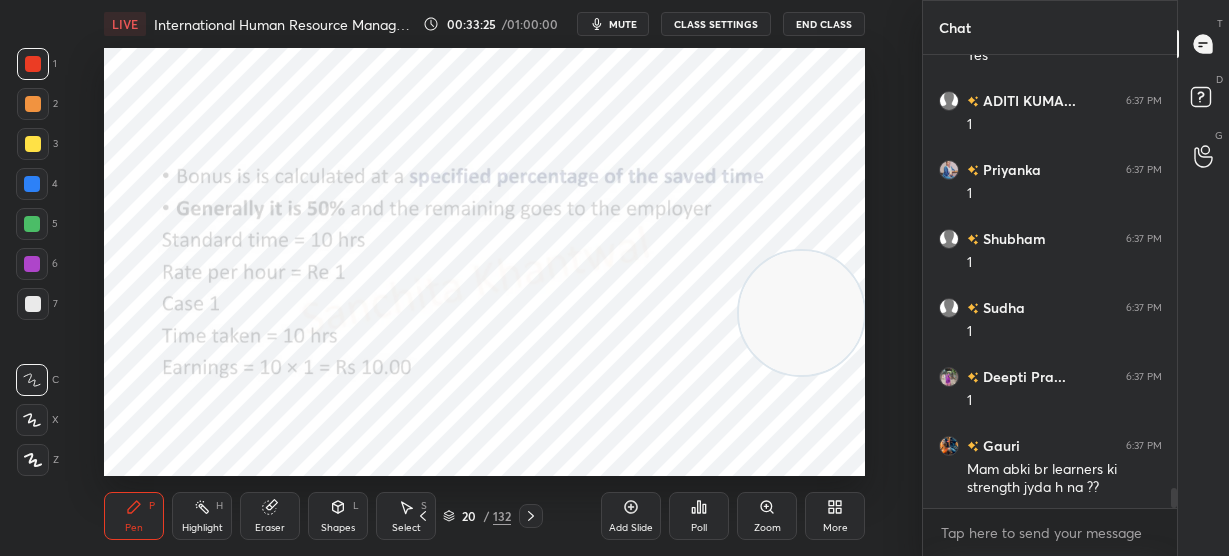 scroll, scrollTop: 9978, scrollLeft: 0, axis: vertical 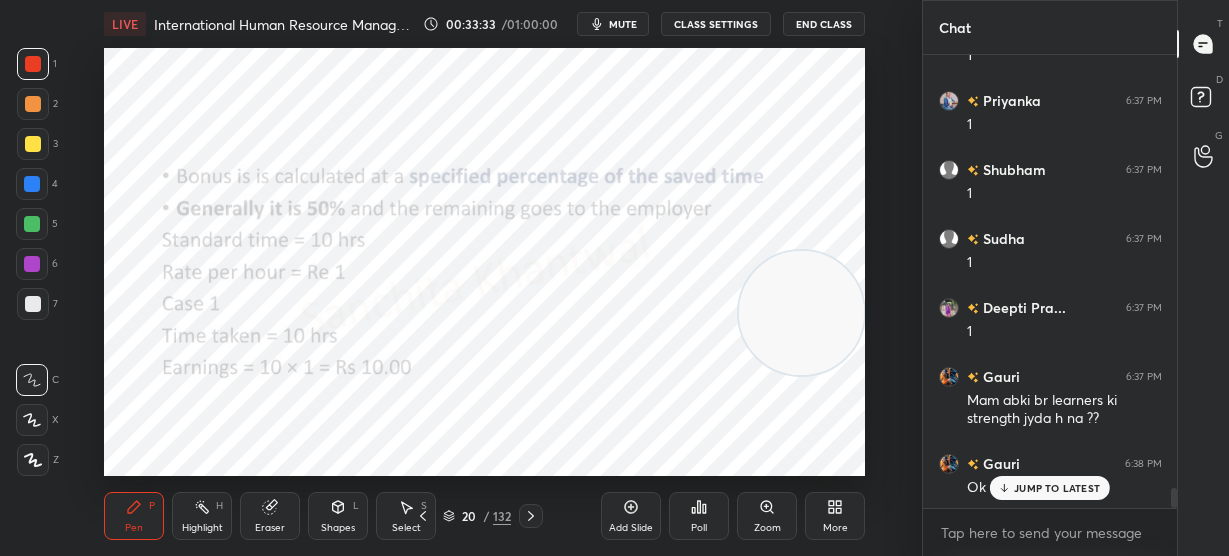 click on "JUMP TO LATEST" at bounding box center (1057, 488) 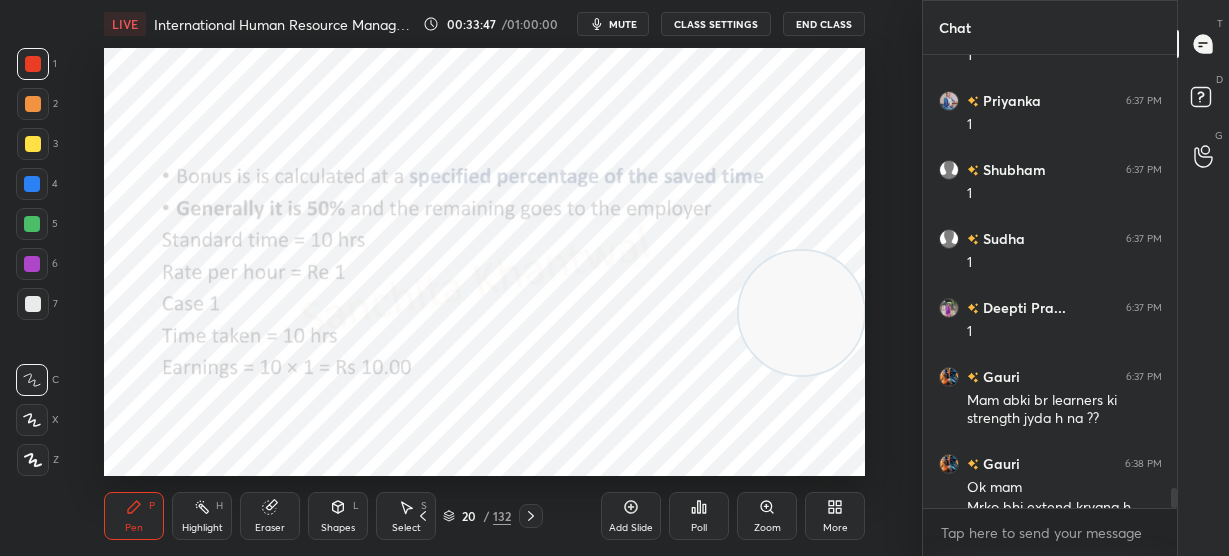 scroll, scrollTop: 9998, scrollLeft: 0, axis: vertical 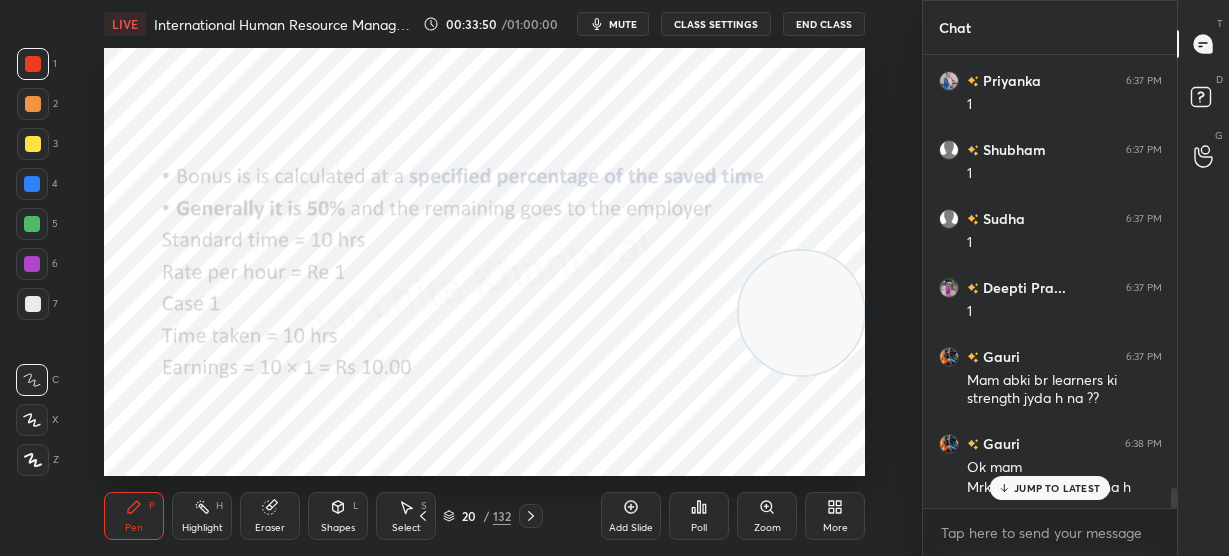 click on "JUMP TO LATEST" at bounding box center (1057, 488) 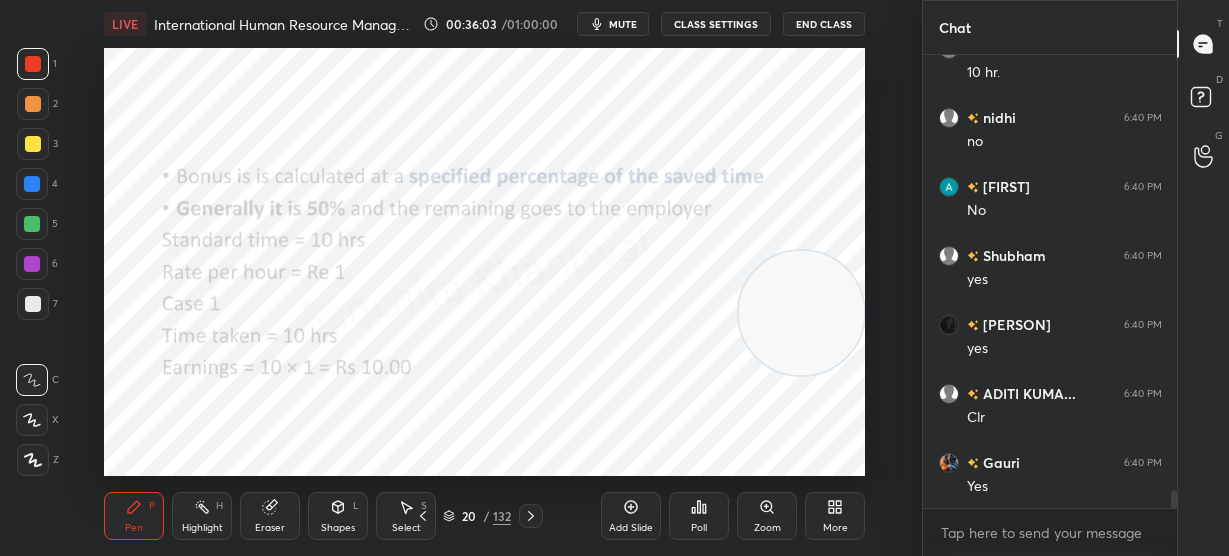 scroll, scrollTop: 11093, scrollLeft: 0, axis: vertical 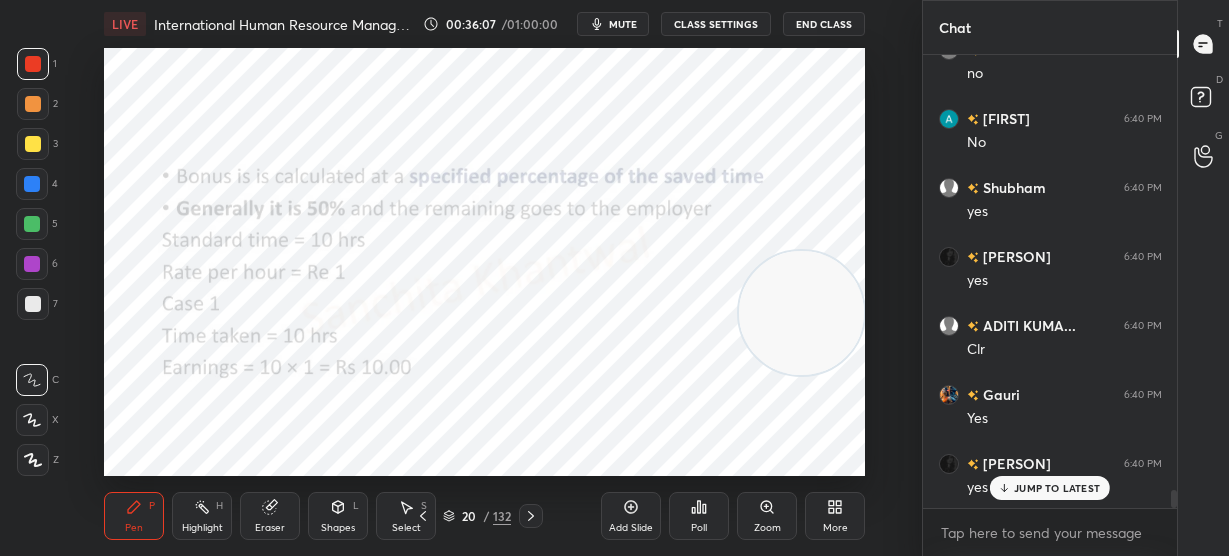 click on "JUMP TO LATEST" at bounding box center [1057, 488] 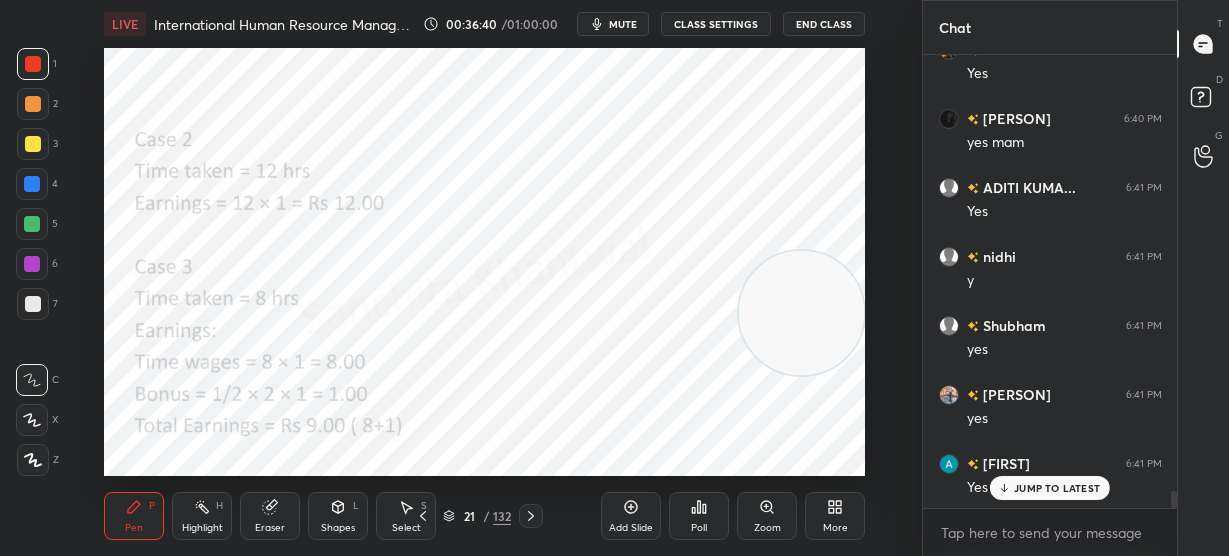 scroll, scrollTop: 11507, scrollLeft: 0, axis: vertical 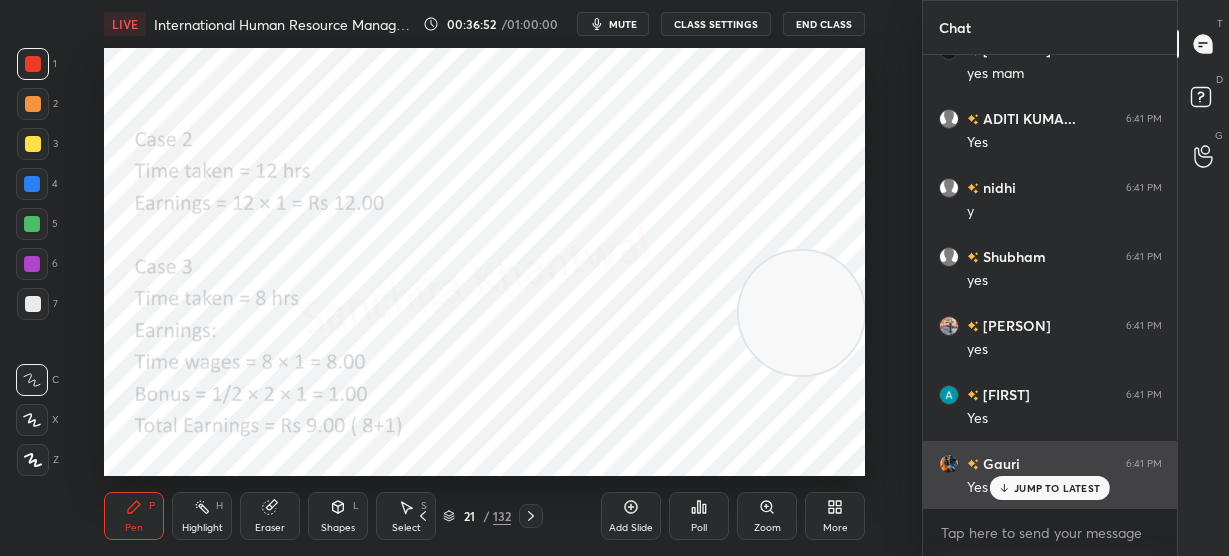 click on "Yes" at bounding box center (1064, 486) 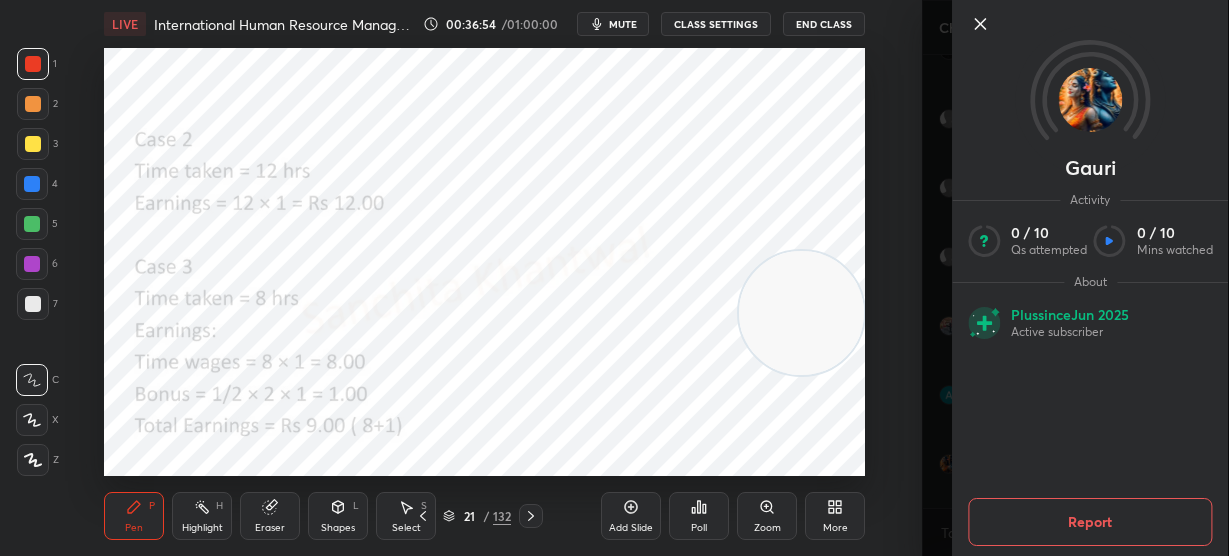 click 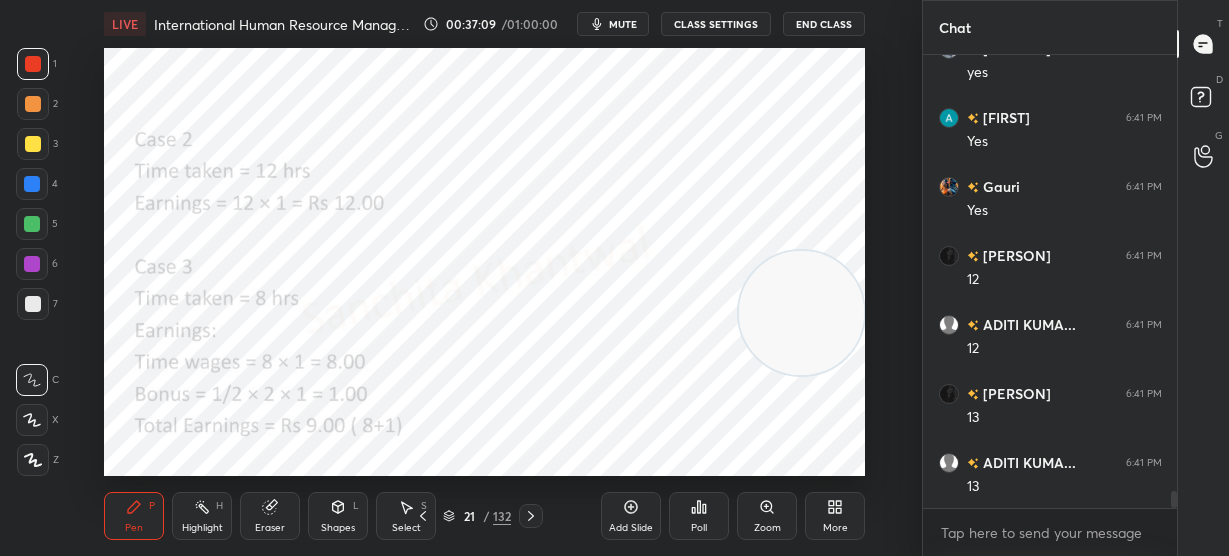 scroll, scrollTop: 11804, scrollLeft: 0, axis: vertical 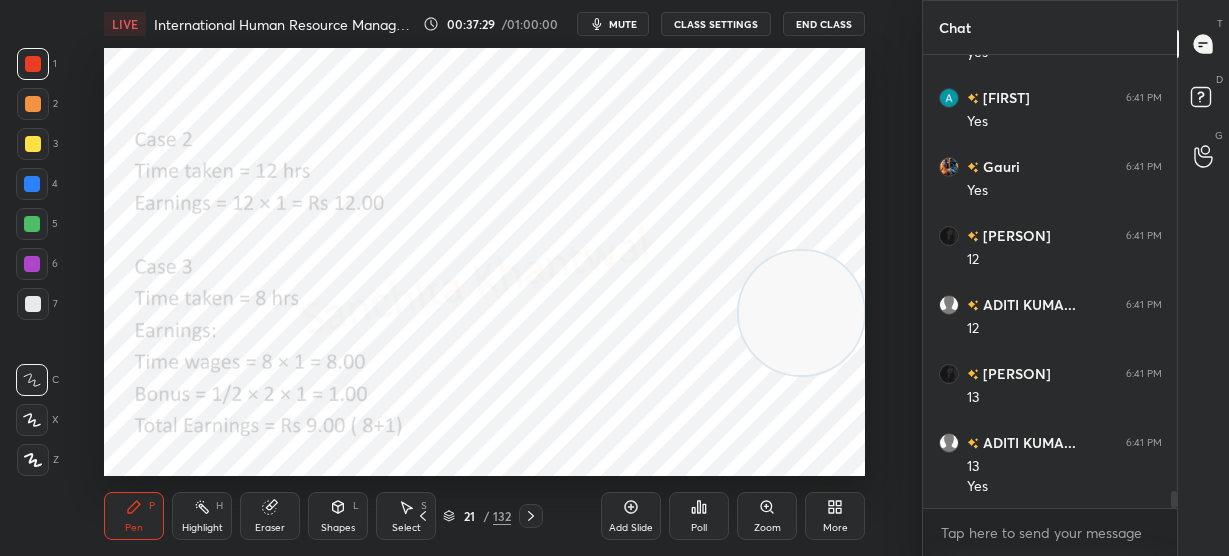 click on "mute" at bounding box center [623, 24] 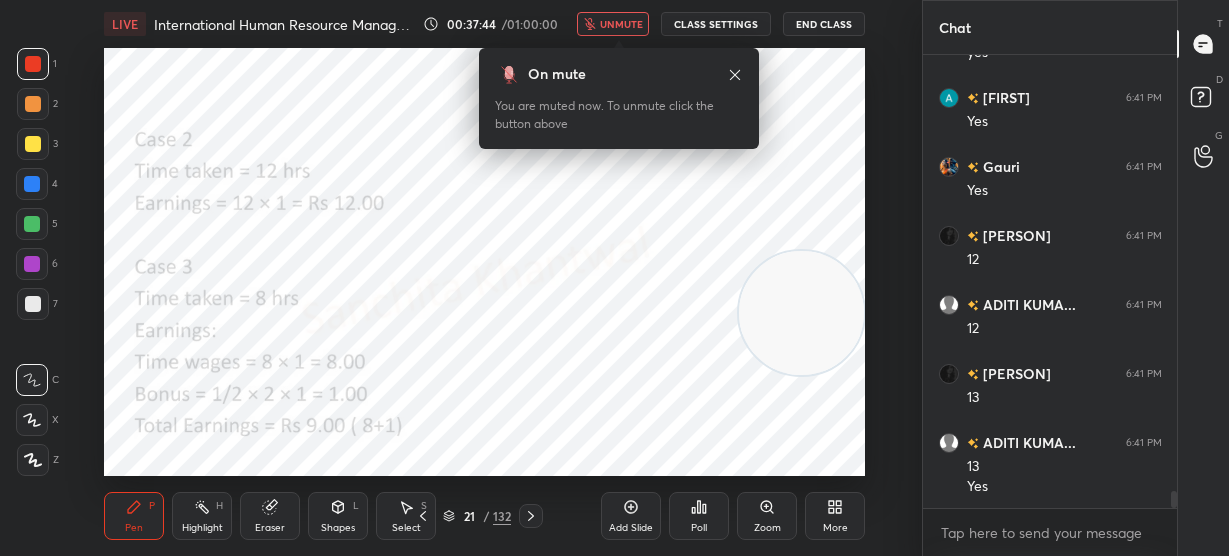 click on "unmute" at bounding box center [621, 24] 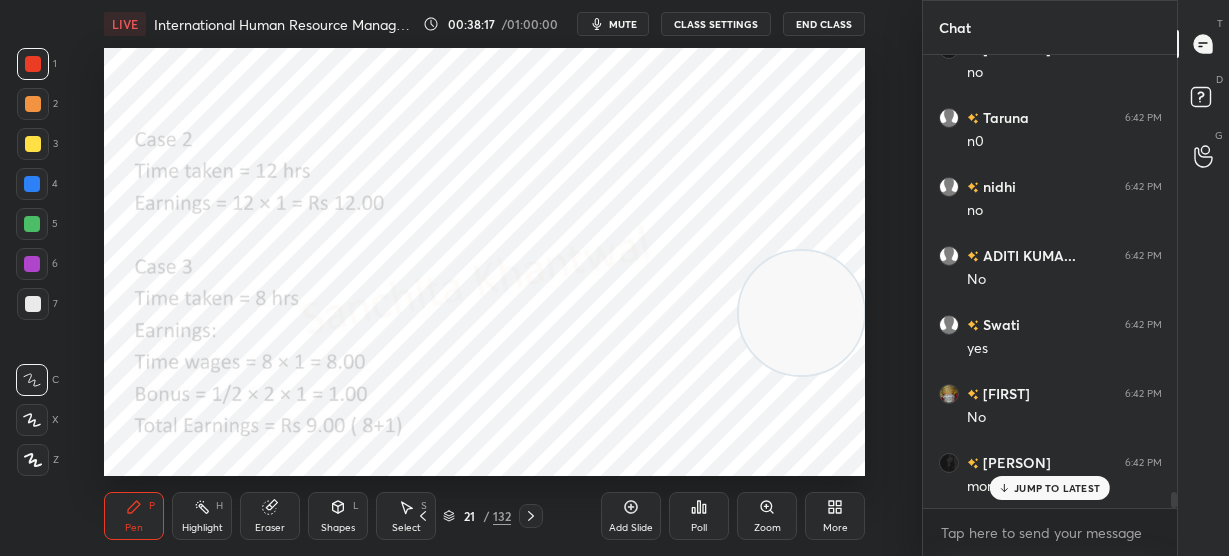 scroll, scrollTop: 12460, scrollLeft: 0, axis: vertical 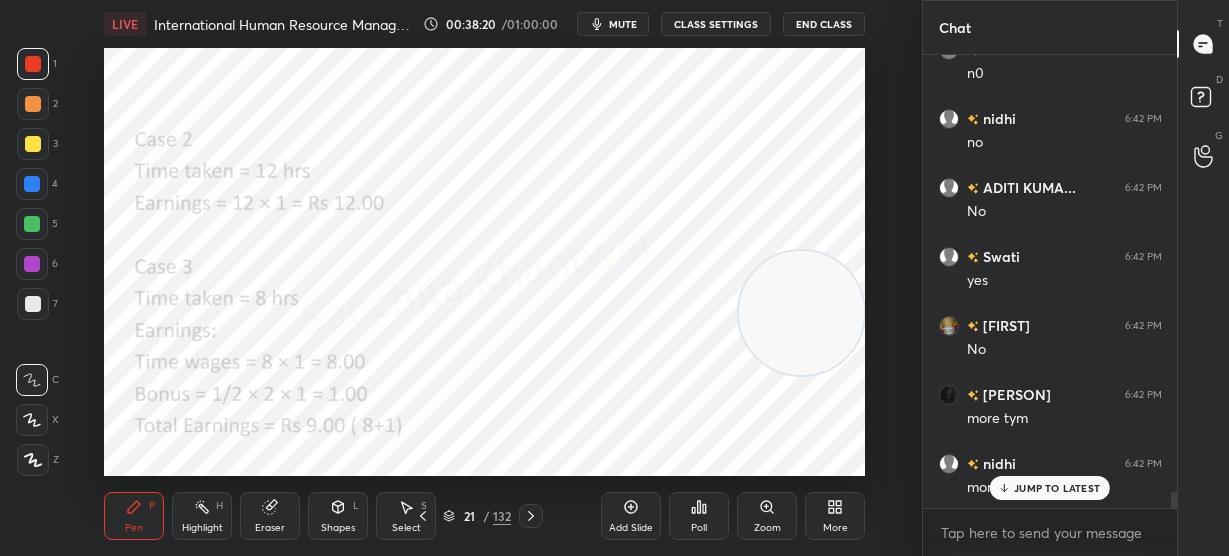 click on "JUMP TO LATEST" at bounding box center (1050, 488) 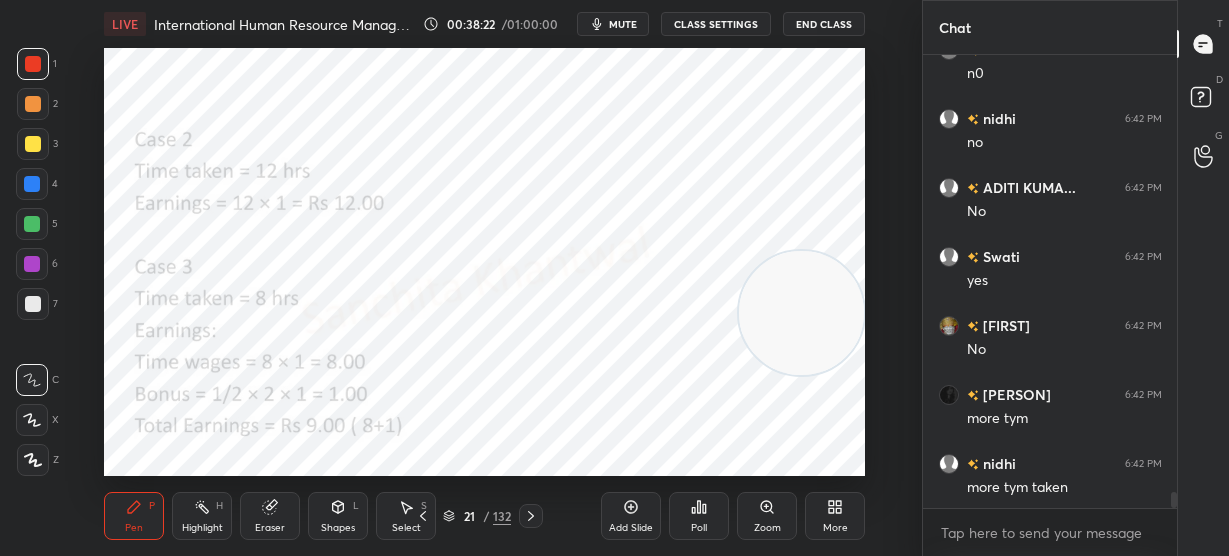 scroll, scrollTop: 12529, scrollLeft: 0, axis: vertical 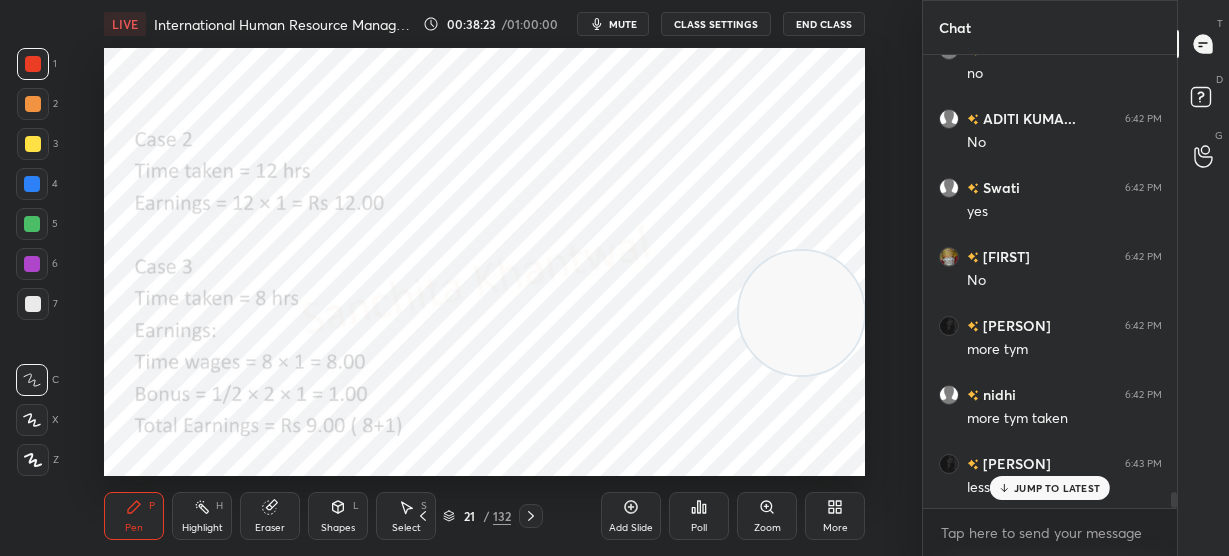 click on "JUMP TO LATEST" at bounding box center (1050, 488) 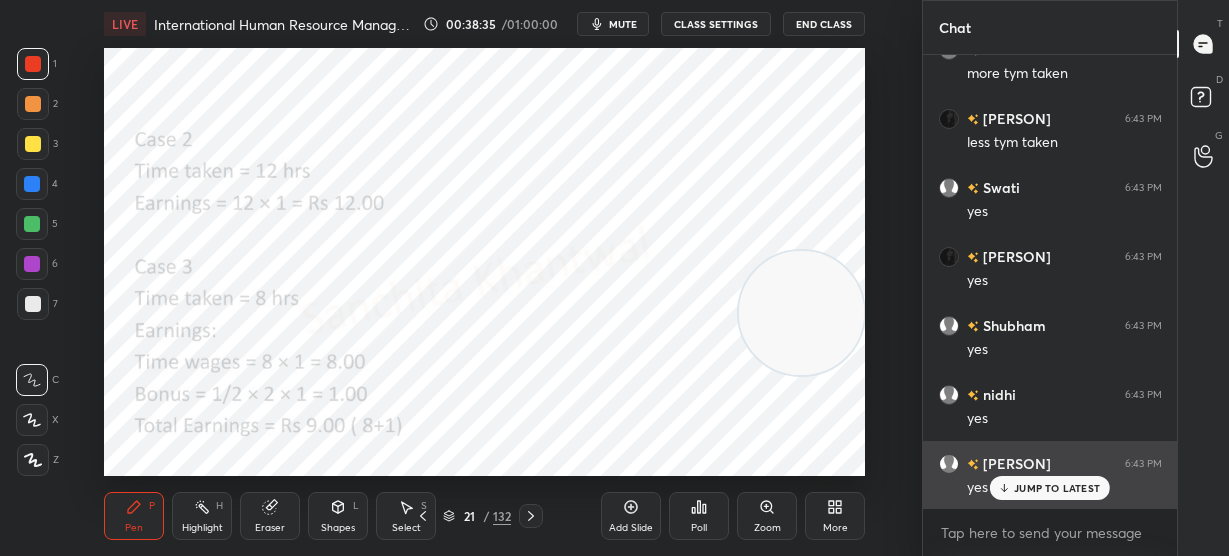 scroll, scrollTop: 12944, scrollLeft: 0, axis: vertical 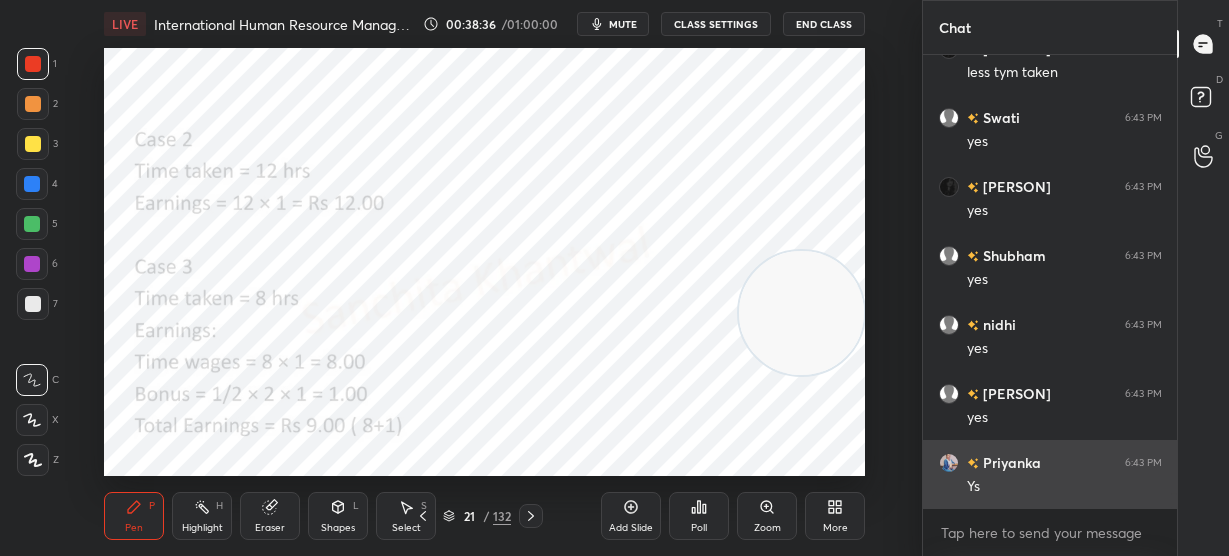 click on "Ys" at bounding box center [1064, 487] 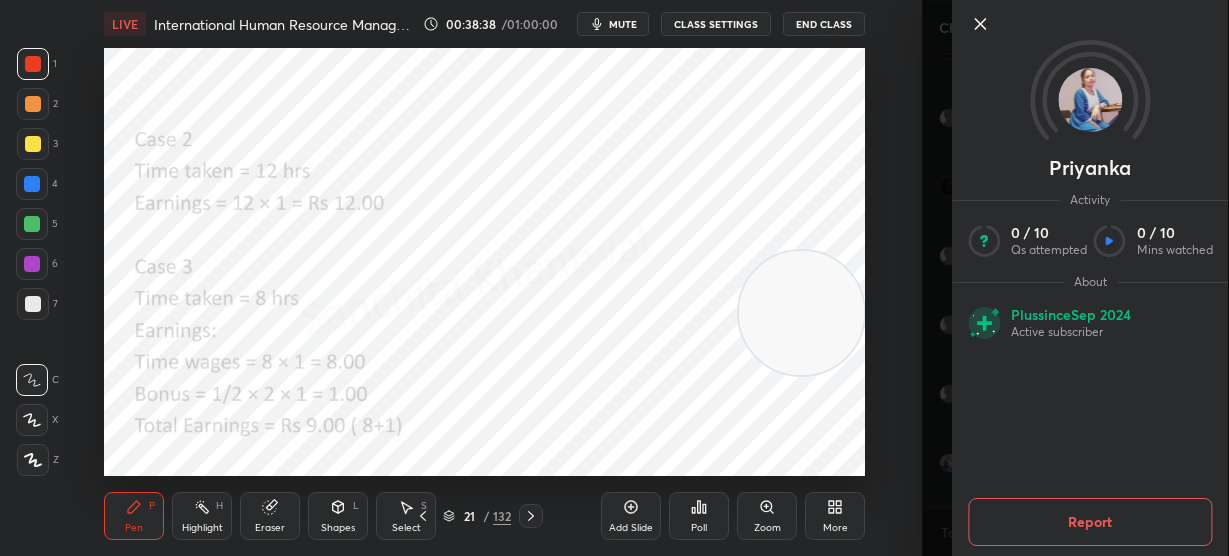 click 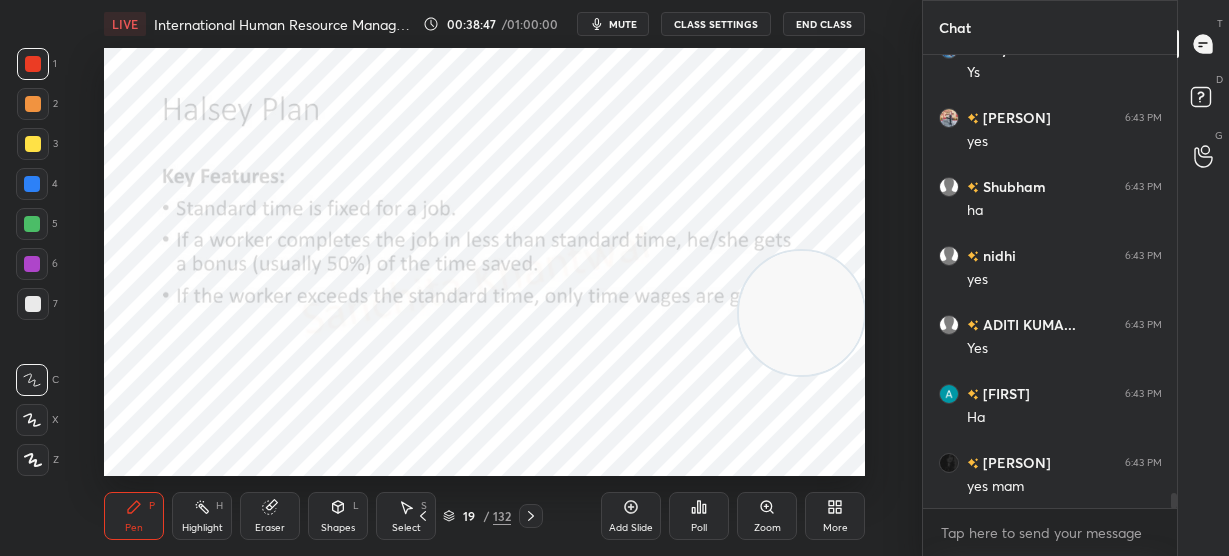 scroll, scrollTop: 13427, scrollLeft: 0, axis: vertical 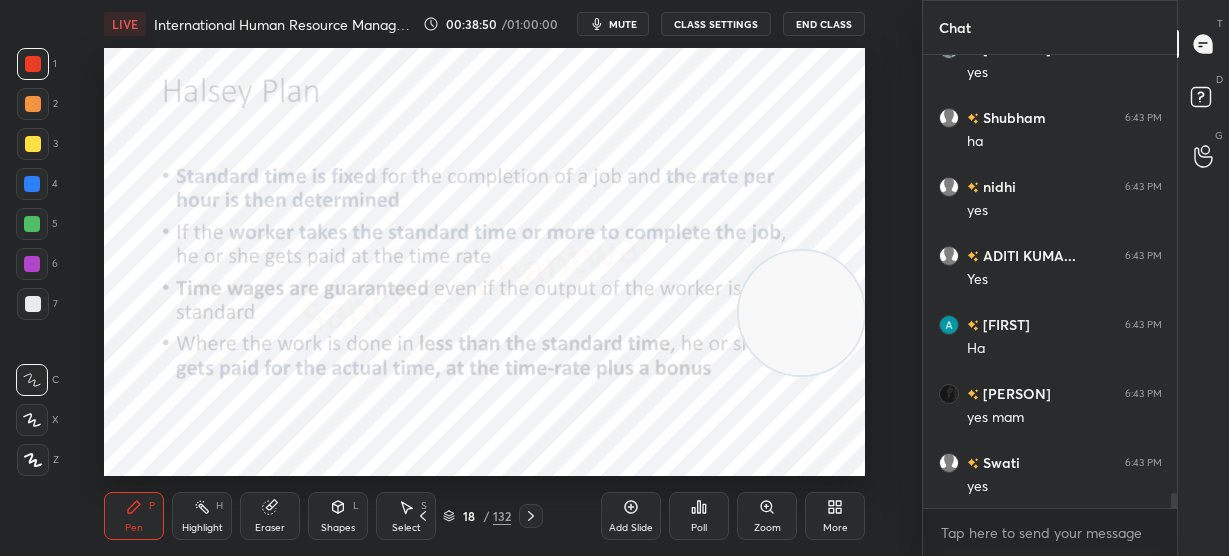 click at bounding box center [801, 313] 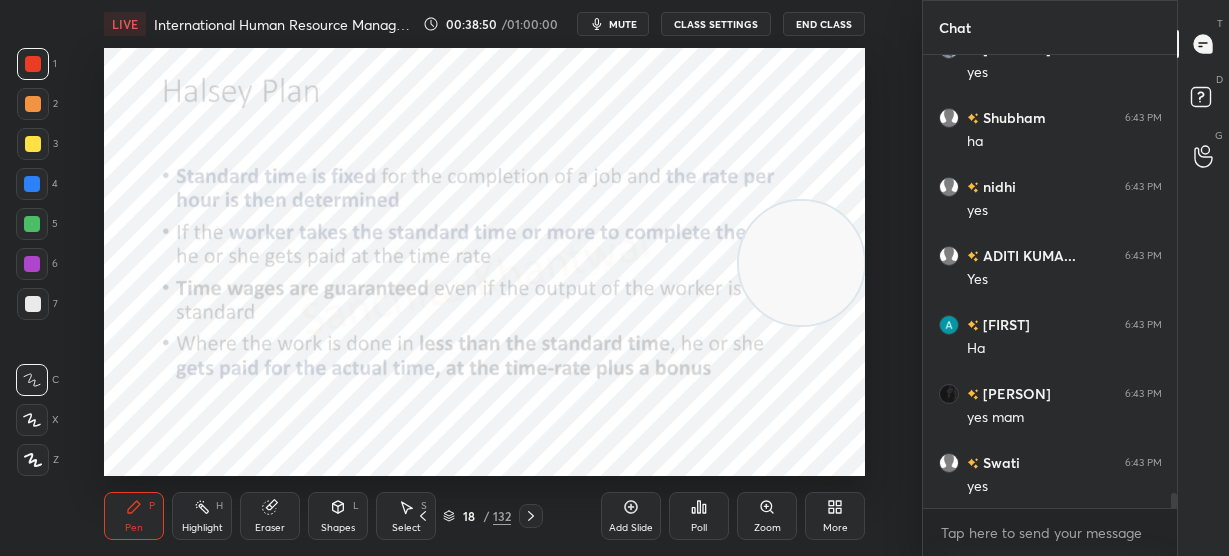 drag, startPoint x: 810, startPoint y: 334, endPoint x: 771, endPoint y: 143, distance: 194.94101 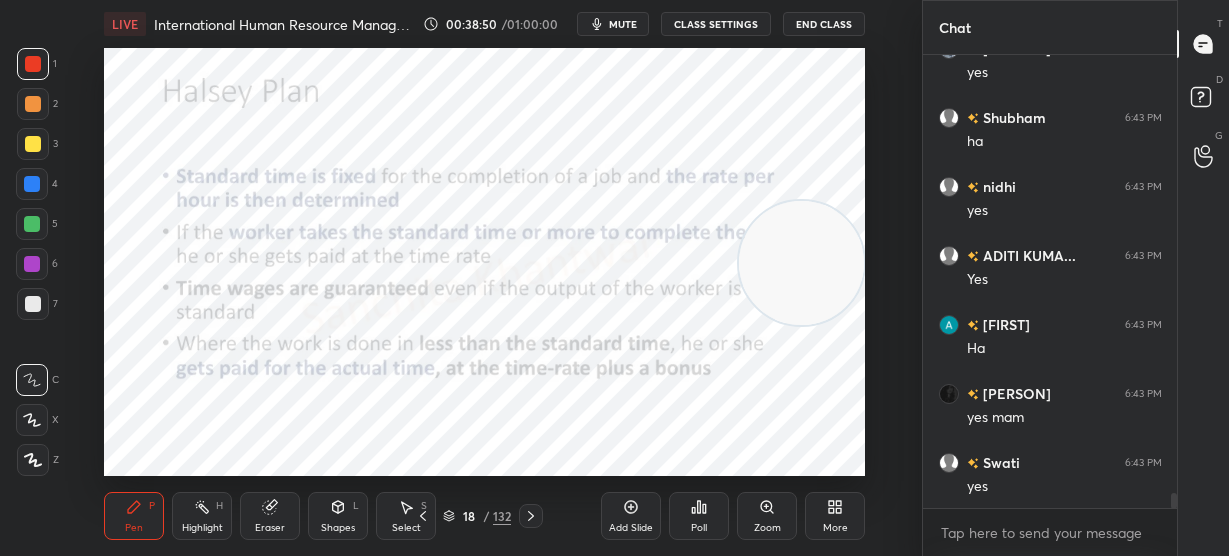 click at bounding box center (801, 263) 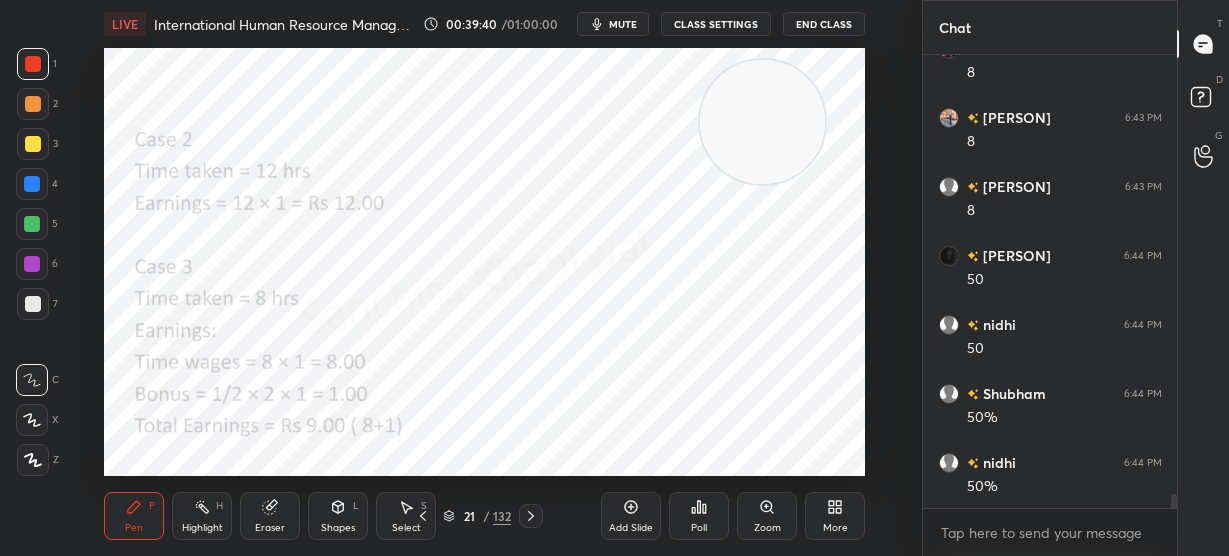 scroll, scrollTop: 14254, scrollLeft: 0, axis: vertical 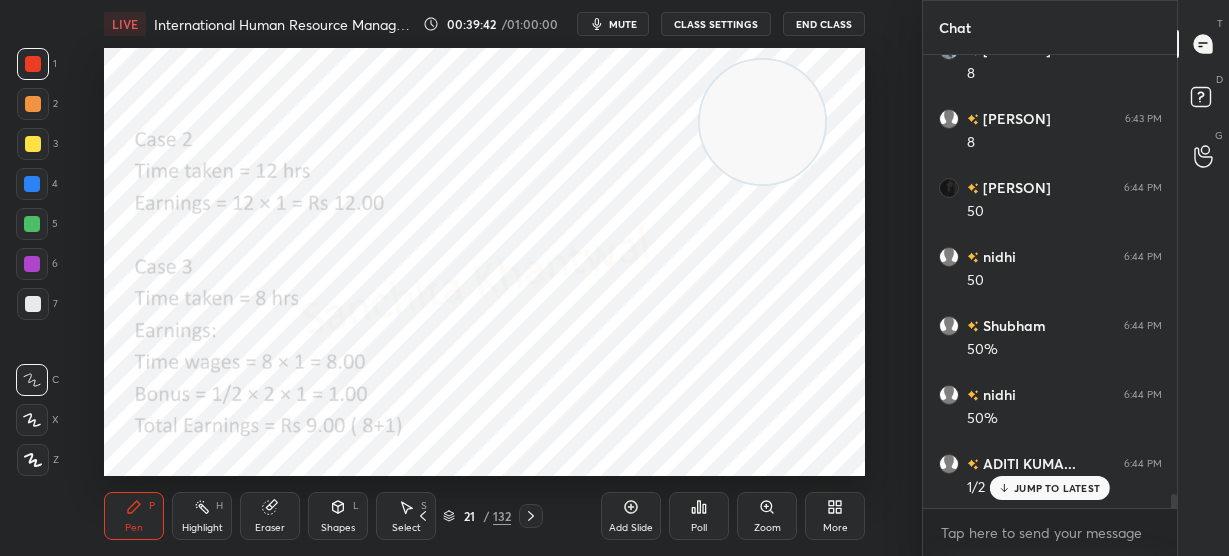 click on "JUMP TO LATEST" at bounding box center [1057, 488] 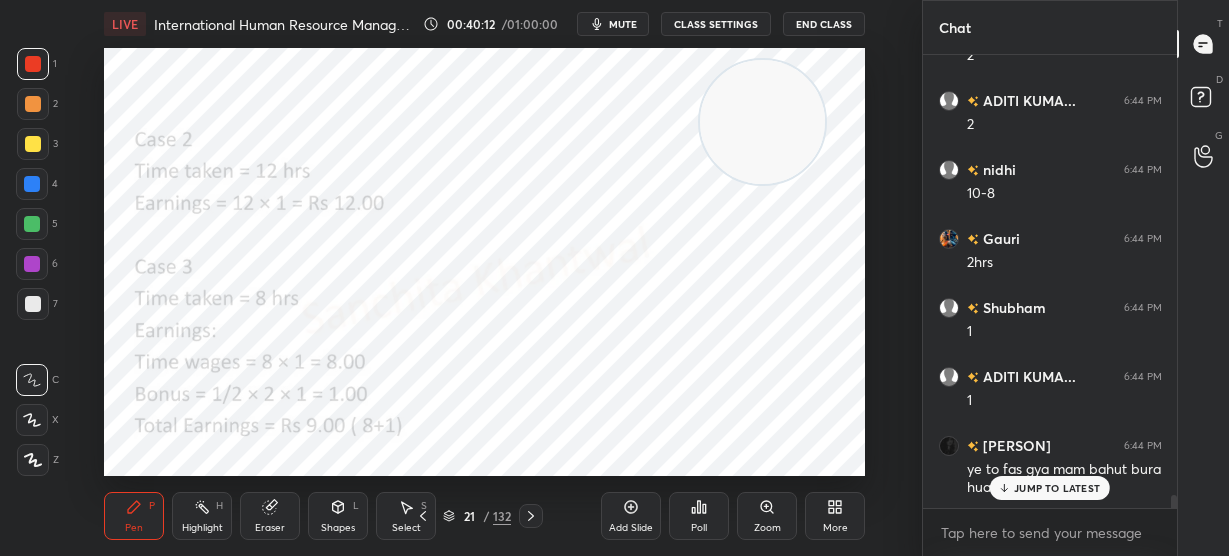 scroll, scrollTop: 15187, scrollLeft: 0, axis: vertical 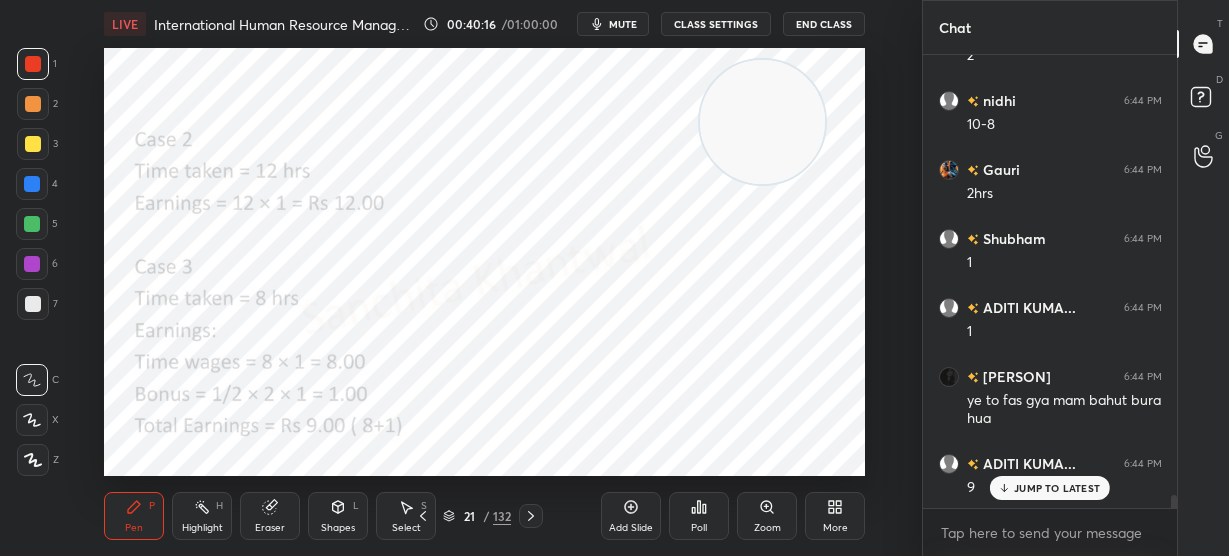 click on "JUMP TO LATEST" at bounding box center [1050, 488] 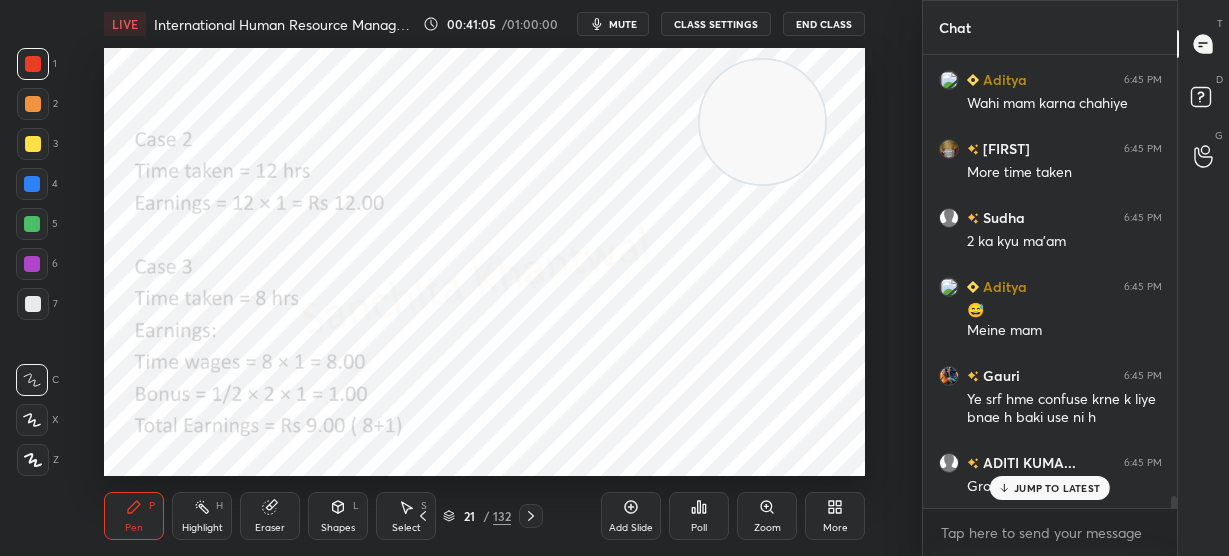 scroll, scrollTop: 16053, scrollLeft: 0, axis: vertical 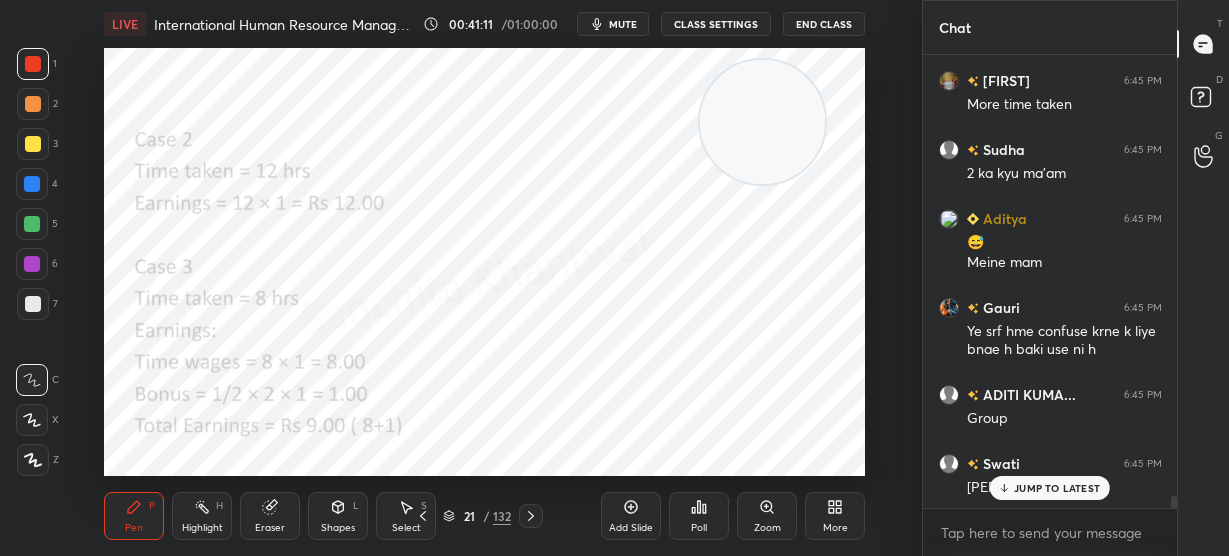 click on "JUMP TO LATEST" at bounding box center (1057, 488) 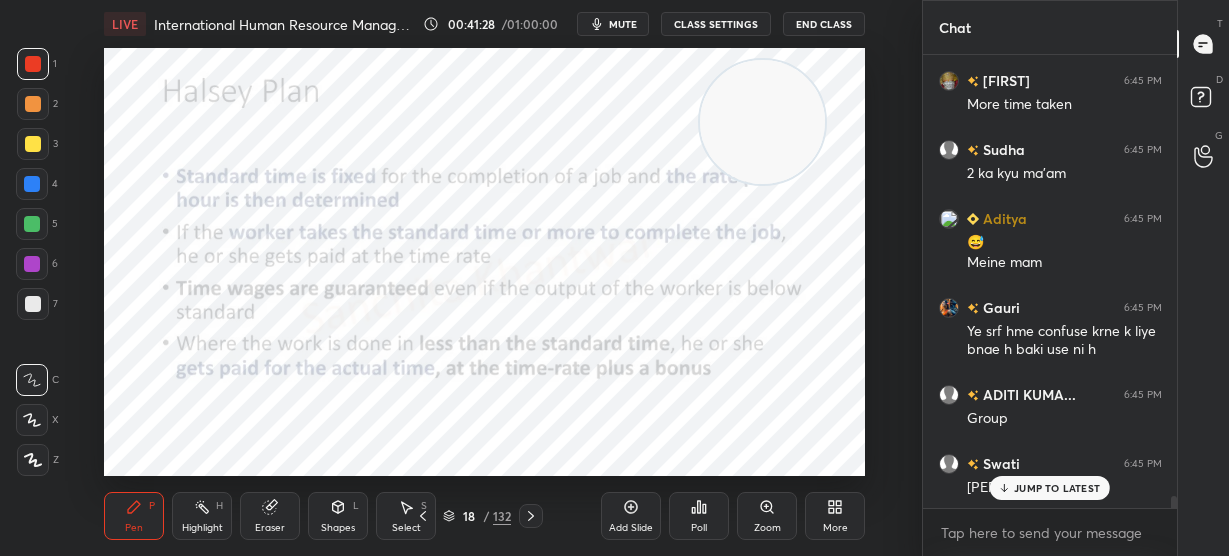 scroll, scrollTop: 16122, scrollLeft: 0, axis: vertical 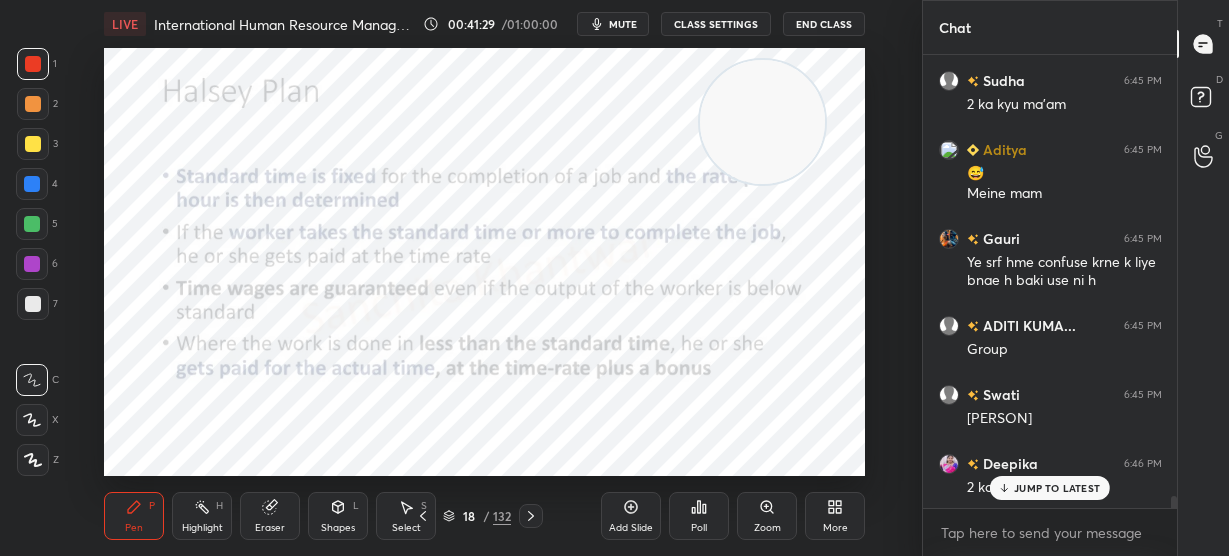click on "JUMP TO LATEST" at bounding box center (1057, 488) 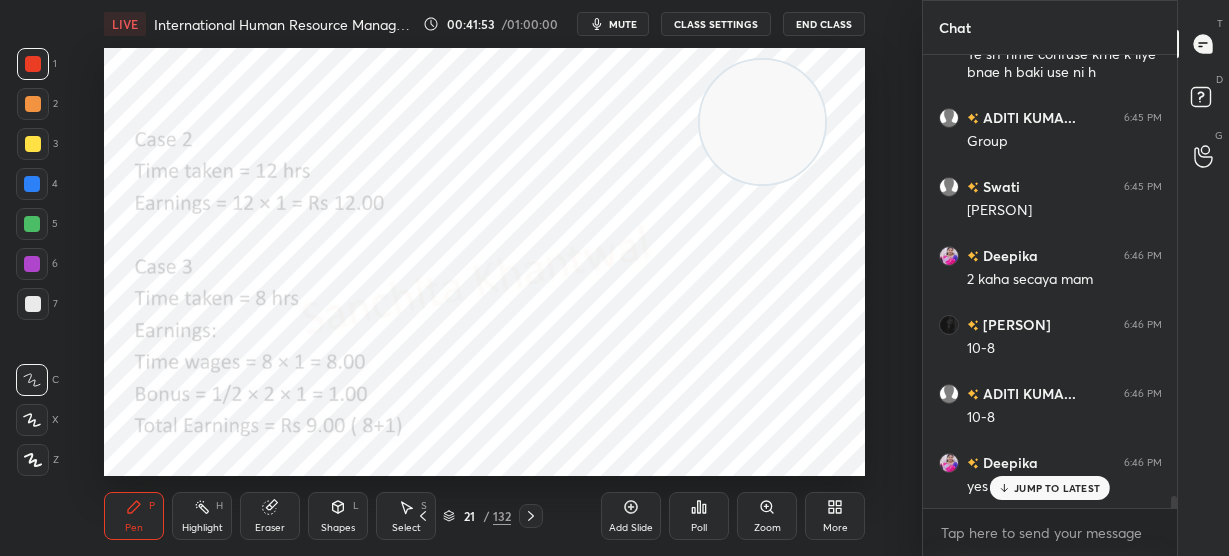 scroll, scrollTop: 16398, scrollLeft: 0, axis: vertical 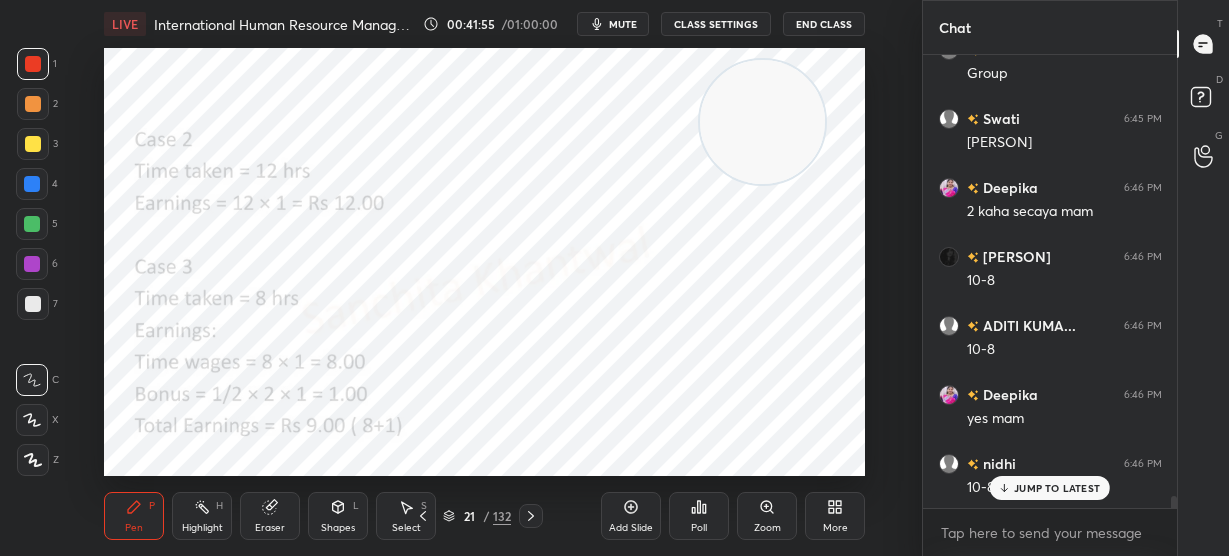 click on "JUMP TO LATEST" at bounding box center [1050, 488] 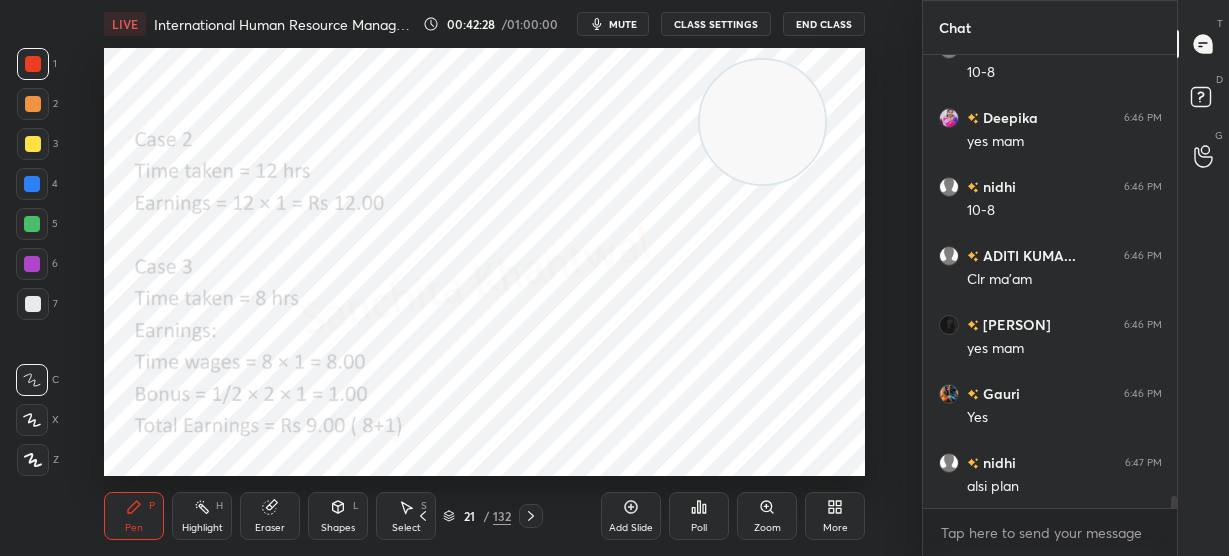 scroll, scrollTop: 16744, scrollLeft: 0, axis: vertical 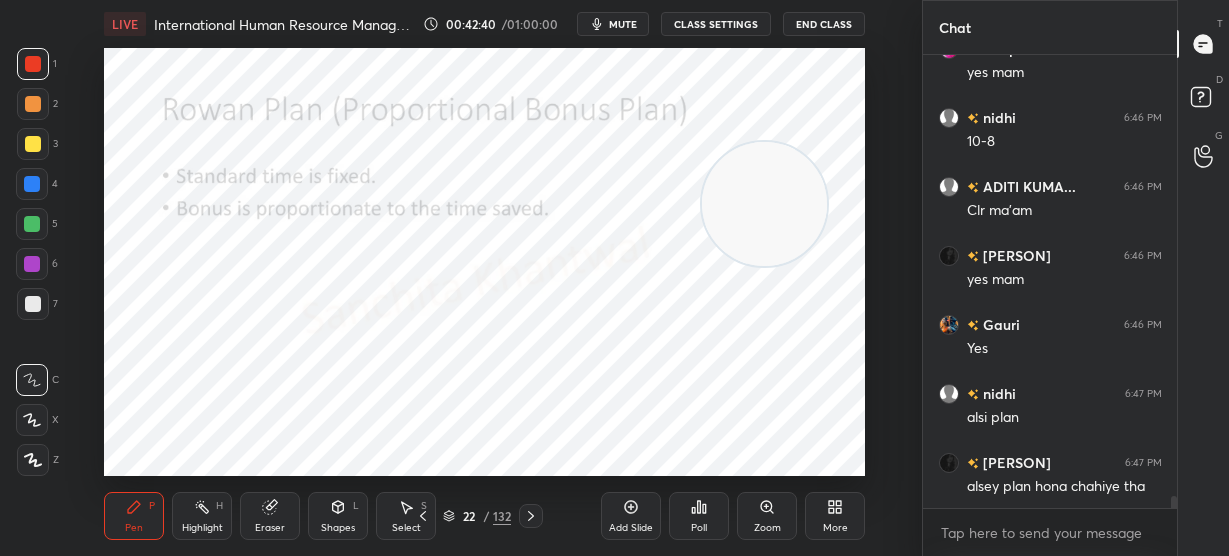 drag, startPoint x: 764, startPoint y: 111, endPoint x: 778, endPoint y: 456, distance: 345.28394 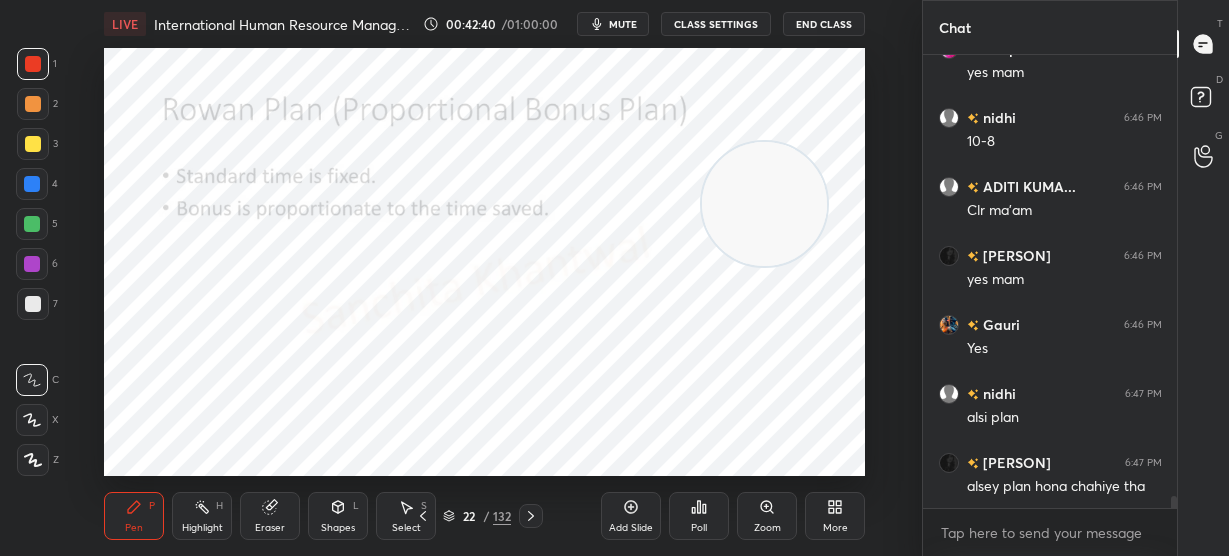 click at bounding box center [764, 204] 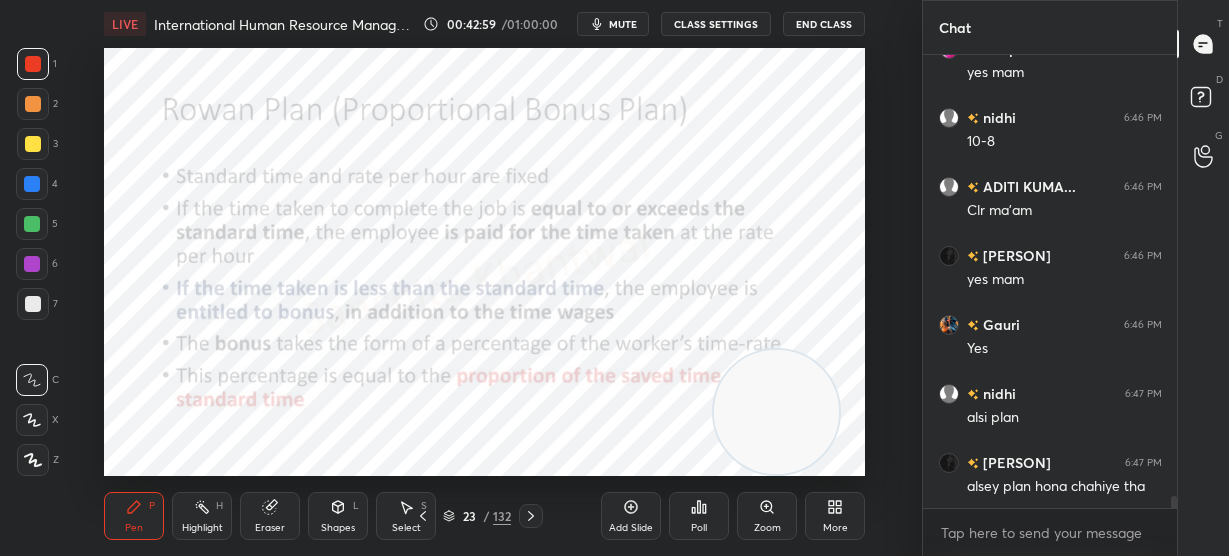 click at bounding box center [776, 412] 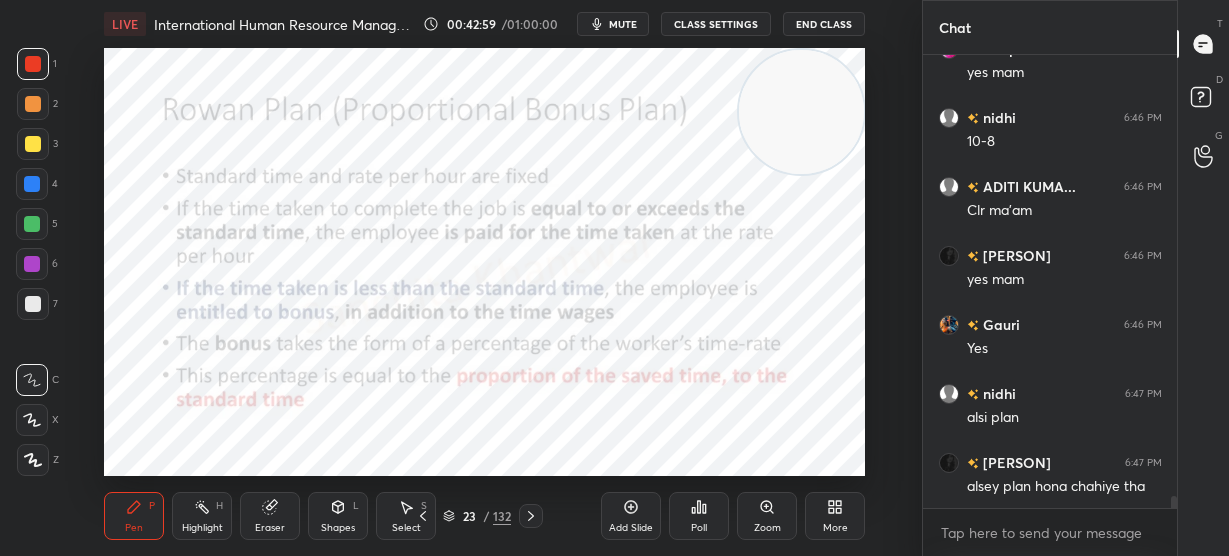 drag, startPoint x: 767, startPoint y: 442, endPoint x: 793, endPoint y: -74, distance: 516.6546 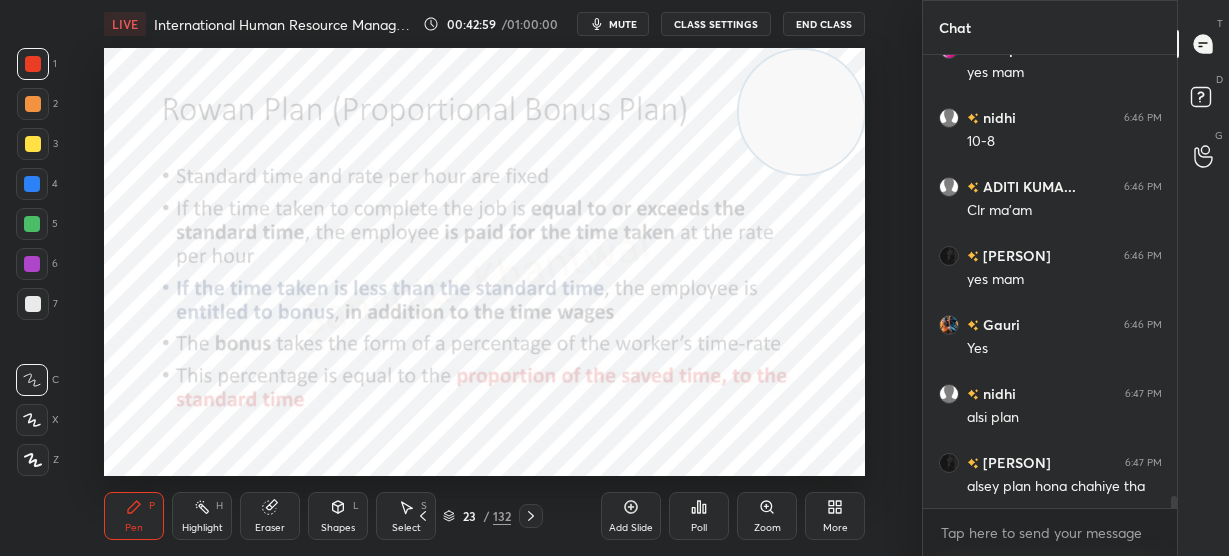 click on "1 2 3 4 5 6 7 C X Z C X Z E E Erase all   H H LIVE International Human Resource Management 00:42:59 /  01:00:00 mute CLASS SETTINGS End Class Setting up your live class Poll for   secs No correct answer Start poll Back International Human Resource Management • L23 of Detailed course on Labour Welfare(Unit:1-5)Code55 UGC NET December 2025 [PERSON] Pen P Highlight H Eraser Shapes L Select S 23 / 132 Add Slide Poll Zoom More Chat [PERSON] 6:46 PM 10-8 [PERSON] 6:46 PM yes mam [PERSON] 6:46 PM 10-8 [PERSON] 6:46 PM Clr ma'am [PERSON] 6:46 PM yes mam [PERSON] 6:46 PM Yes [PERSON] 6:47 PM alsi plan [PERSON] 6:47 PM alsey plan hona chahiye tha JUMP TO LATEST Enable hand raising Enable raise hand to speak to learners. Once enabled, chat will be turned off temporarily. Enable x   introducing Raise a hand with a doubt Now learners can raise their hand along with a doubt  How it works? Doubts asked by learners will show up here NEW DOUBTS ASKED No one has raised a hand yet Can't raise hand Got it T Messages (T) D G" at bounding box center (614, 0) 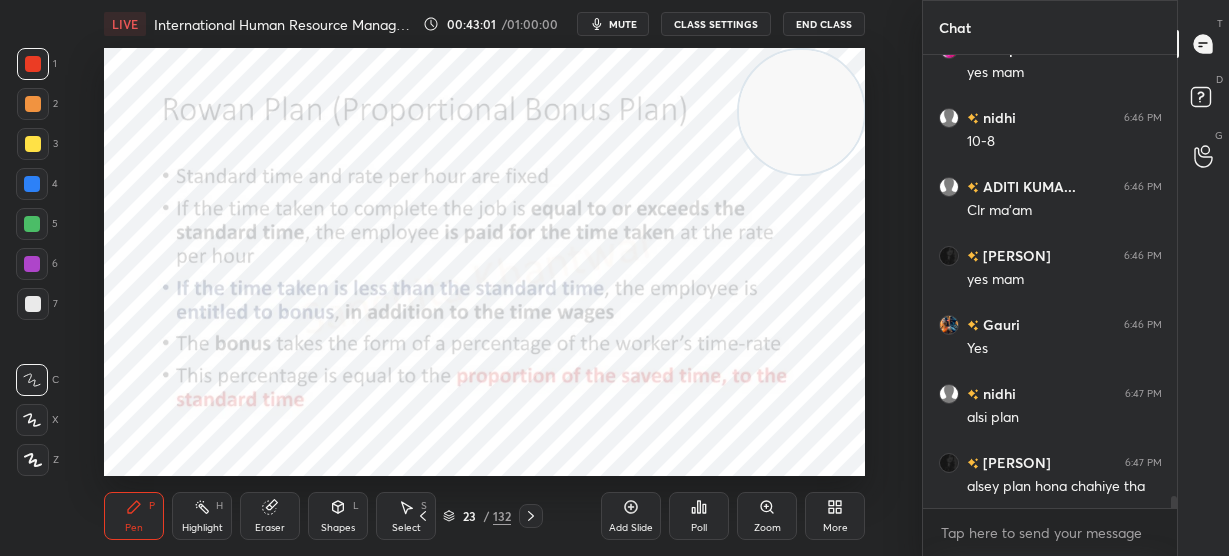 click on "LIVE International Human Resource Management 00:43:01 /  01:00:00 mute CLASS SETTINGS End Class Setting up your live class Poll for   secs No correct answer Start poll Back International Human Resource Management • L23 of Detailed course on Labour Welfare(Unit:1-5)Code55 UGC NET December 2025 [PERSON] Pen P Highlight H Eraser Shapes L Select S 23 / 132 Add Slide Poll Zoom More" at bounding box center [485, 278] 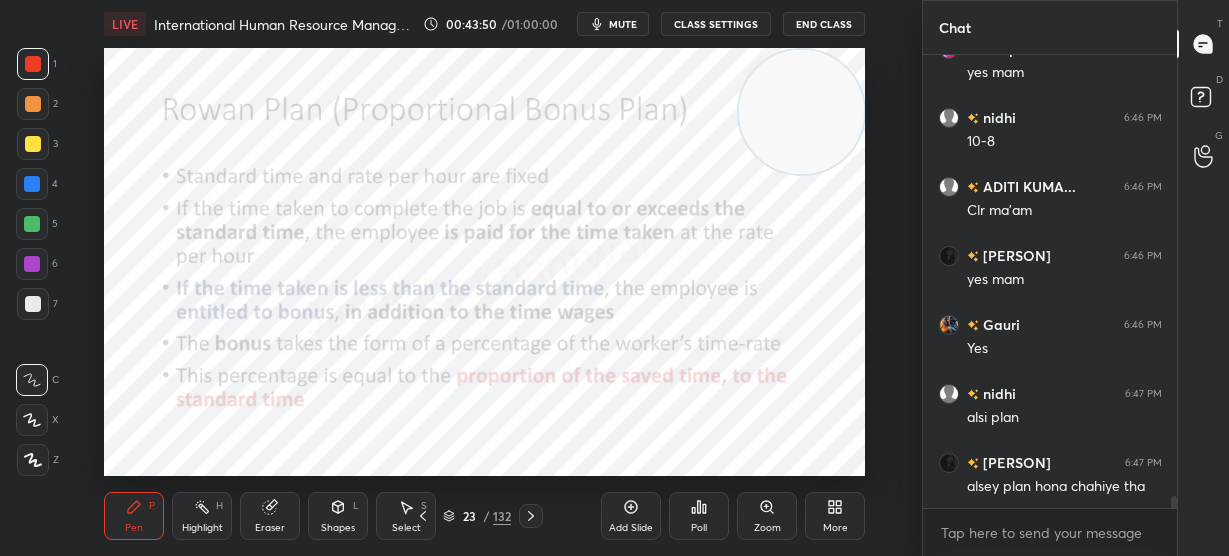 scroll, scrollTop: 16812, scrollLeft: 0, axis: vertical 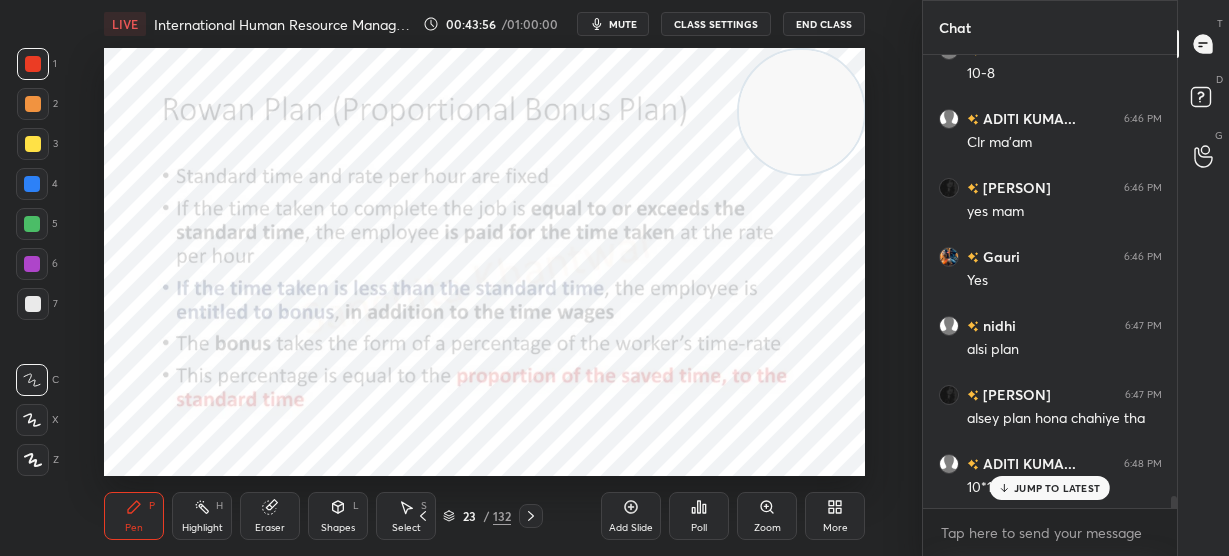 click on "JUMP TO LATEST" at bounding box center [1057, 488] 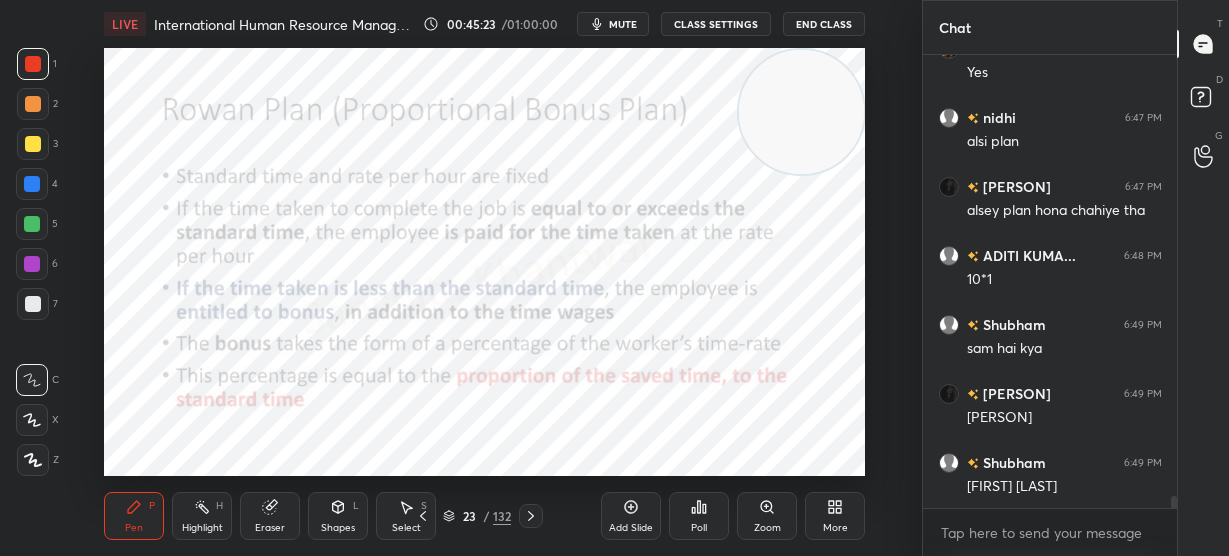 scroll, scrollTop: 17089, scrollLeft: 0, axis: vertical 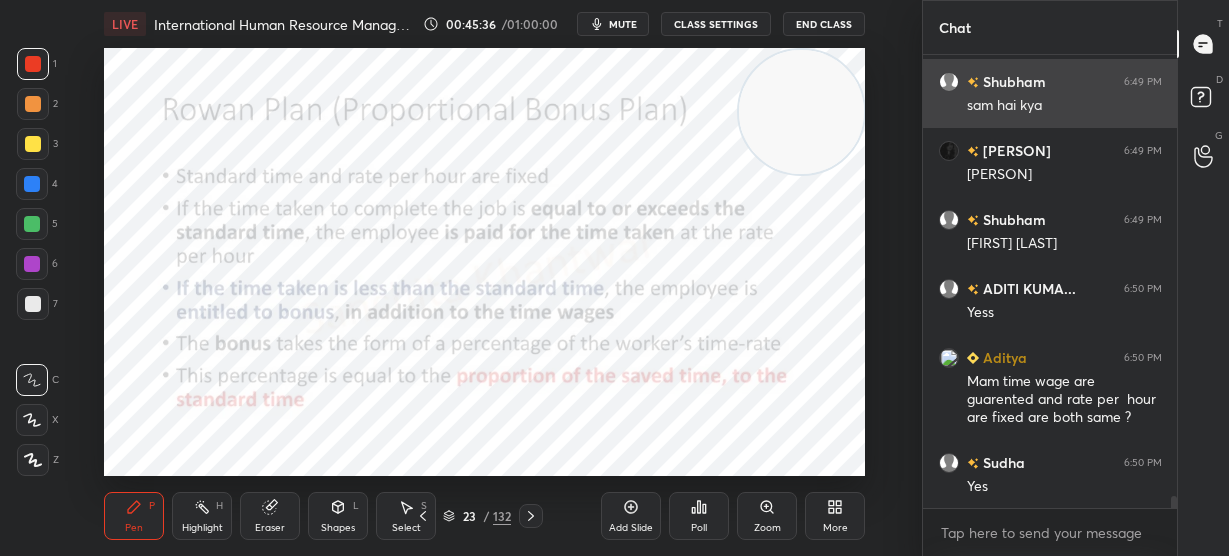 click on "1 2 3 4 5 6 7 C X Z C X Z E E Erase all   H H LIVE International Human Resource Management 00:45:36 /  01:00:00 mute CLASS SETTINGS End Class Setting up your live class Poll for   secs No correct answer Start poll Back International Human Resource Management • L23 of Detailed course on Labour Welfare(Unit:1-5)Code55 UGC NET December 2025 [PERSON] Pen P Highlight H Eraser Shapes L Select S 23 / 132 Add Slide Poll Zoom More Chat [PERSON] 6:46 PM 2 kaha secaya mam [PERSON] 6:46 PM 10-8 [PERSON] 6:46 PM 10-8 [PERSON] 6:46 PM yes mam [PERSON] 6:46 PM 10-8 [PERSON] 6:46 PM Clr ma'am [PERSON] 6:46 PM yes mam [PERSON] 6:46 PM Yes [PERSON] 6:47 PM alsi plan [PERSON] 6:47 PM alsey plan hona chahiye tha [PERSON] 6:48 PM 10*1 [PERSON] 6:49 PM sam hai kya [PERSON] 6:49 PM [PERSON] plan [PERSON] 6:49 PM [PERSON] plan [PERSON] 6:50 PM Yess [PERSON] 6:50 PM Mam time wage are guarented and rate per  hour are fixed are both same ? [PERSON] 6:50 PM Yes JUMP TO LATEST Enable hand raising Enable x   introducing Raise a hand with a doubt T" at bounding box center (614, 278) 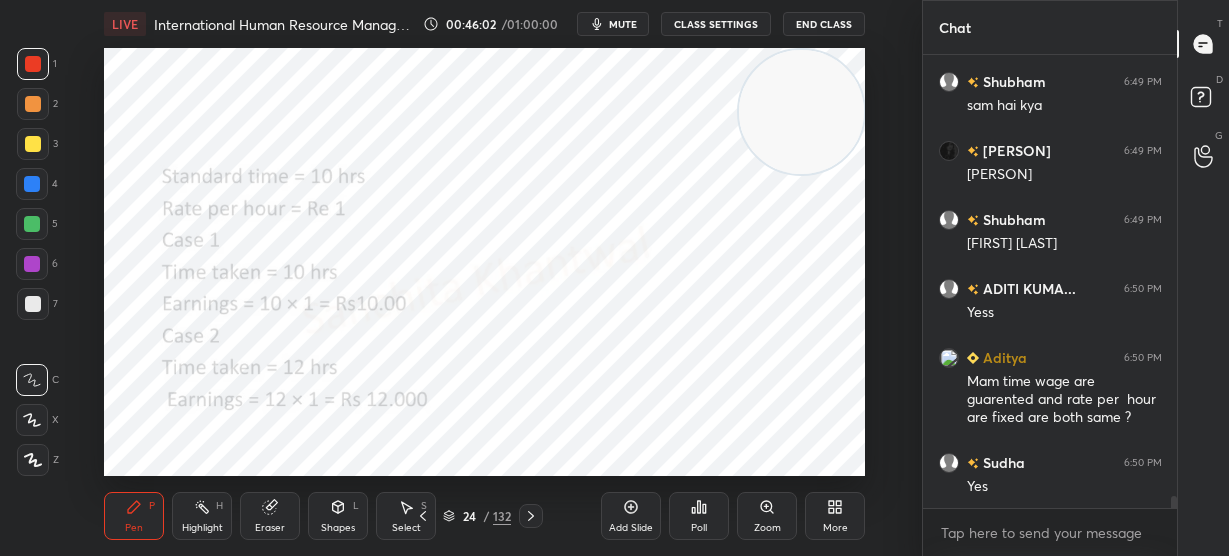 scroll, scrollTop: 17349, scrollLeft: 0, axis: vertical 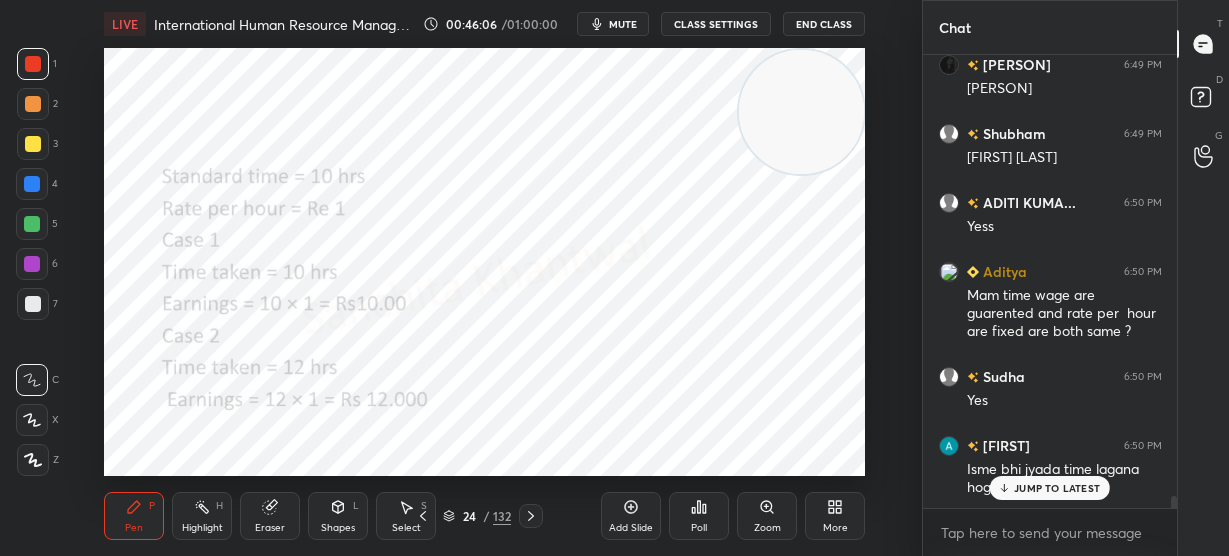 click on "JUMP TO LATEST" at bounding box center [1057, 488] 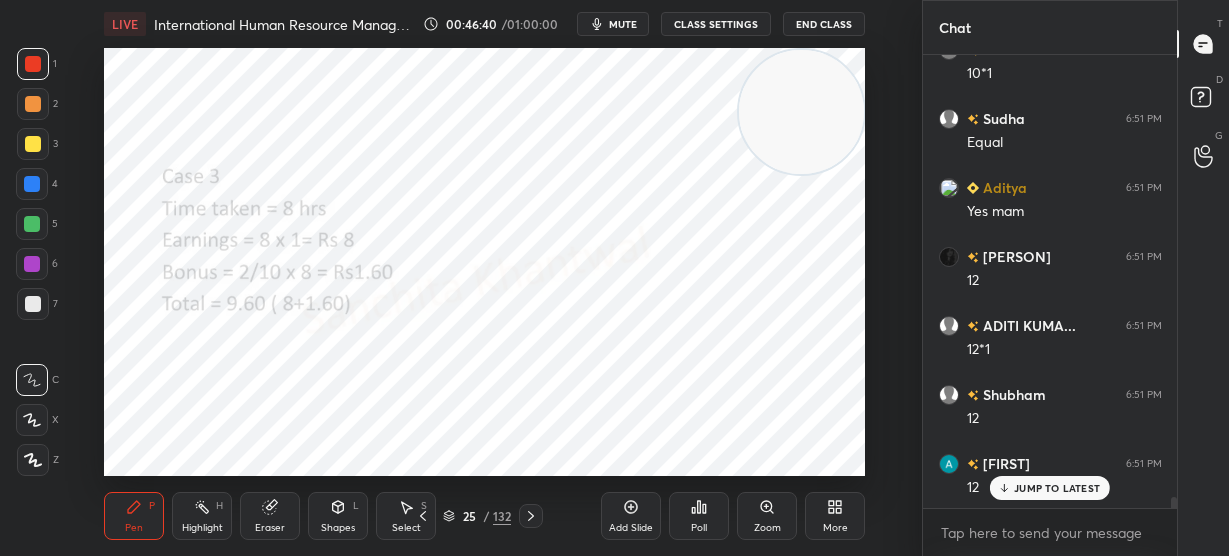 scroll, scrollTop: 17902, scrollLeft: 0, axis: vertical 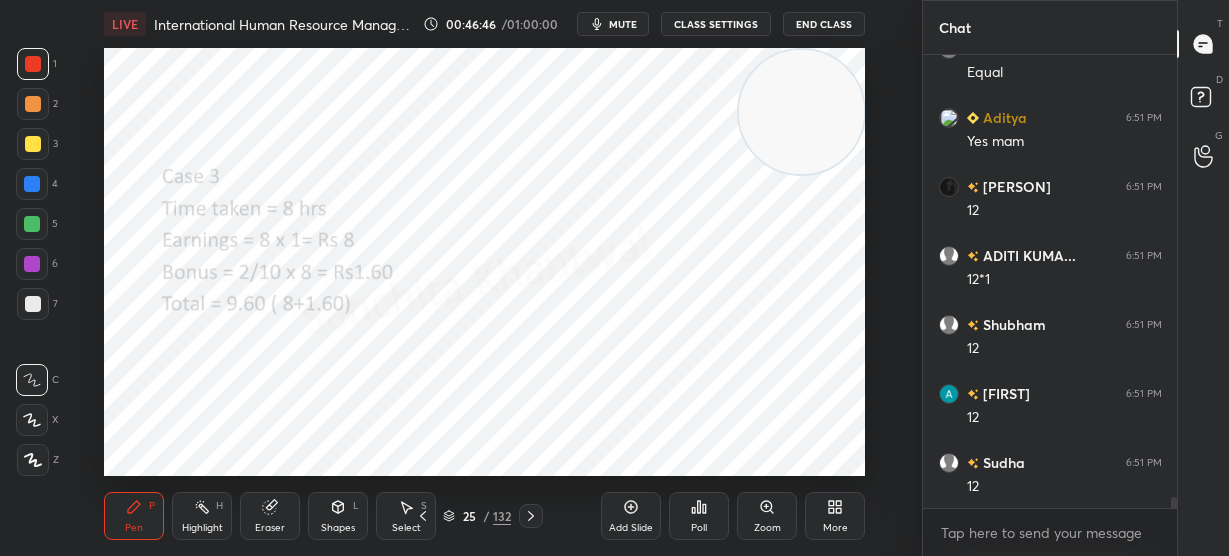 click on "1 2 3 4 5 6 7 C X Z C X Z E E Erase all   H H LIVE International Human Resource Management 00:46:46 /  01:00:00 mute CLASS SETTINGS End Class Setting up your live class Poll for   secs No correct answer Start poll Back International Human Resource Management • L23 of Detailed course on Labour Welfare(Unit:1-5)Code55 UGC NET December 2025 [PERSON] Pen P Highlight H Eraser Shapes L Select S 25 / 132 Add Slide Poll Zoom More Chat ADITI KUMA... 6:50 PM 10*1 Sudha 6:51 PM Equal Aditya 6:51 PM Yes mam shivi 6:51 PM 12 ADITI KUMA... 6:51 PM 12*1 Shubham 6:51 PM 12 Aradhna 6:51 PM 12 Sudha 6:51 PM 12 JUMP TO LATEST Enable hand raising Enable raise hand to speak to learners. Once enabled, chat will be turned off temporarily. Enable x   introducing Raise a hand with a doubt Now learners can raise their hand along with a doubt  How it works? Doubts asked by learners will show up here NEW DOUBTS ASKED No one has raised a hand yet Can't raise hand Got it T Messages (T) D Doubts (D) G Raise Hand (G) Buffering" at bounding box center [614, 0] 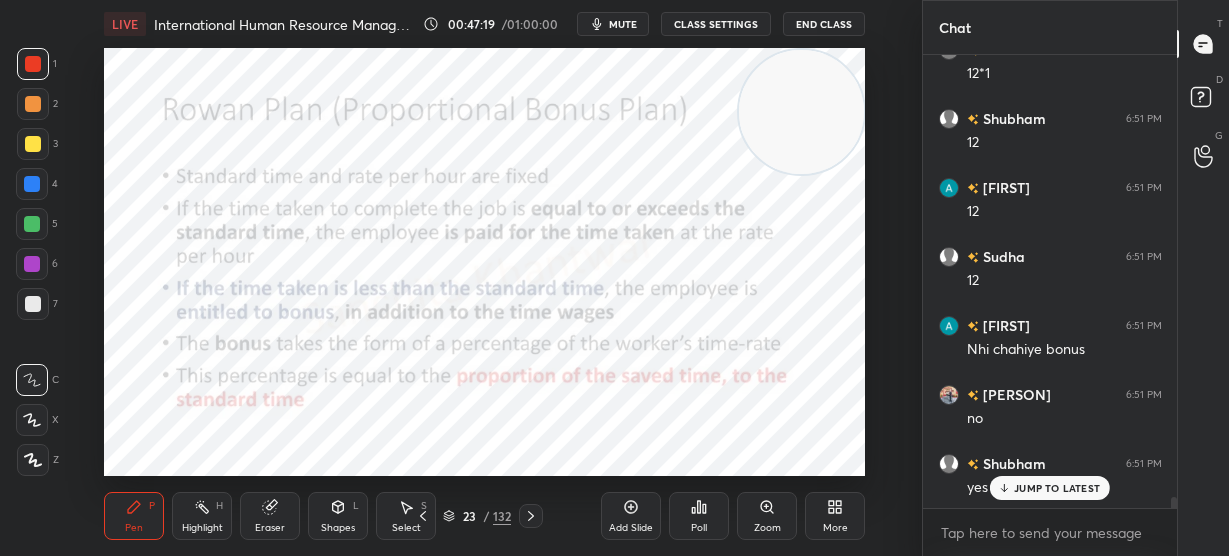 scroll, scrollTop: 18177, scrollLeft: 0, axis: vertical 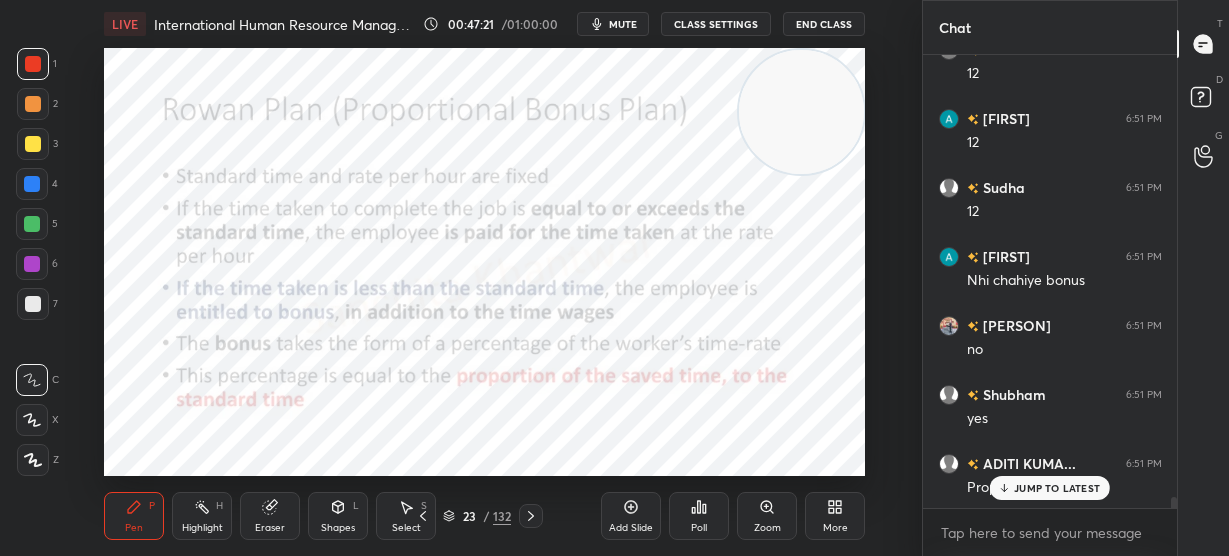 click on "JUMP TO LATEST" at bounding box center (1057, 488) 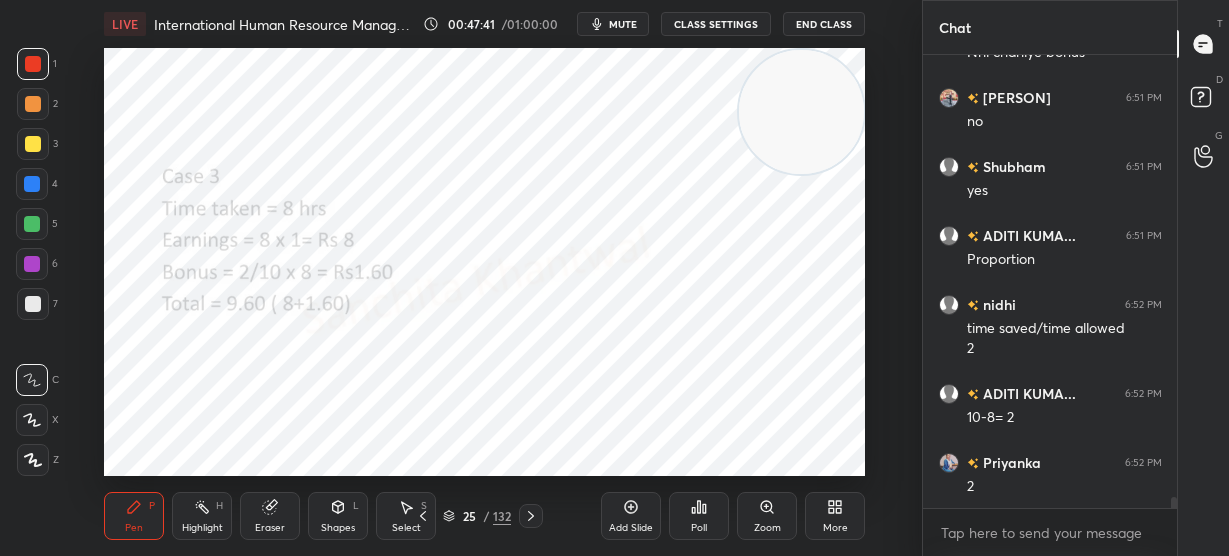 scroll, scrollTop: 18542, scrollLeft: 0, axis: vertical 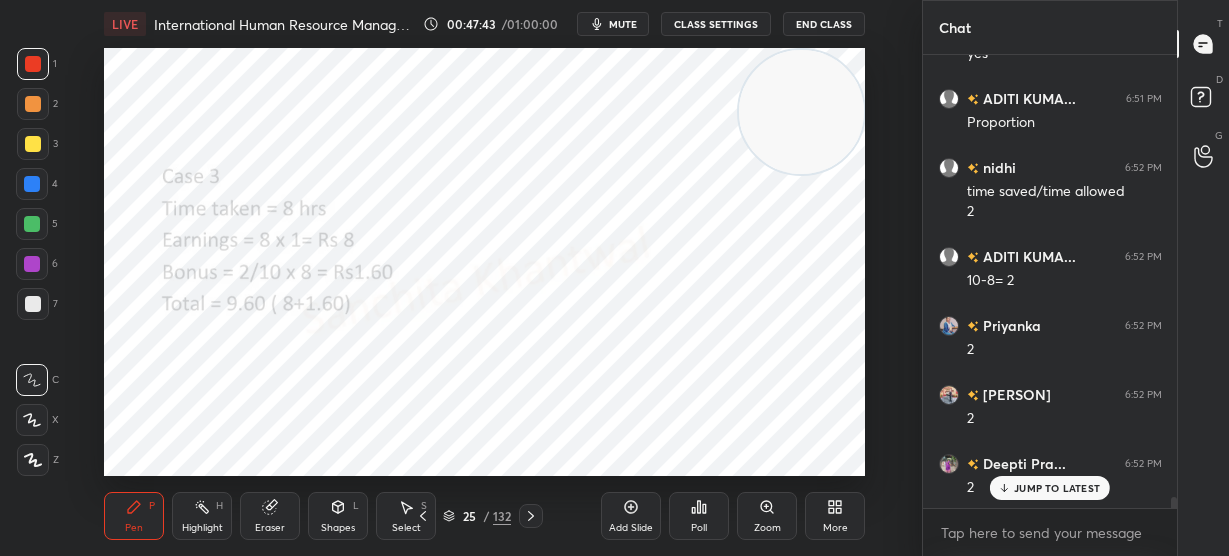 click on "JUMP TO LATEST" at bounding box center (1057, 488) 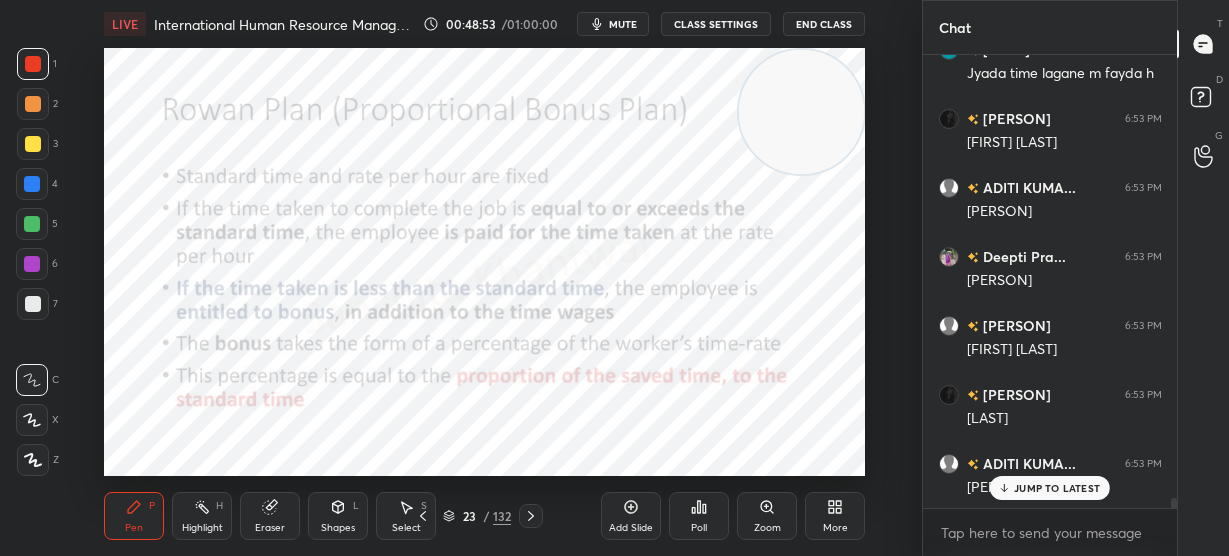 scroll, scrollTop: 20216, scrollLeft: 0, axis: vertical 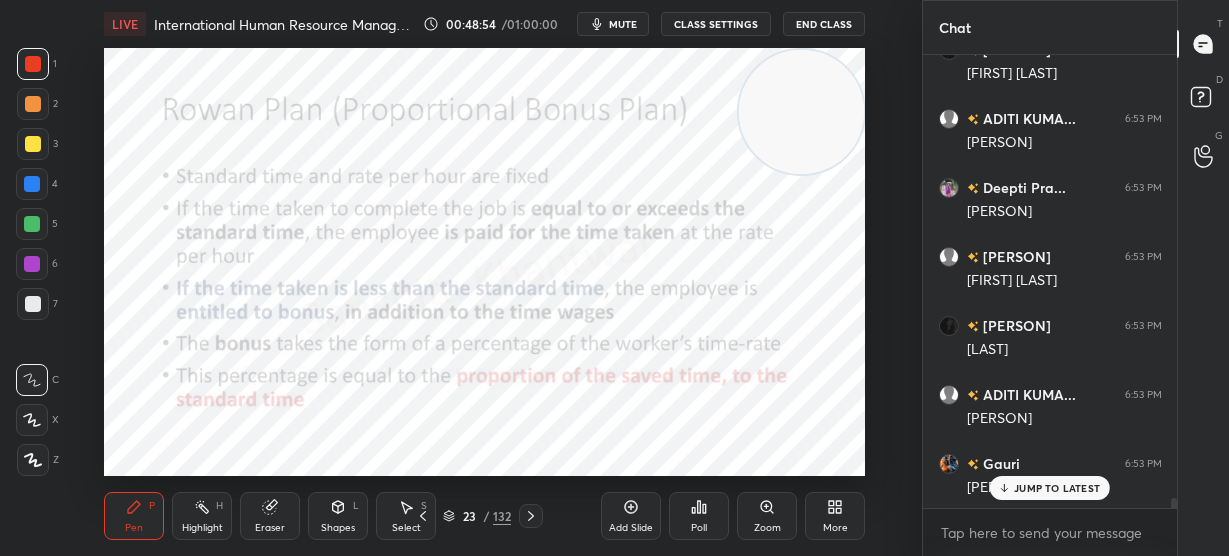 click on "JUMP TO LATEST" at bounding box center [1057, 488] 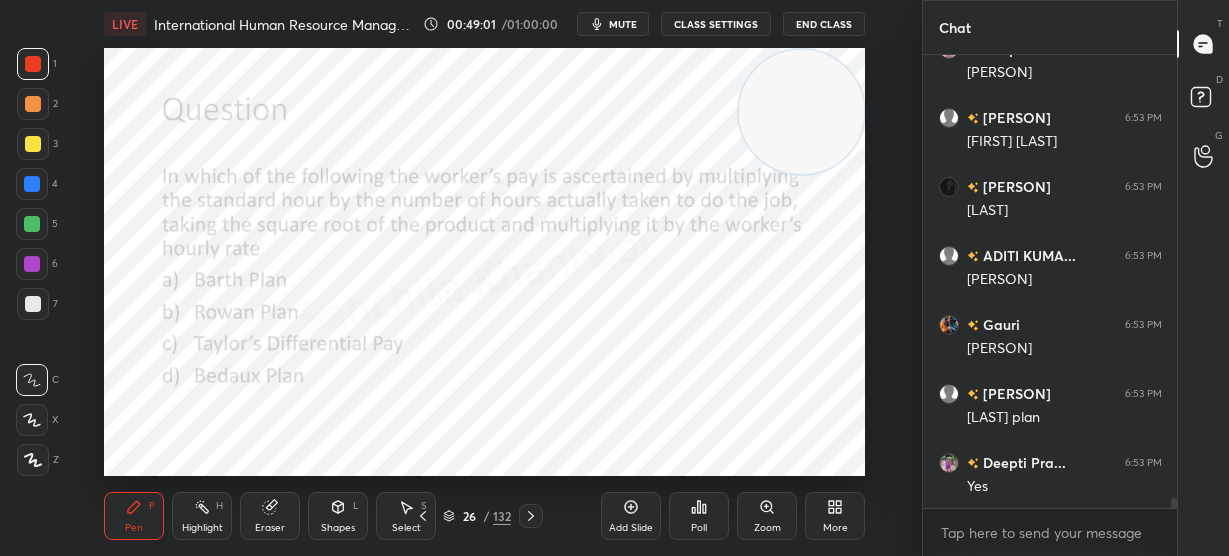 scroll, scrollTop: 20424, scrollLeft: 0, axis: vertical 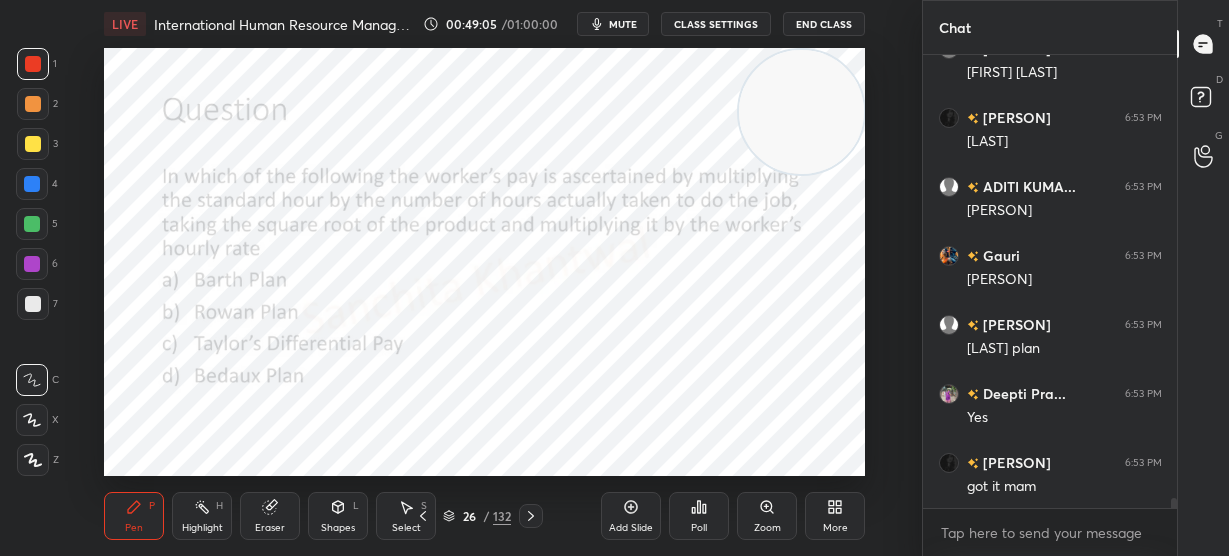click at bounding box center [801, 112] 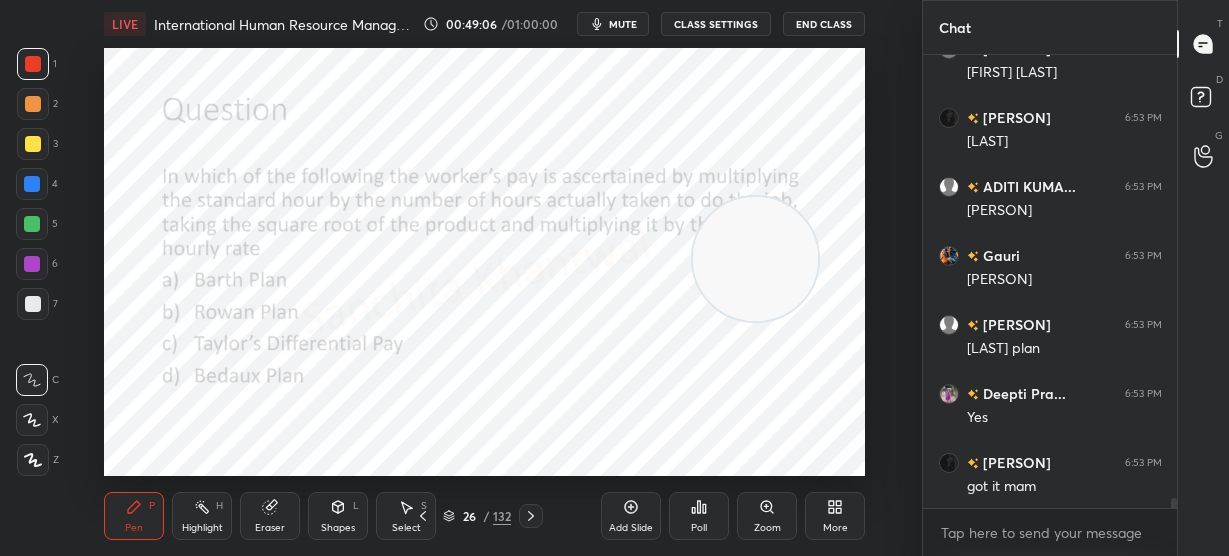drag, startPoint x: 806, startPoint y: 113, endPoint x: 696, endPoint y: 576, distance: 475.8876 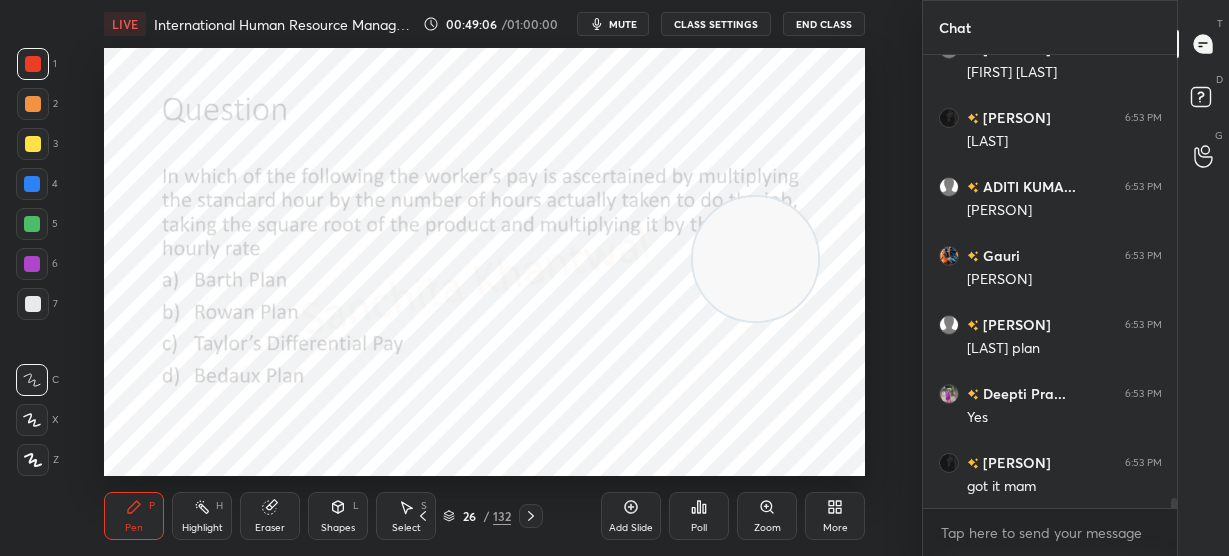 click on "1 2 3 4 5 6 7 C X Z C X Z E E Erase all   H H LIVE International Human Resource Management 00:49:06 /  01:00:00 mute CLASS SETTINGS End Class Setting up your live class Poll for   secs No correct answer Start poll Back International Human Resource Management • L23 of Detailed course on Labour Welfare(Unit:1-5)Code55 UGC NET December 2025 [FIRST] [LAST] Pen P Highlight H Eraser Shapes L Select S 26 / 132 Add Slide Poll Zoom More Chat [FIRST] [LAST] 6:53 PM Rowan [FIRST] 6:53 PM rowan plan [FIRST] 6:53 PM halsey [FIRST] [LAST] 6:53 PM Halsey [FIRST] 6:53 PM Halsey [FIRST] 6:53 PM halsey plan [FIRST] [LAST] 6:53 PM Yes [FIRST] 6:53 PM got it mam JUMP TO LATEST Enable hand raising Enable raise hand to speak to learners. Once enabled, chat will be turned off temporarily. Enable x   introducing Raise a hand with a doubt Now learners can raise their hand along with a doubt  How it works? Doubts asked by learners will show up here NEW DOUBTS ASKED No one has raised a hand yet Can't raise hand Got it T Messages (T) D G ​" at bounding box center [614, 0] 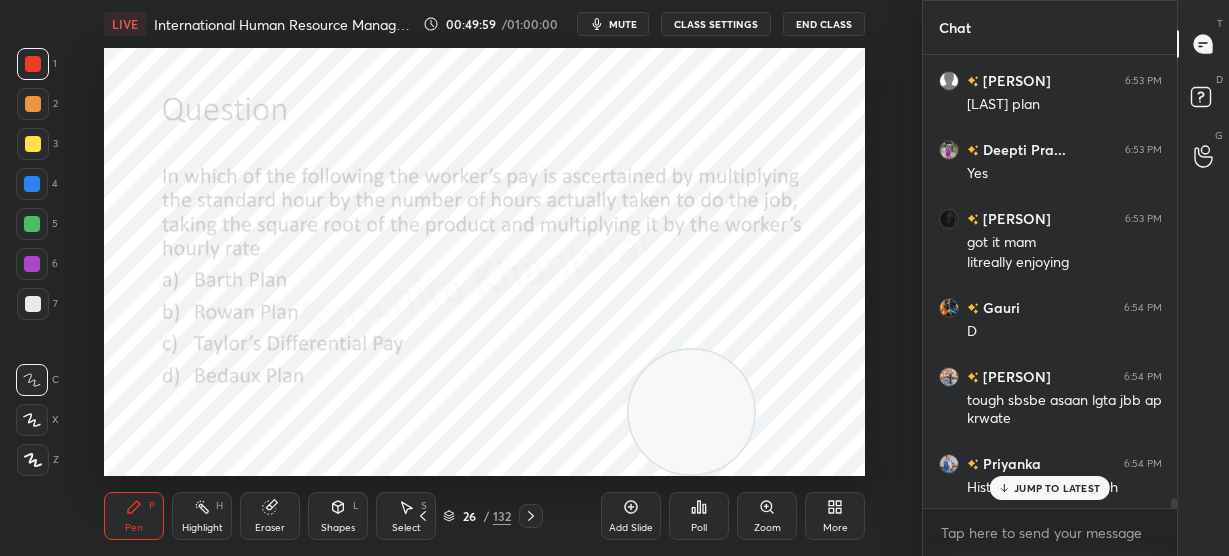 scroll, scrollTop: 20755, scrollLeft: 0, axis: vertical 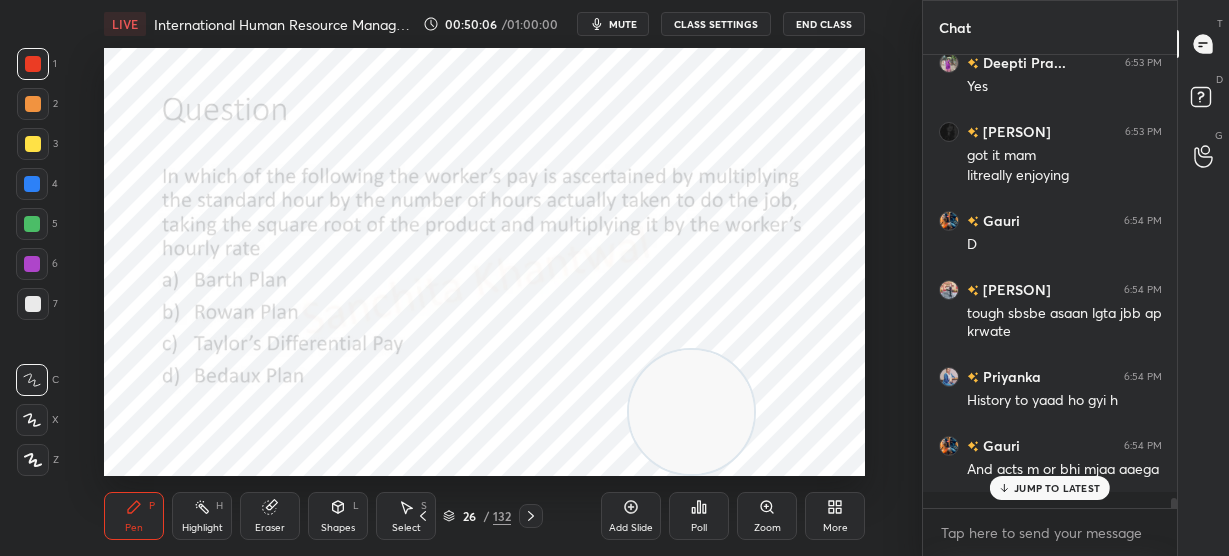 click 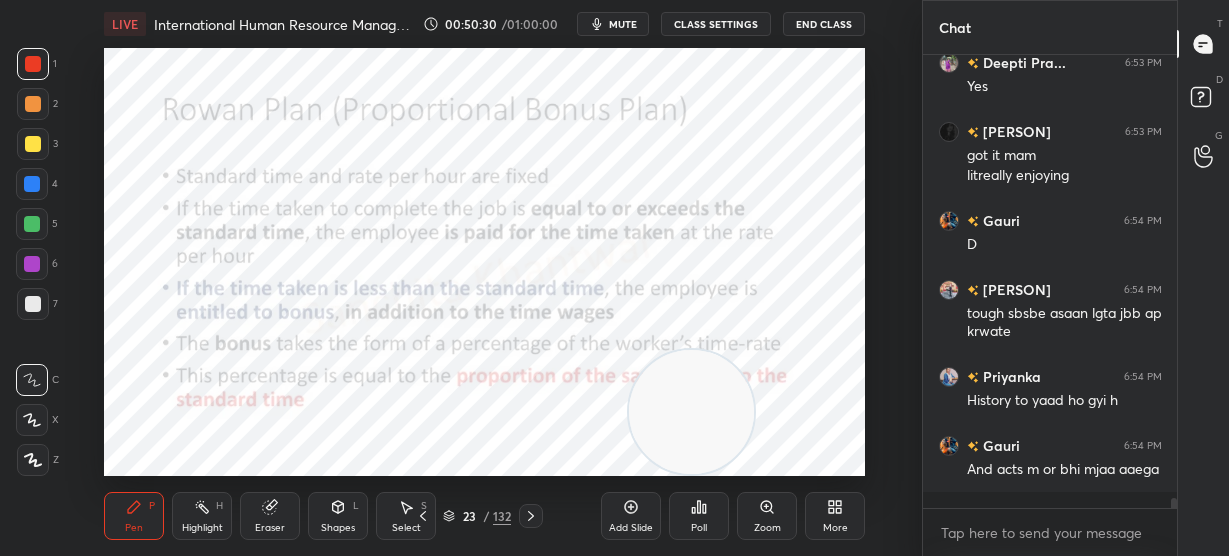 scroll, scrollTop: 20842, scrollLeft: 0, axis: vertical 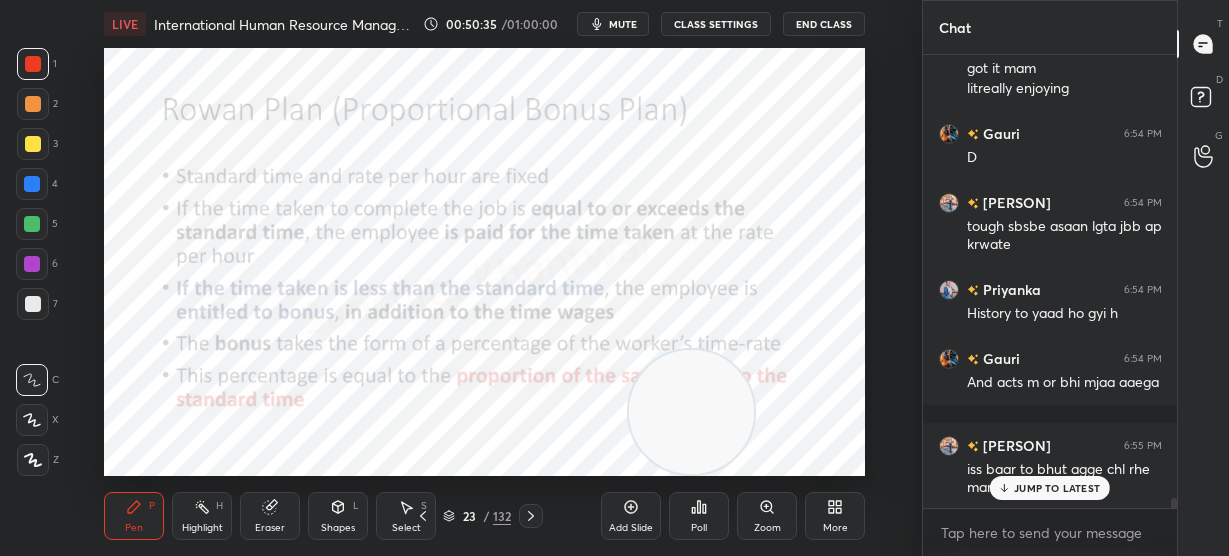click on "JUMP TO LATEST" at bounding box center [1050, 488] 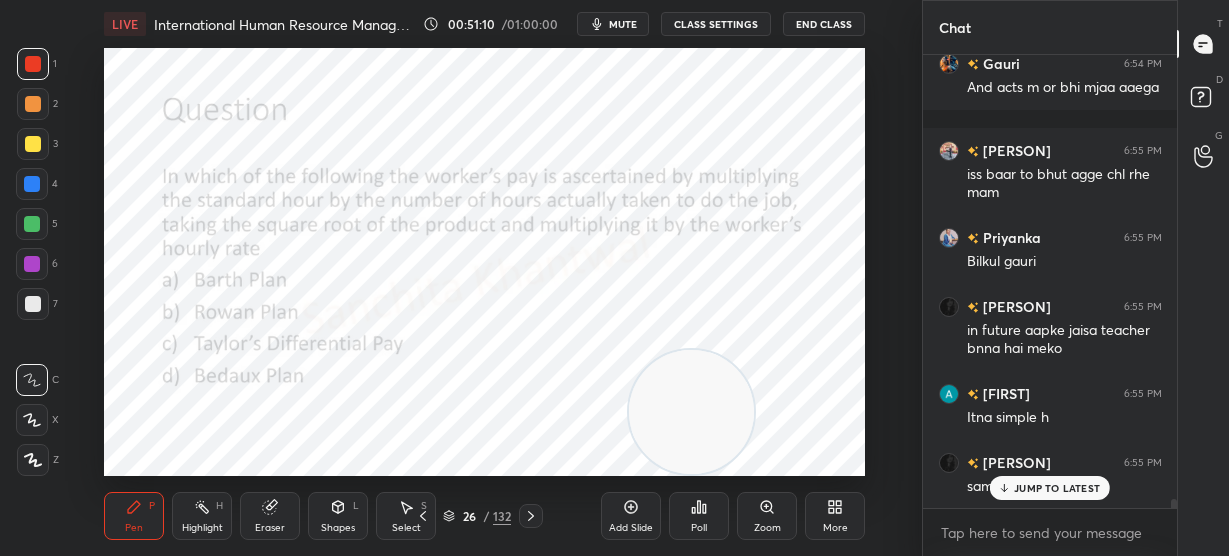 scroll, scrollTop: 21205, scrollLeft: 0, axis: vertical 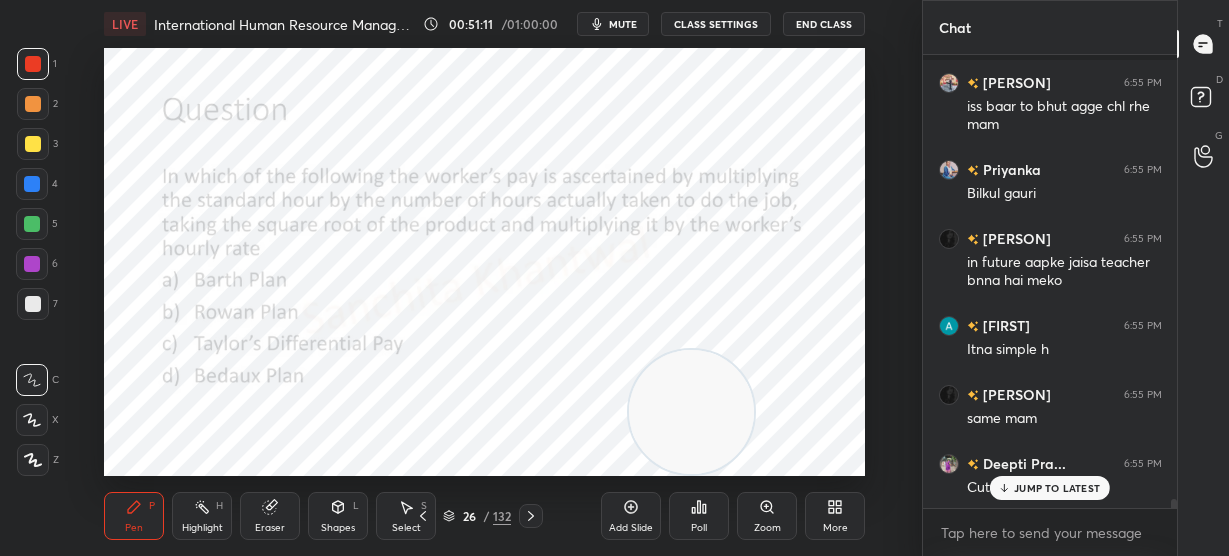 click on "JUMP TO LATEST" at bounding box center [1050, 488] 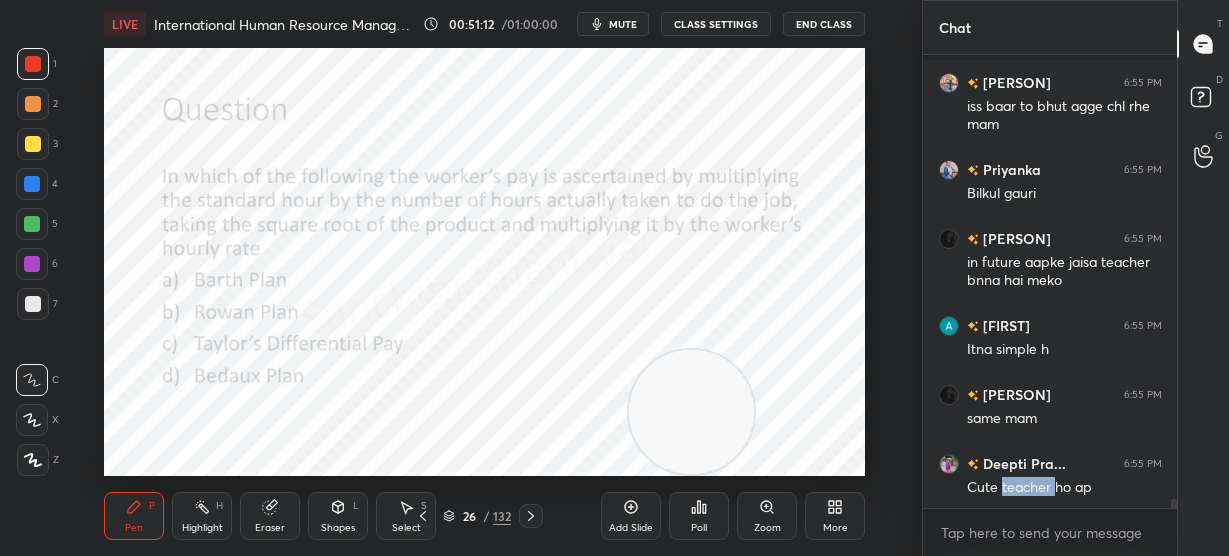 click on "Cute teacher ho ap" at bounding box center (1064, 488) 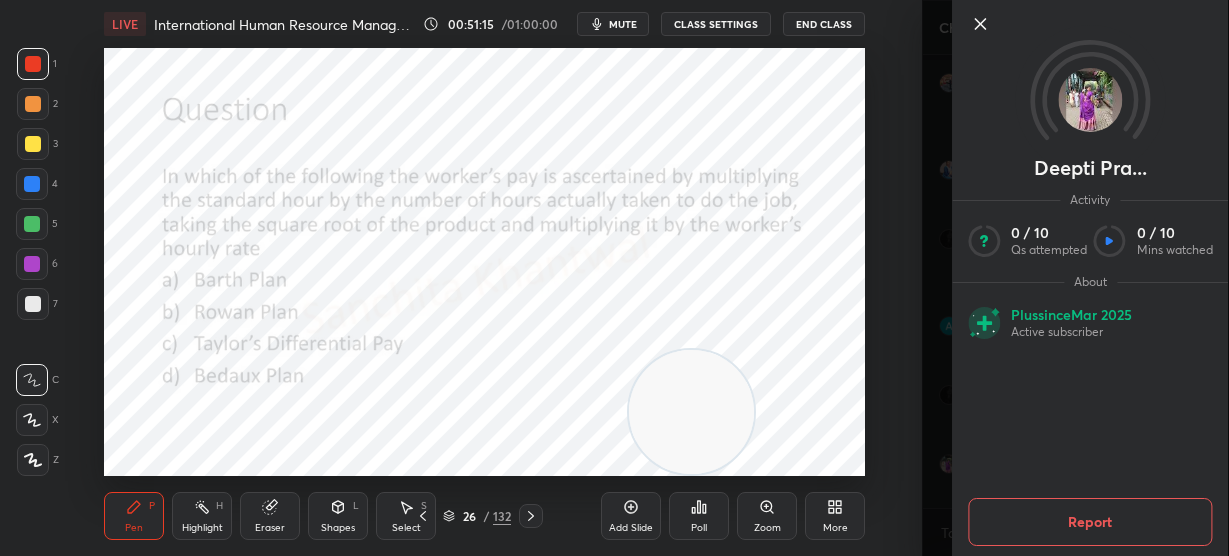 click 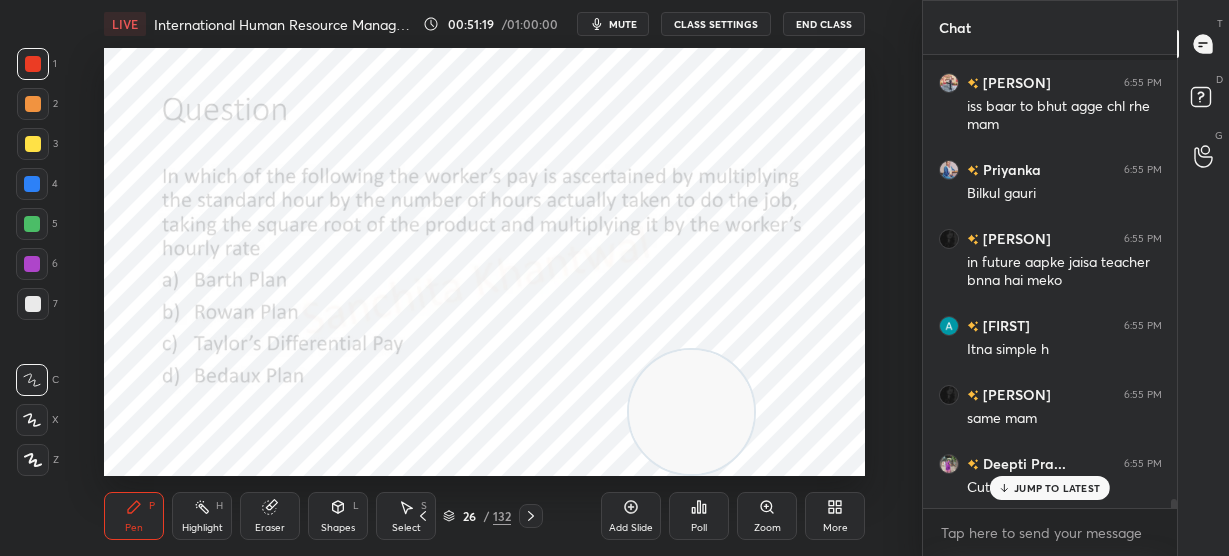 scroll, scrollTop: 21274, scrollLeft: 0, axis: vertical 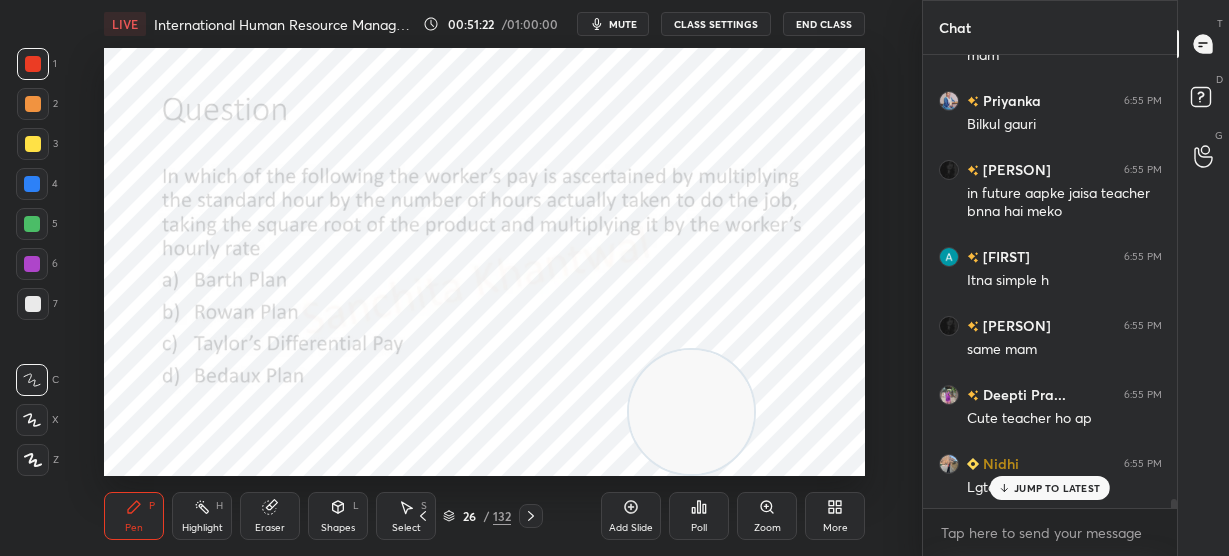 click on "JUMP TO LATEST" at bounding box center (1050, 488) 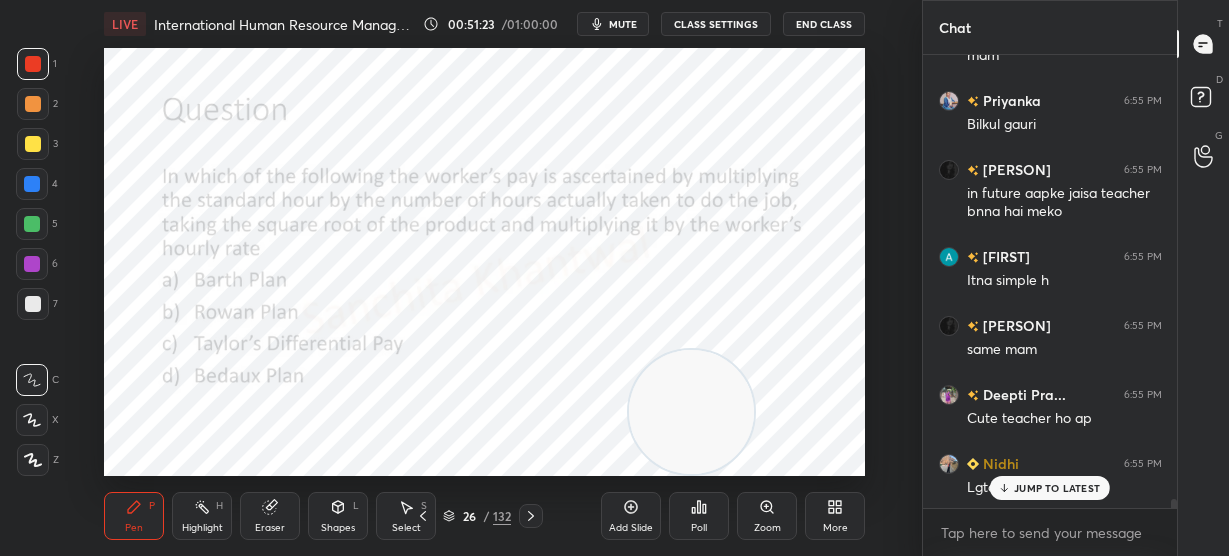 scroll, scrollTop: 21361, scrollLeft: 0, axis: vertical 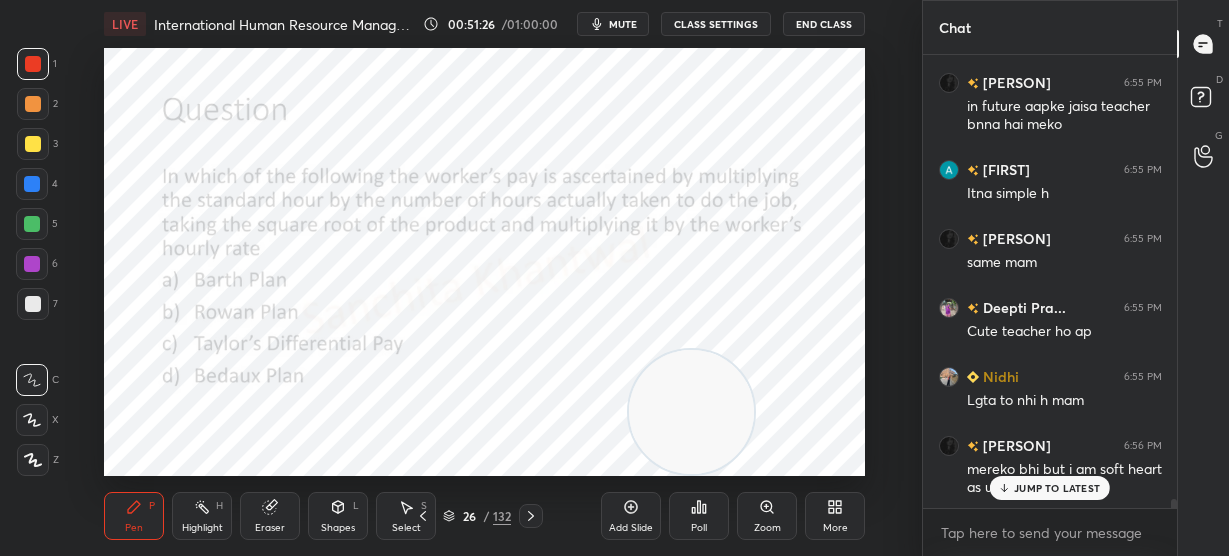 click 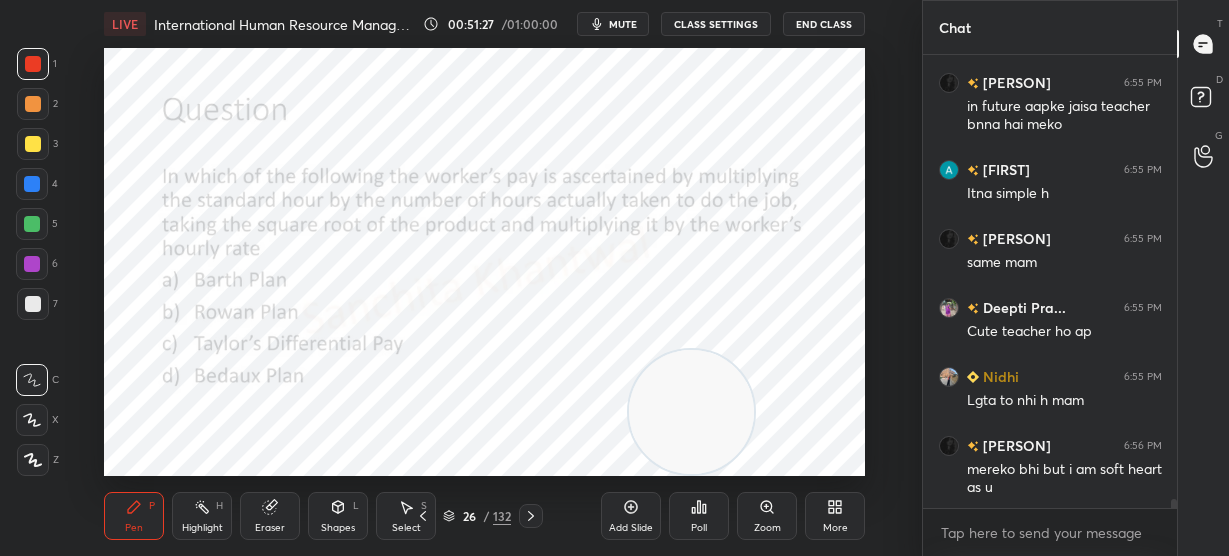 scroll, scrollTop: 21431, scrollLeft: 0, axis: vertical 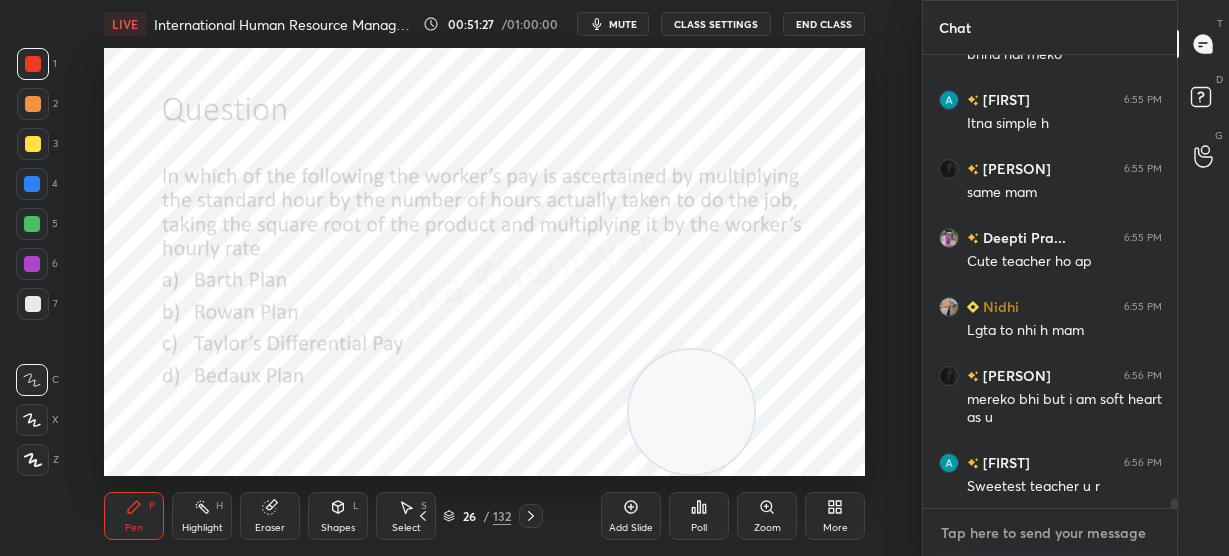 click at bounding box center [1050, 533] 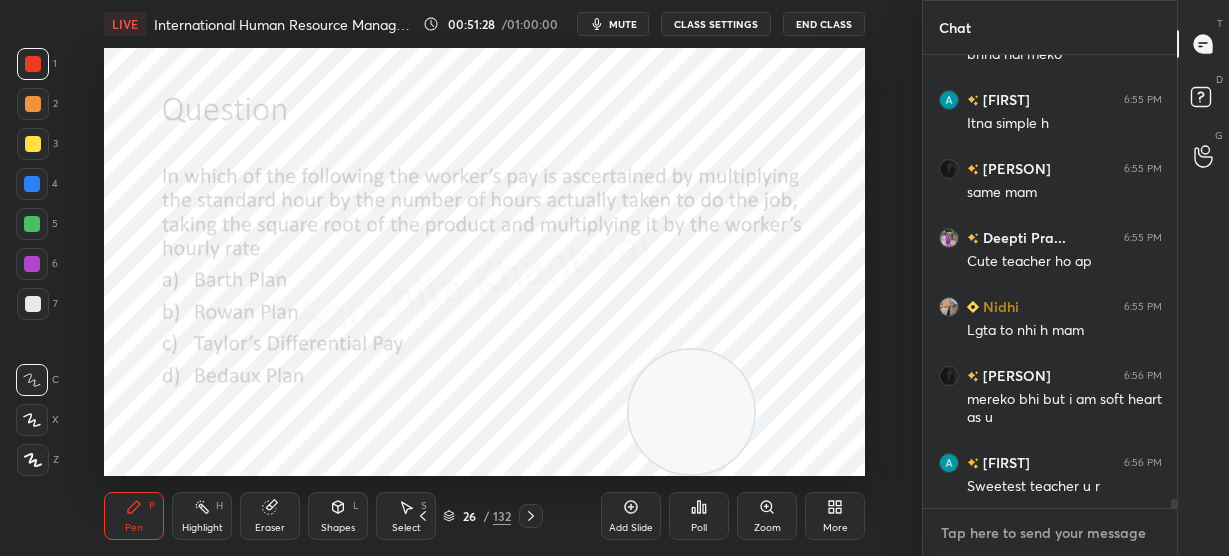 scroll, scrollTop: 21500, scrollLeft: 0, axis: vertical 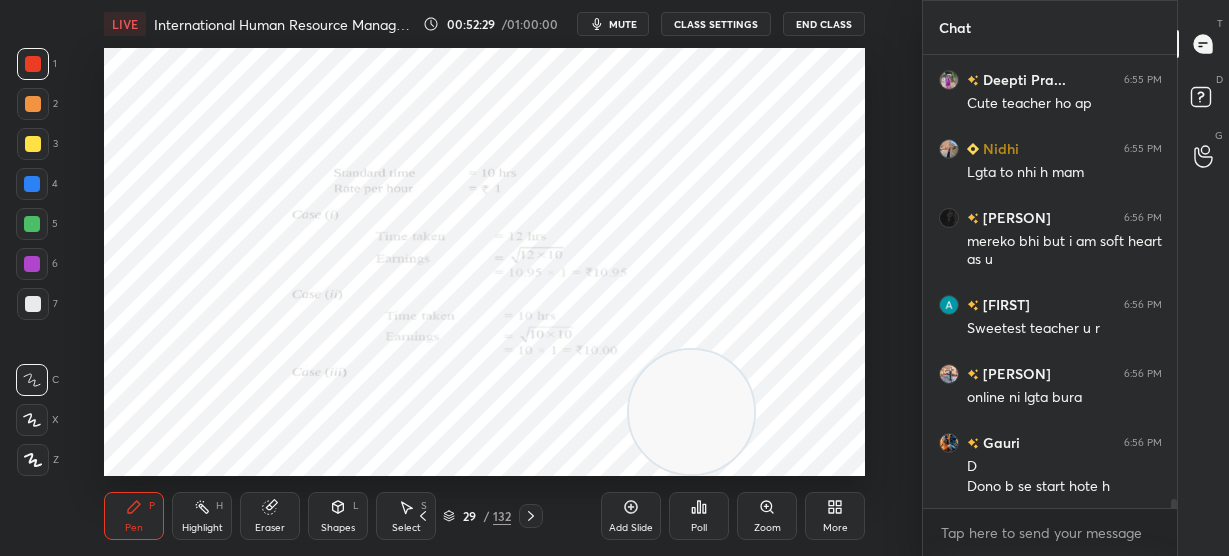 click on "Setting up your live class Poll for   secs No correct answer Start poll" at bounding box center (484, 262) 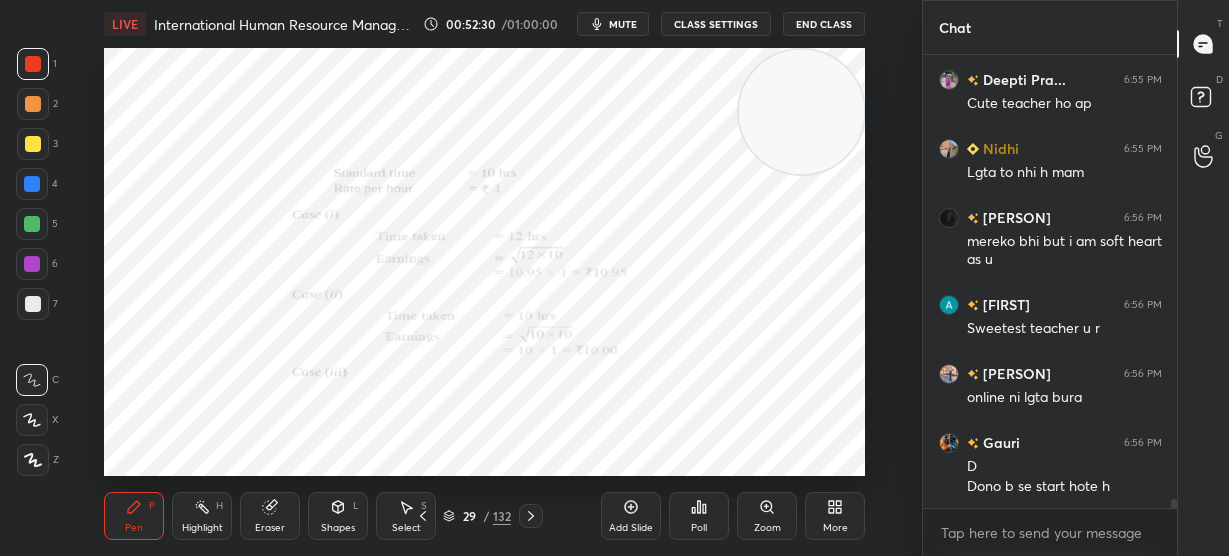 drag, startPoint x: 709, startPoint y: 406, endPoint x: 844, endPoint y: 88, distance: 345.46924 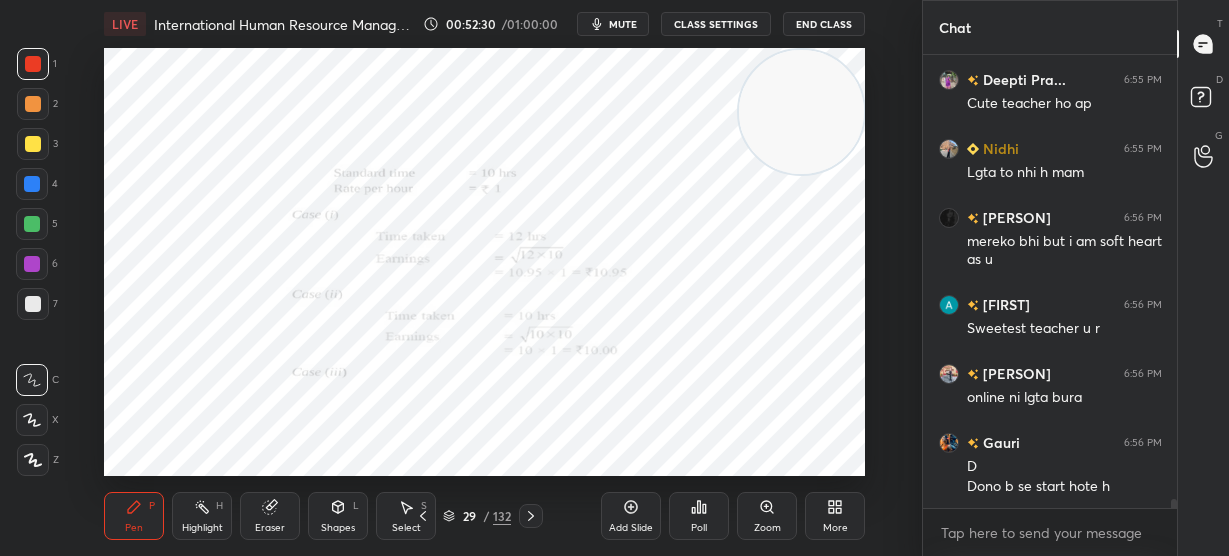 click at bounding box center (801, 112) 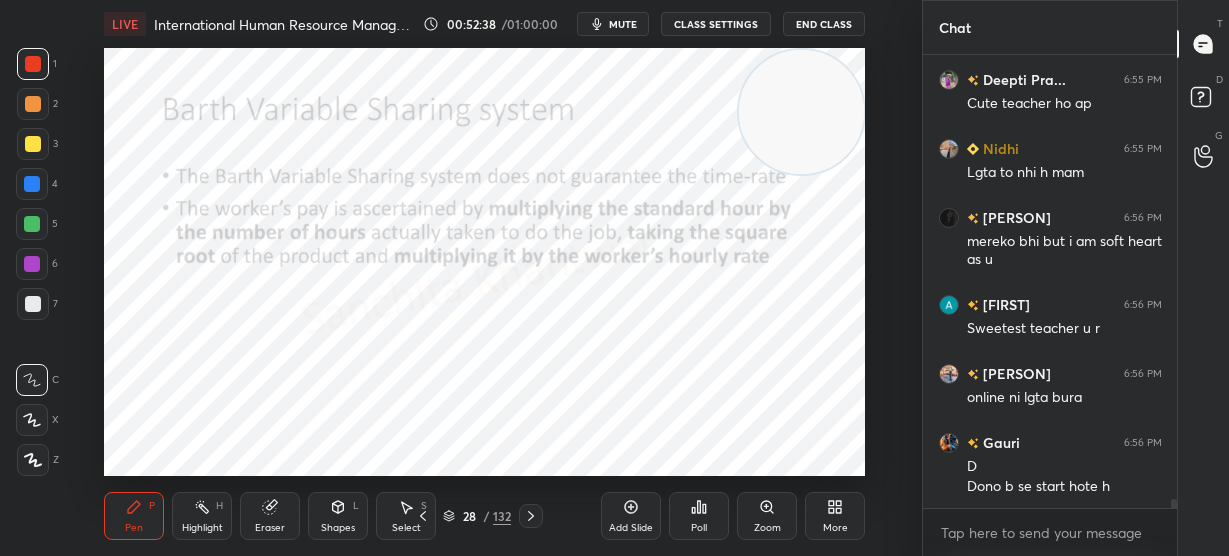 click at bounding box center [801, 112] 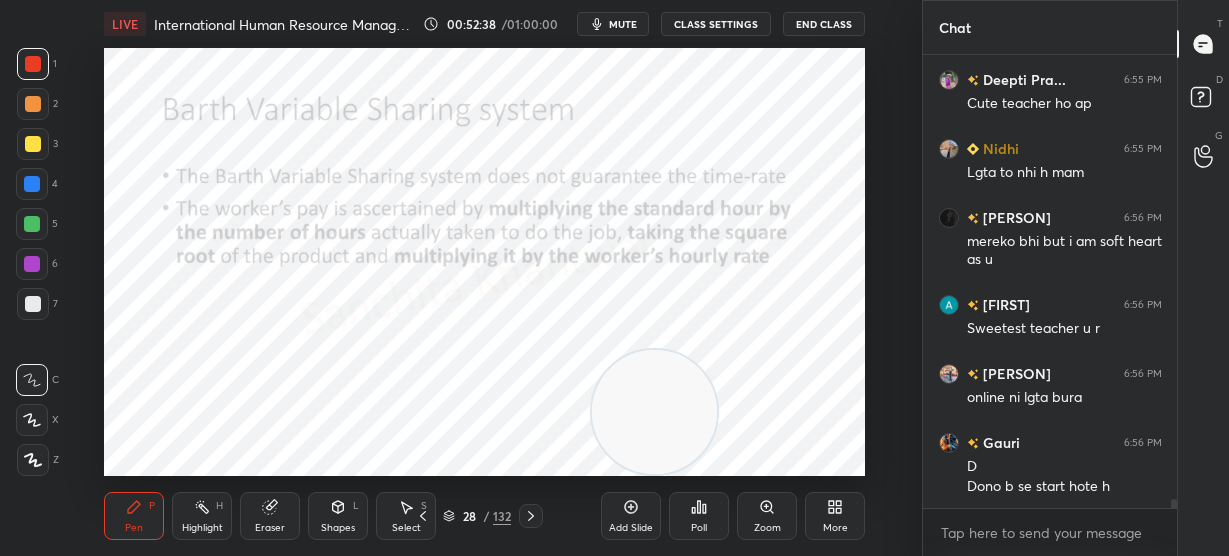 drag, startPoint x: 785, startPoint y: 105, endPoint x: 605, endPoint y: 492, distance: 426.8126 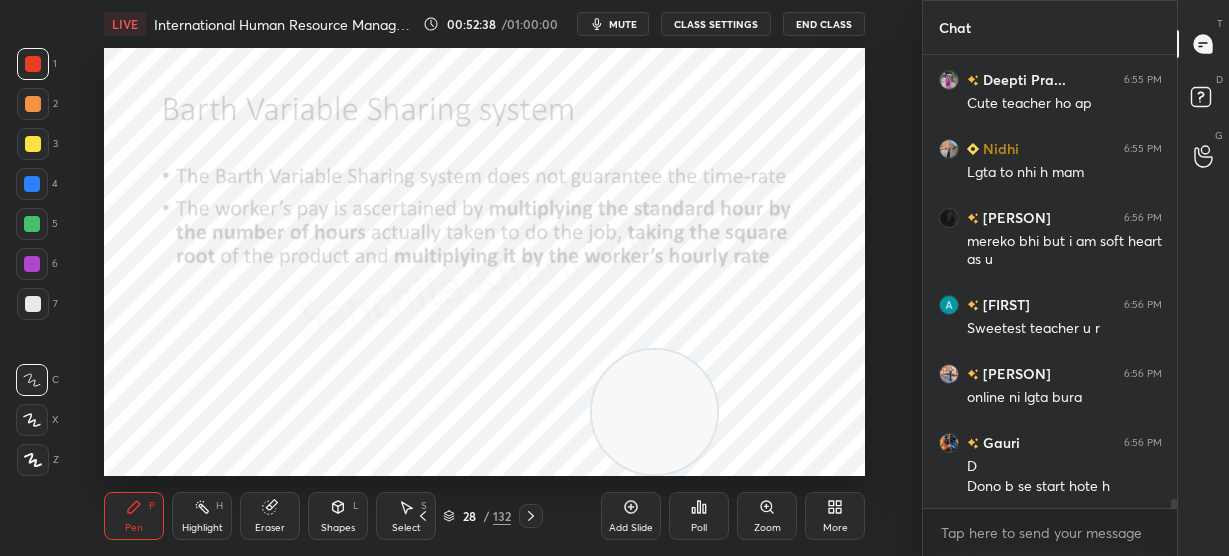 click on "LIVE International Human Resource Management 00:52:38 /  01:00:00 mute CLASS SETTINGS End Class Setting up your live class Poll for   secs No correct answer Start poll Back International Human Resource Management • L23 of Detailed course on Labour Welfare(Unit:1-5)Code55 UGC NET December 2025 [PERSON] Pen P Highlight H Eraser Shapes L Select S 28 / 132 Add Slide Poll Zoom More" at bounding box center (485, 278) 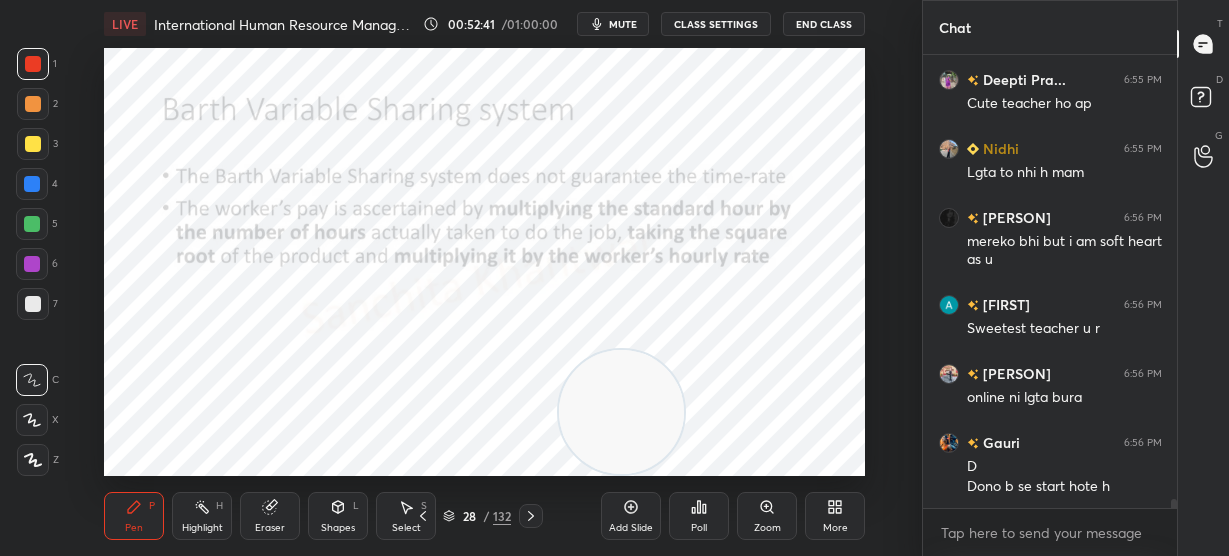 scroll, scrollTop: 21658, scrollLeft: 0, axis: vertical 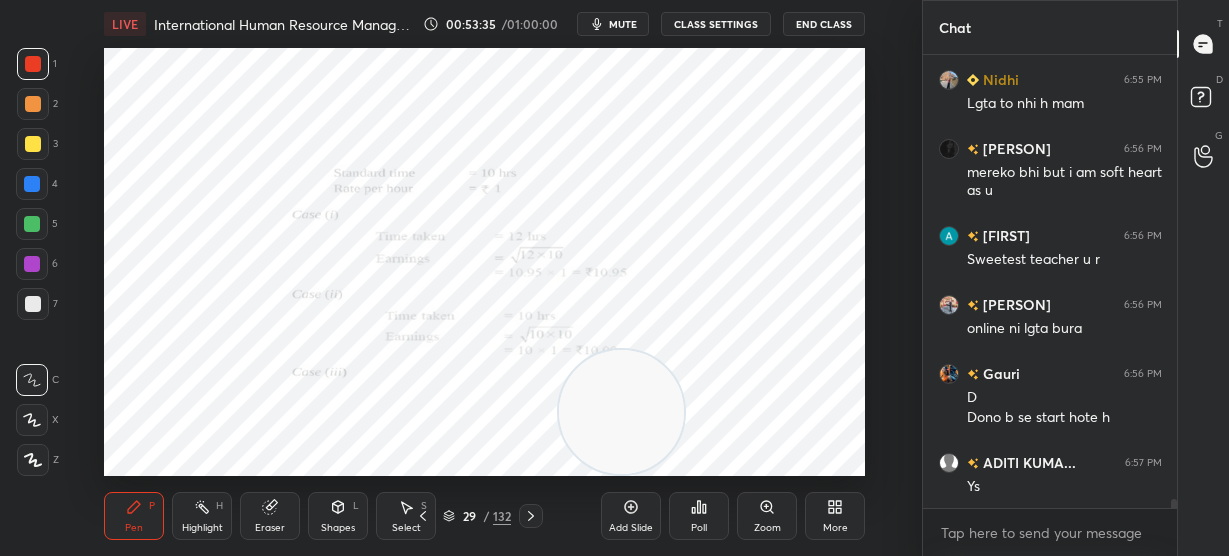 click at bounding box center [621, 412] 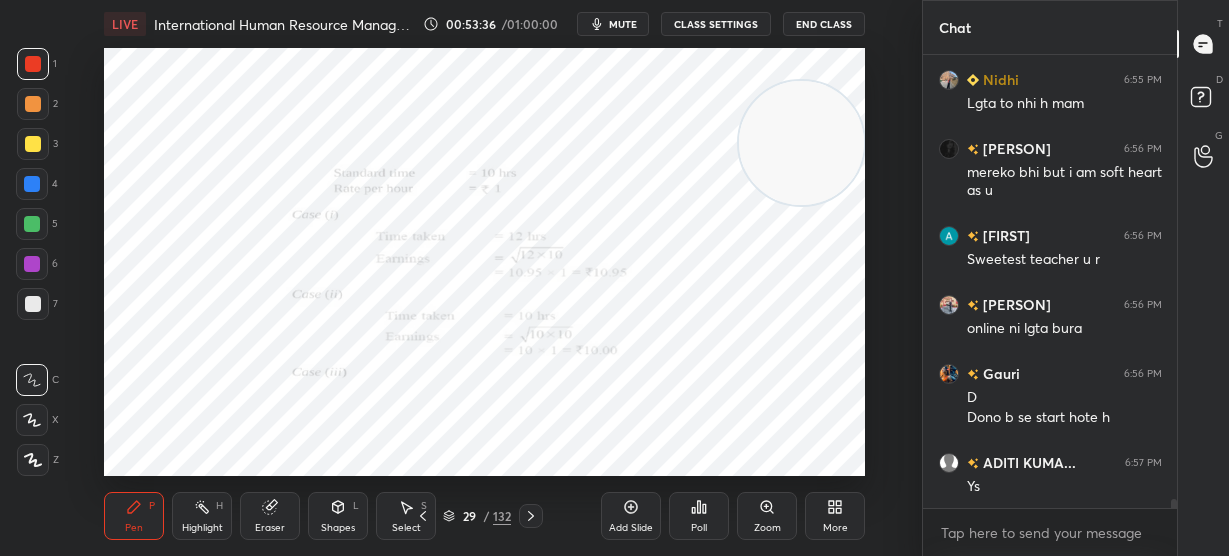 drag, startPoint x: 606, startPoint y: 444, endPoint x: 829, endPoint y: 134, distance: 381.87564 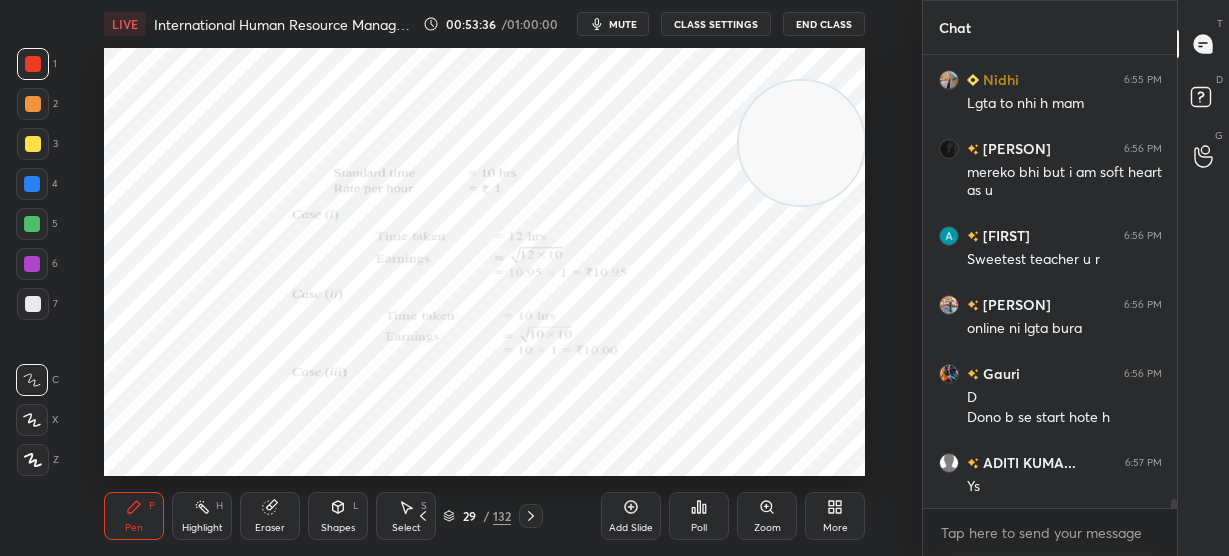 click at bounding box center (801, 143) 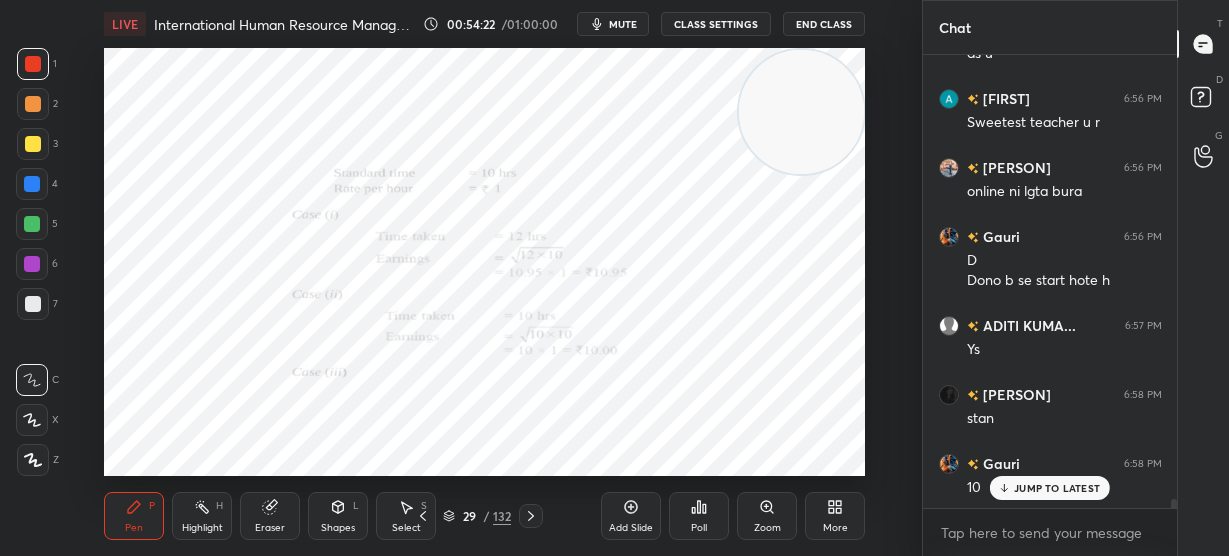 scroll, scrollTop: 21864, scrollLeft: 0, axis: vertical 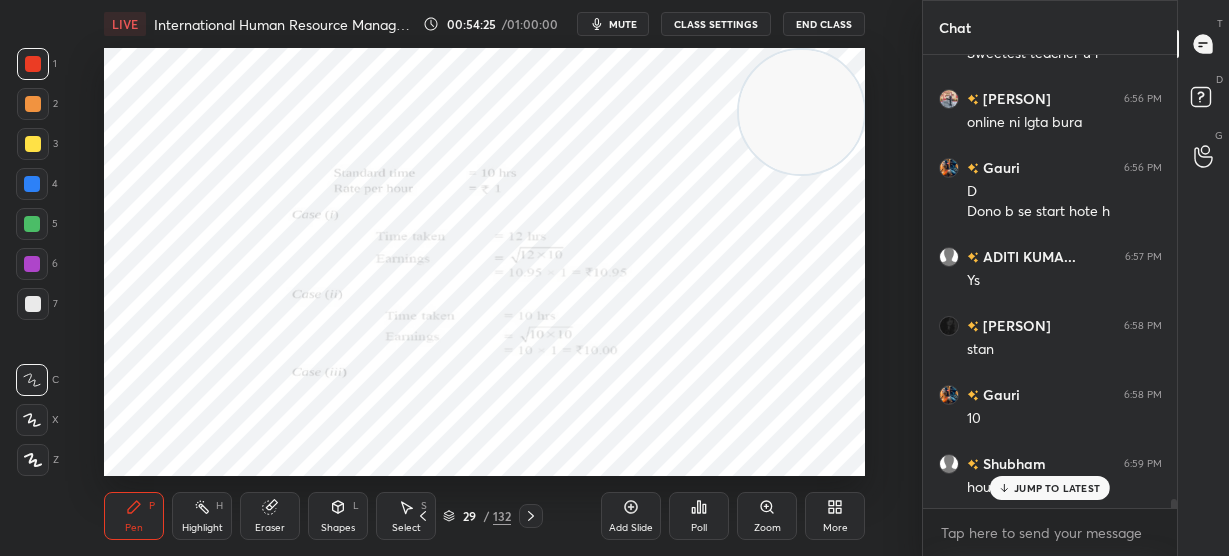 click on "JUMP TO LATEST" at bounding box center [1057, 488] 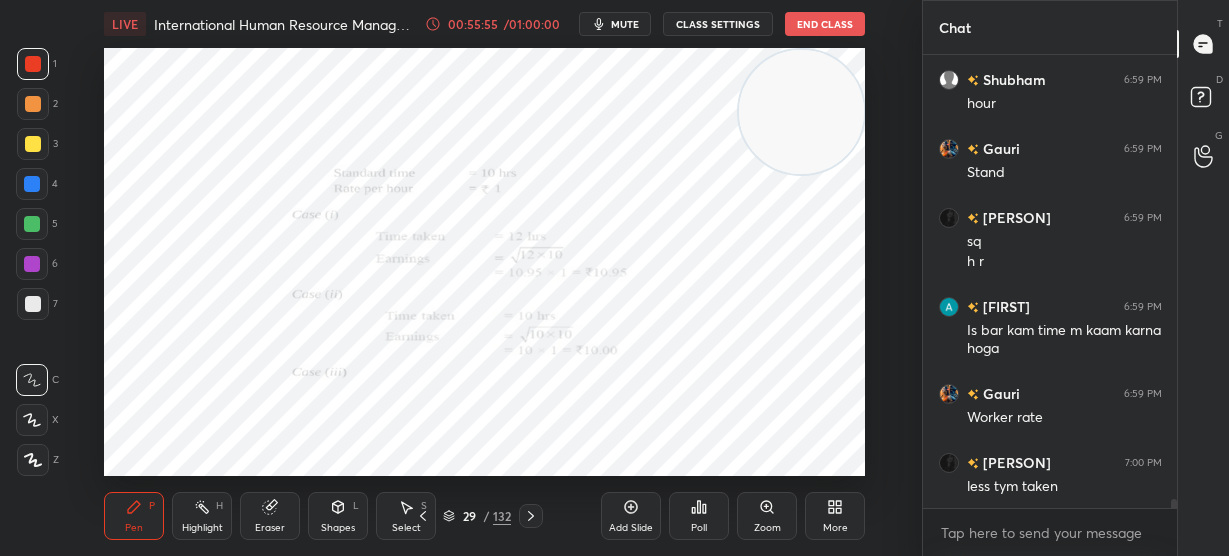 scroll, scrollTop: 22316, scrollLeft: 0, axis: vertical 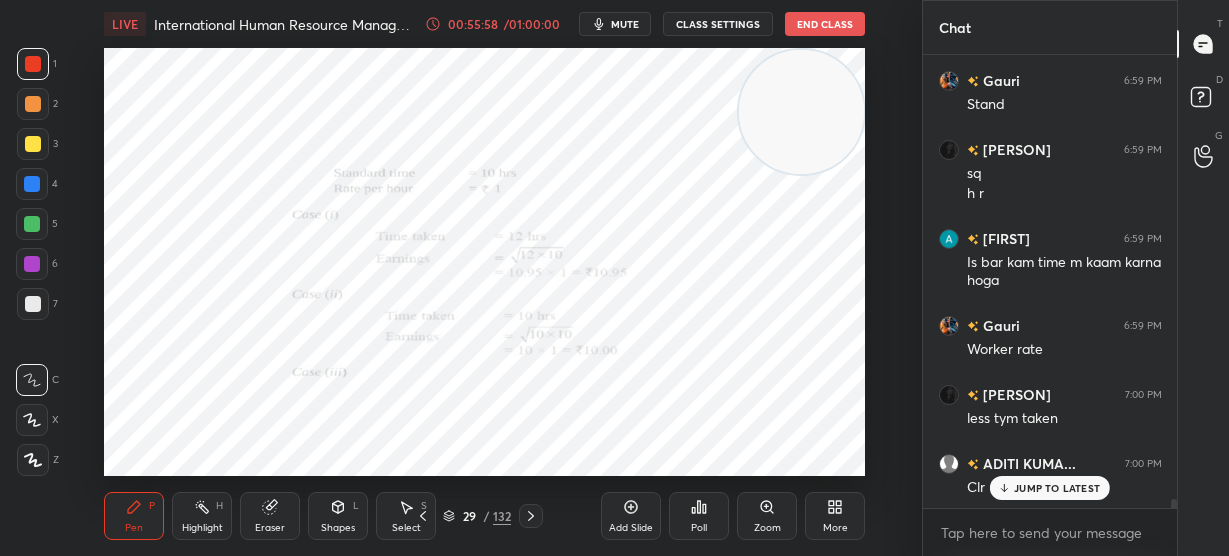 click on "JUMP TO LATEST" at bounding box center [1057, 488] 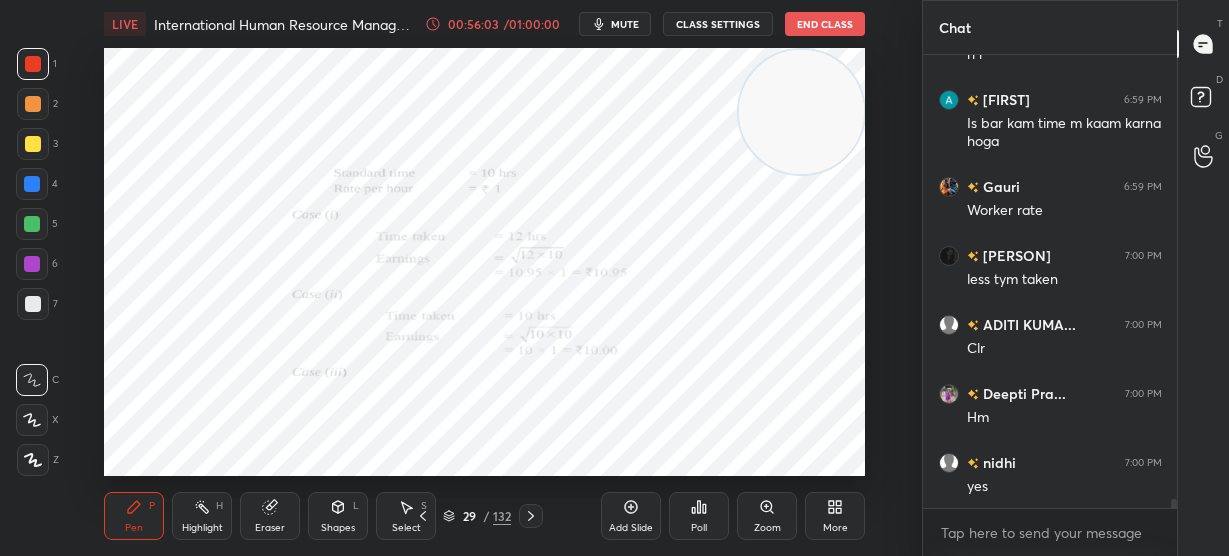 scroll, scrollTop: 22524, scrollLeft: 0, axis: vertical 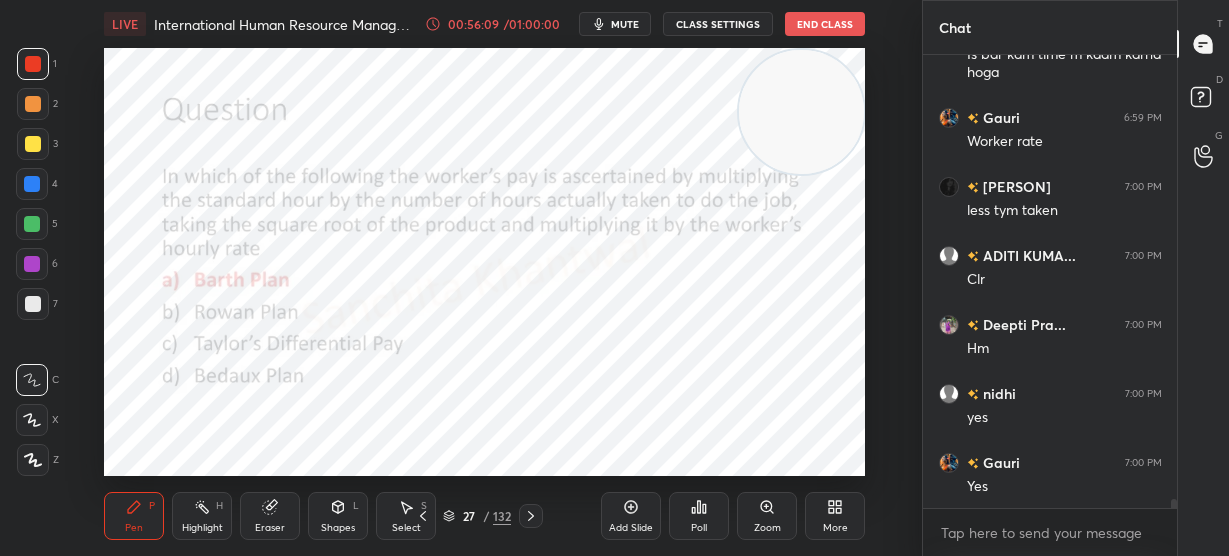 click at bounding box center [801, 112] 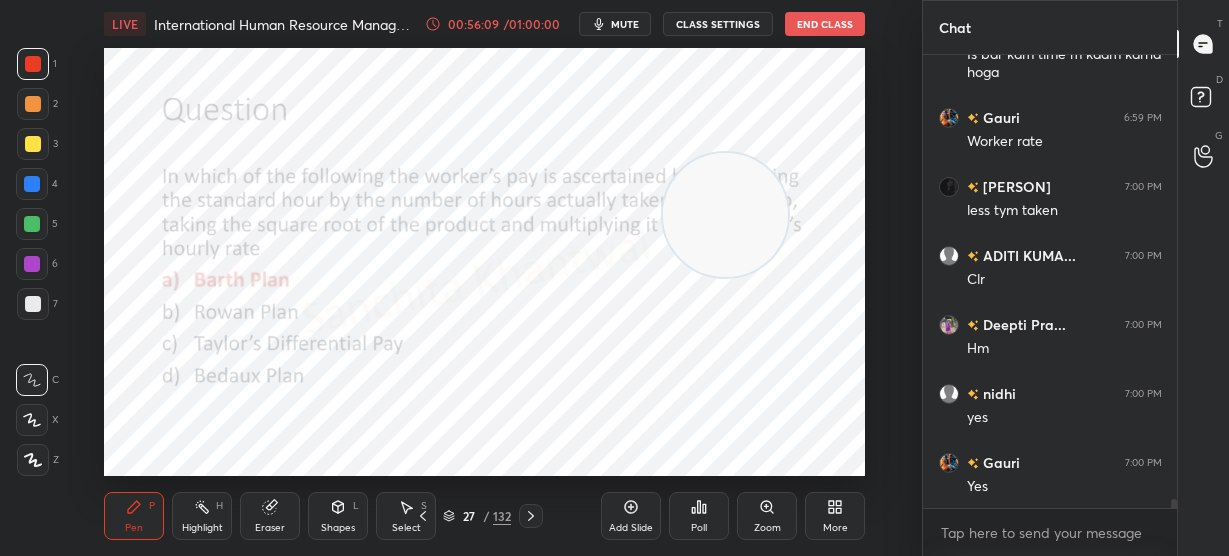drag, startPoint x: 778, startPoint y: 130, endPoint x: 489, endPoint y: 593, distance: 545.793 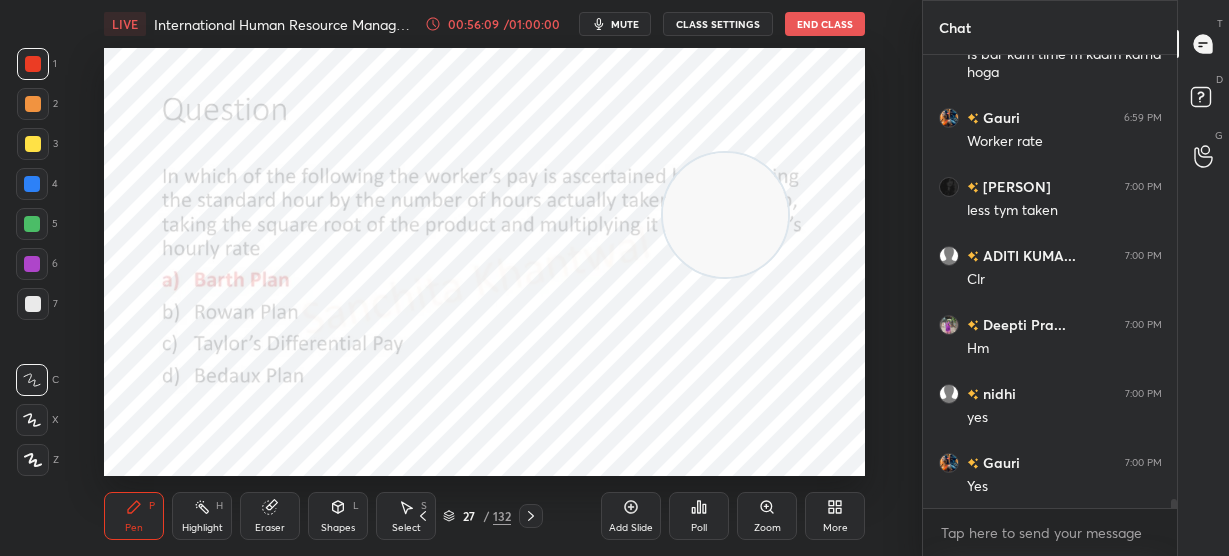 click on "1 2 3 4 5 6 7 C X Z C X Z E E Erase all   H H LIVE International Human Resource Management 00:56:09 /  01:00:00 mute CLASS SETTINGS End Class Setting up your live class Poll for   secs No correct answer Start poll Back International Human Resource Management • L23 of Detailed course on Labour Welfare(Unit:1-5)Code55 UGC NET December 2025 [FIRST] [LAST] Pen P Highlight H Eraser Shapes L Select S 27 / 132 Add Slide Poll Zoom More Chat [FIRST] [LAST] 6:59 PM sq h r [FIRST] 6:59 PM Is bar kam time m kaam karna hoga [FIRST] 7:00 PM Worker rate [FIRST] 7:00 PM less tym taken [FIRST] [LAST] 7:00 PM Clr [FIRST] [LAST] 7:00 PM Hm [FIRST] 7:00 PM yes [FIRST] 7:00 PM Yes [FIRST] [LAST] 7:00 PM Clr Deepti Pra... 7:00 PM Hm nidhi 7:00 PM yes Gauri 7:00 PM Yes JUMP TO LATEST Enable hand raising Enable raise hand to speak to learners. Once enabled, chat will be turned off temporarily. Enable x   introducing Raise a hand with a doubt Now learners can raise their hand along with a doubt  How it works? Doubts asked by learners will show up here NEW DOUBTS ASKED No one has raised a hand yet Can't raise hand Got it T D G ​" at bounding box center (614, 0) 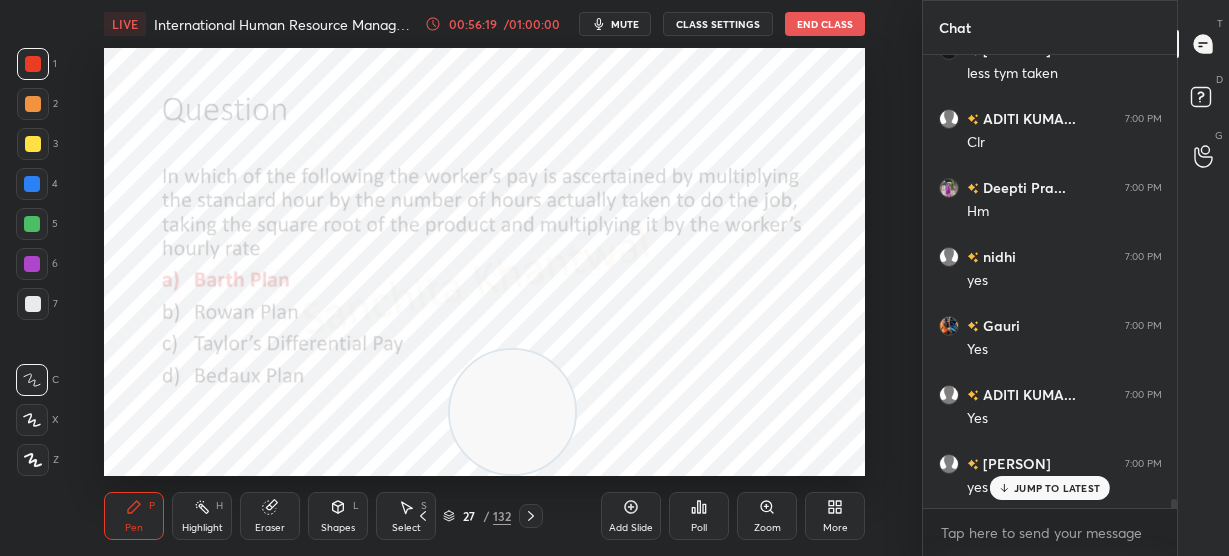 scroll, scrollTop: 22730, scrollLeft: 0, axis: vertical 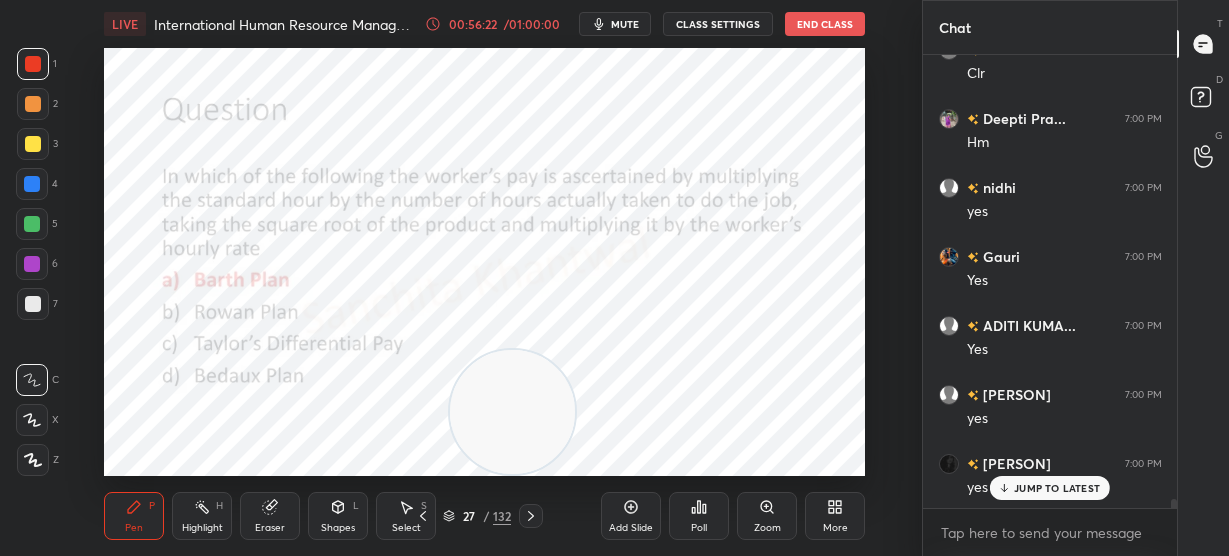 click on "JUMP TO LATEST" at bounding box center [1057, 488] 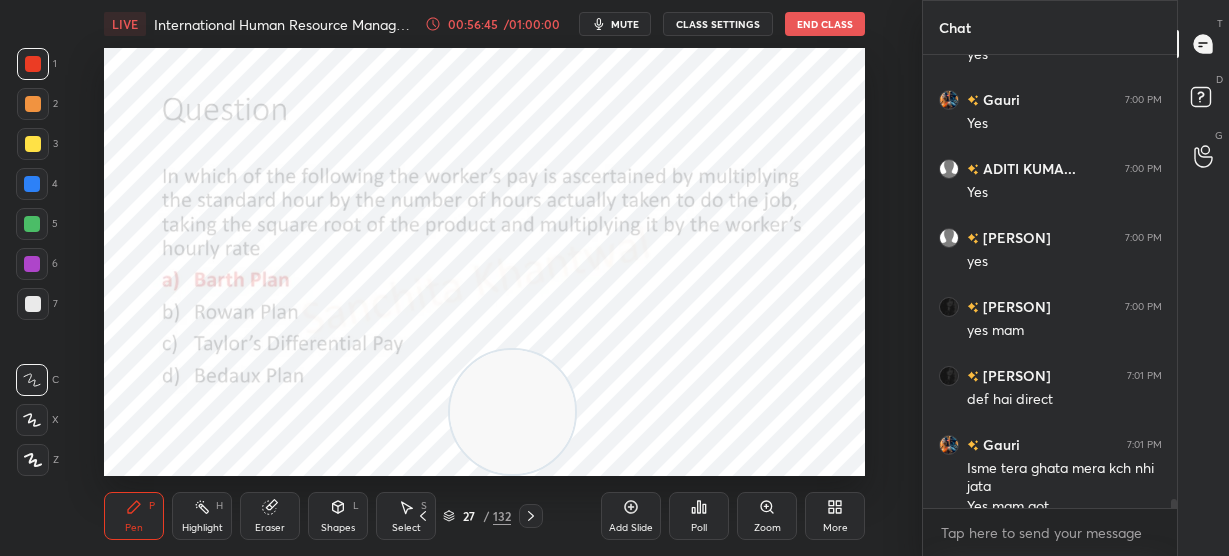 scroll, scrollTop: 22906, scrollLeft: 0, axis: vertical 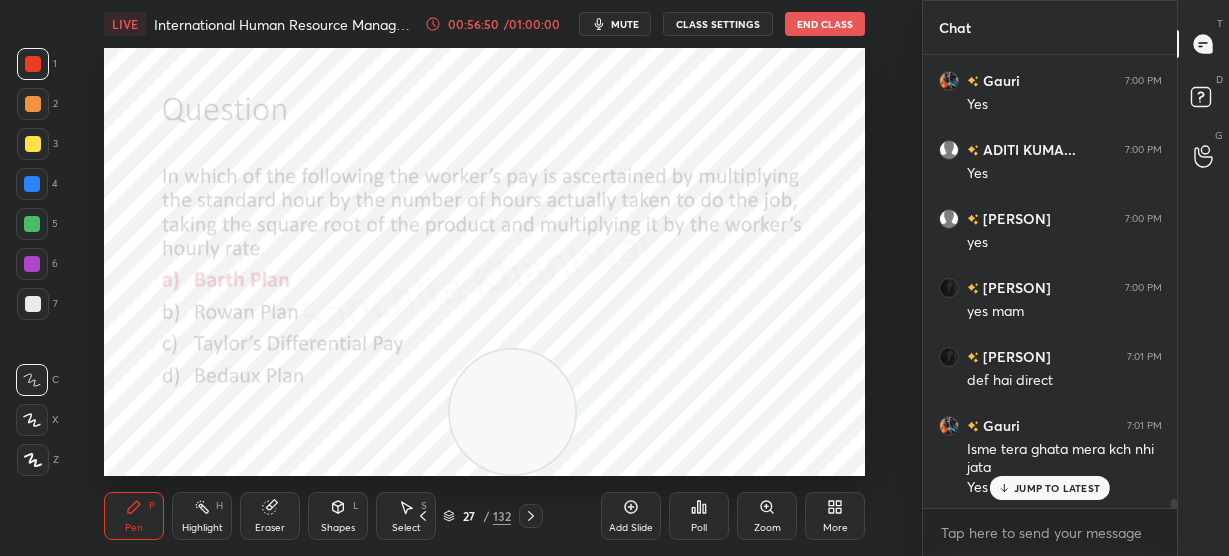 click on "JUMP TO LATEST" at bounding box center (1057, 488) 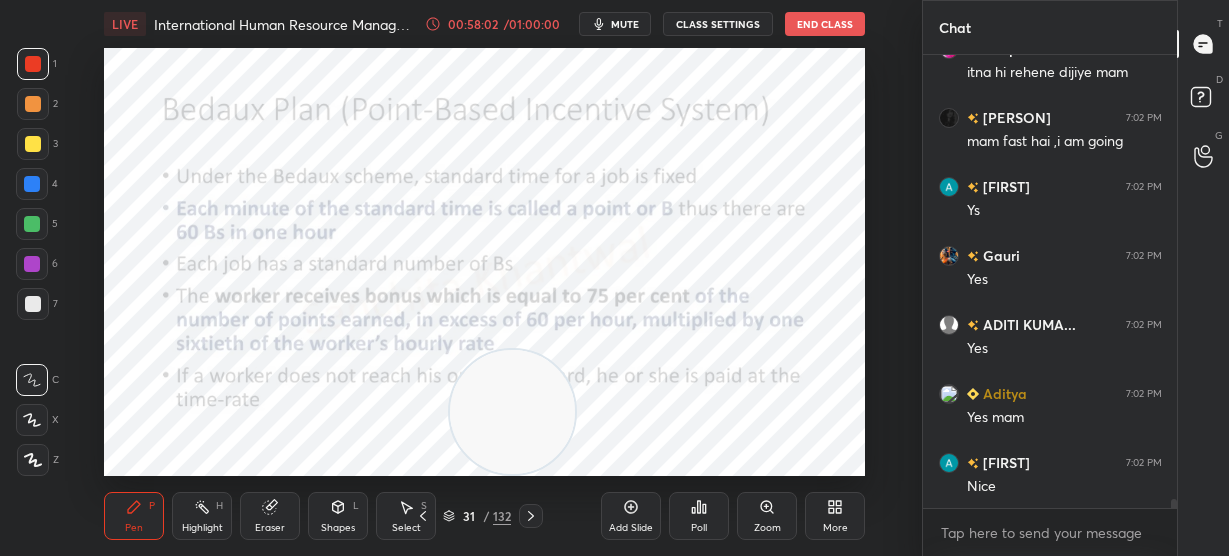 scroll, scrollTop: 23614, scrollLeft: 0, axis: vertical 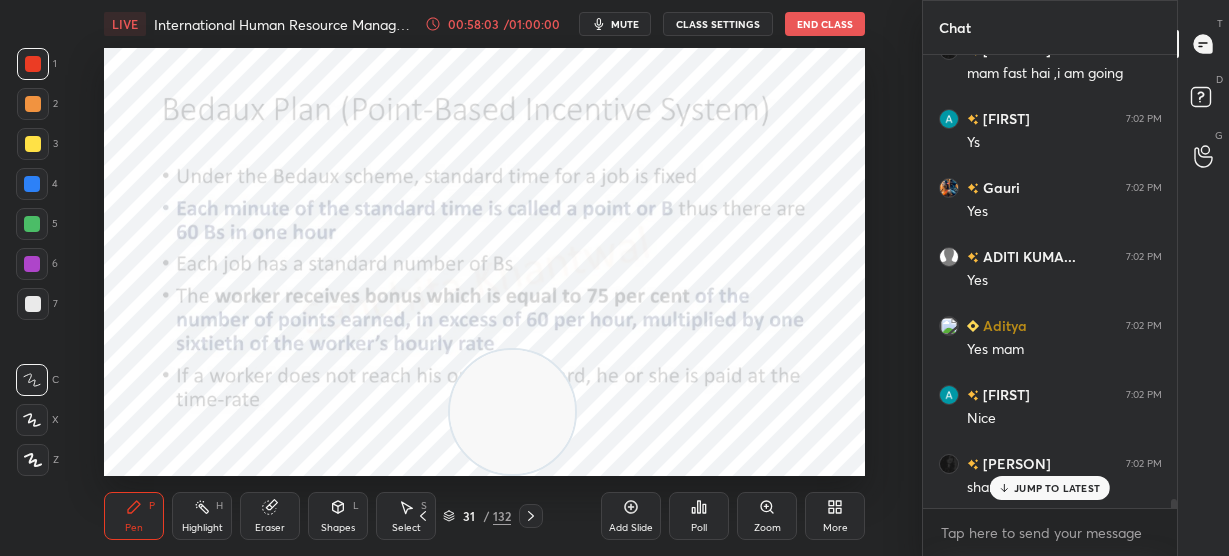 click on "[FIRST] 7:00 PM yes [FIRST] 7:00 PM Yes [FIRST] [LAST] 7:00 PM Yes [FIRST] 7:00 PM yes [FIRST] 7:00 PM yes mam [FIRST] 7:01 PM def hai direct [FIRST] 7:01 PM Isme tera ghata mera kch nhi jata Yes mam got [FIRST] 7:01 PM Mam aapko sab yaad rehta h [FIRST] 7:01 PM [LAST] plan was happily adoptable 😅 [FIRST] 7:02 PM mam fast hai ,i am going [FIRST] 7:02 PM Ys [FIRST] 7:02 PM Yes [FIRST] [LAST] 7:02 PM Yes mam [FIRST] 7:02 PM Nice [FIRST] 7:02 PM share your first exp JUMP TO LATEST" at bounding box center [1050, 281] 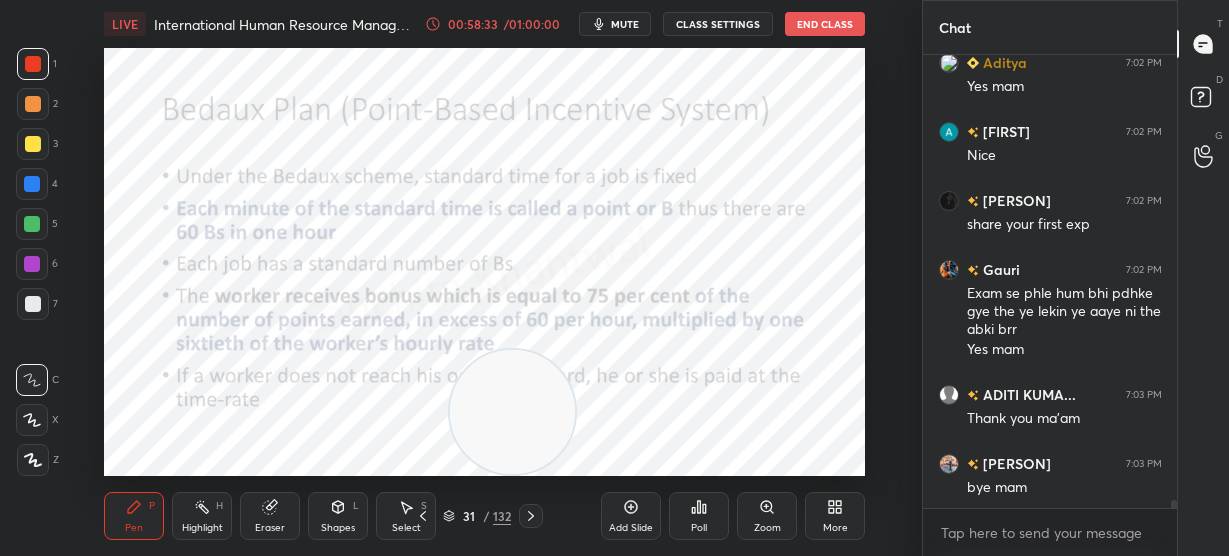 scroll, scrollTop: 23946, scrollLeft: 0, axis: vertical 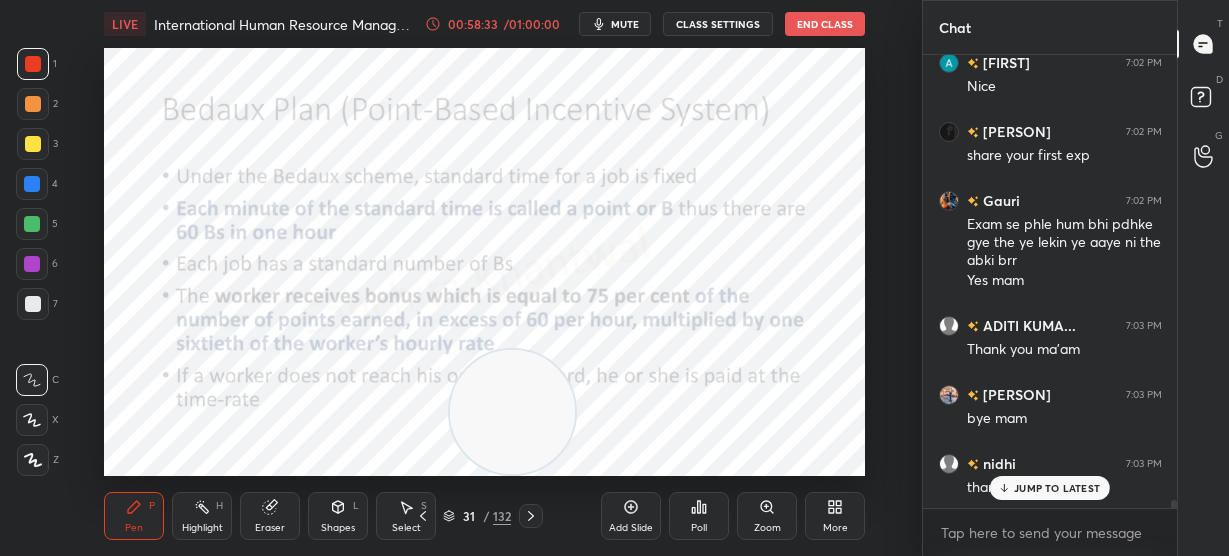 click on "JUMP TO LATEST" at bounding box center [1057, 488] 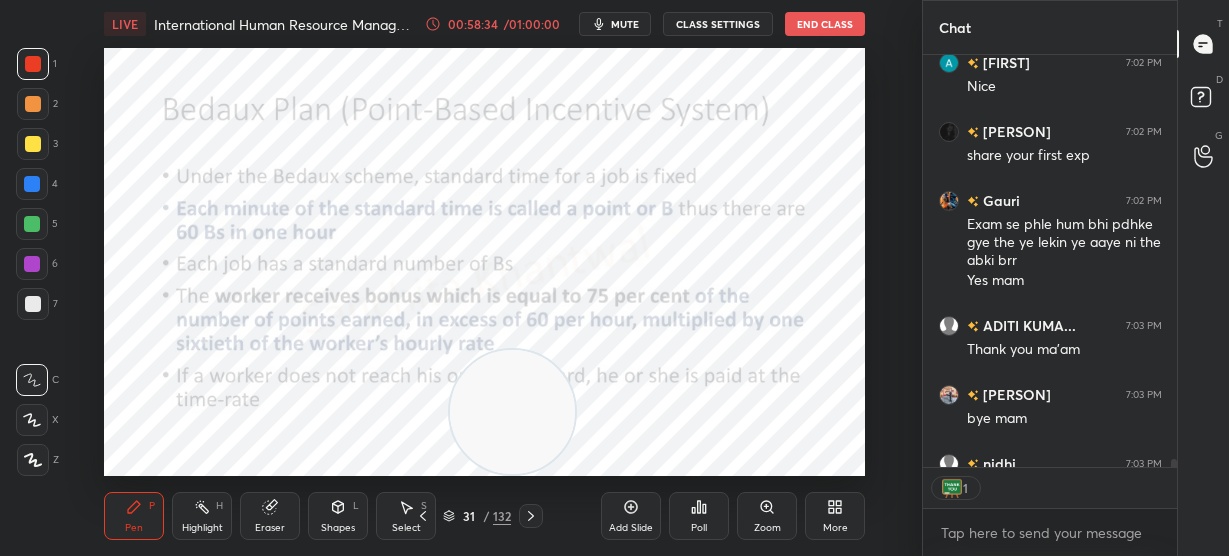 scroll, scrollTop: 406, scrollLeft: 248, axis: both 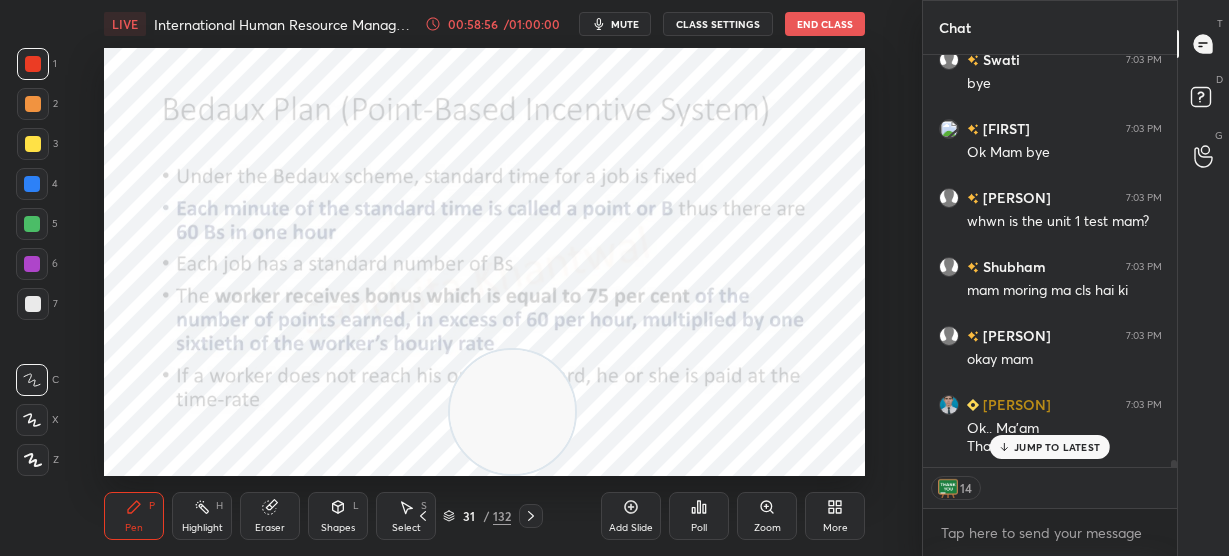 click on "JUMP TO LATEST" at bounding box center [1057, 447] 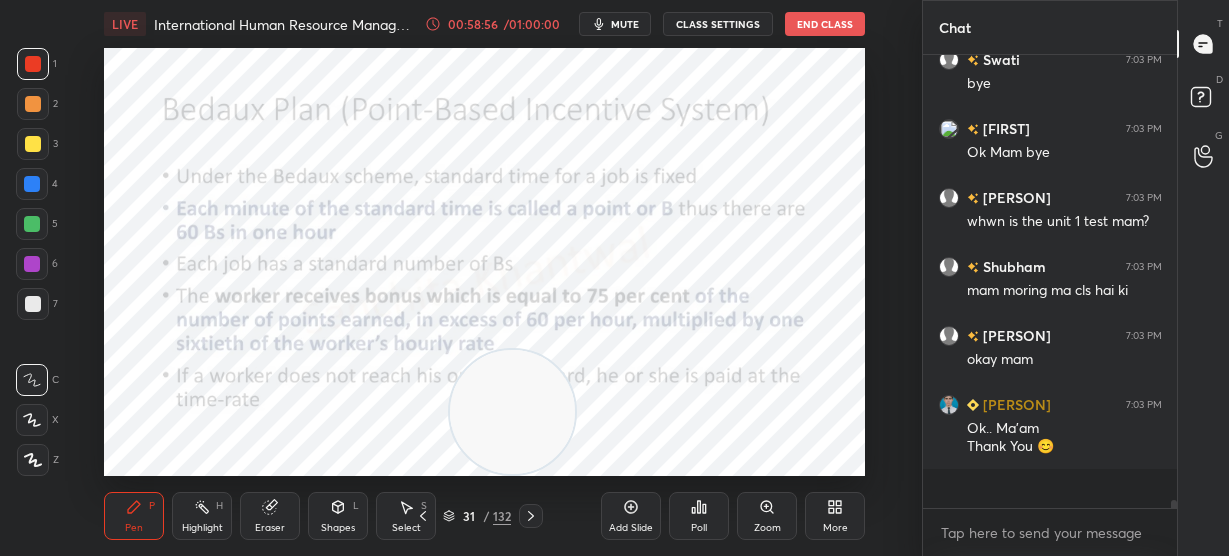 scroll, scrollTop: 7, scrollLeft: 7, axis: both 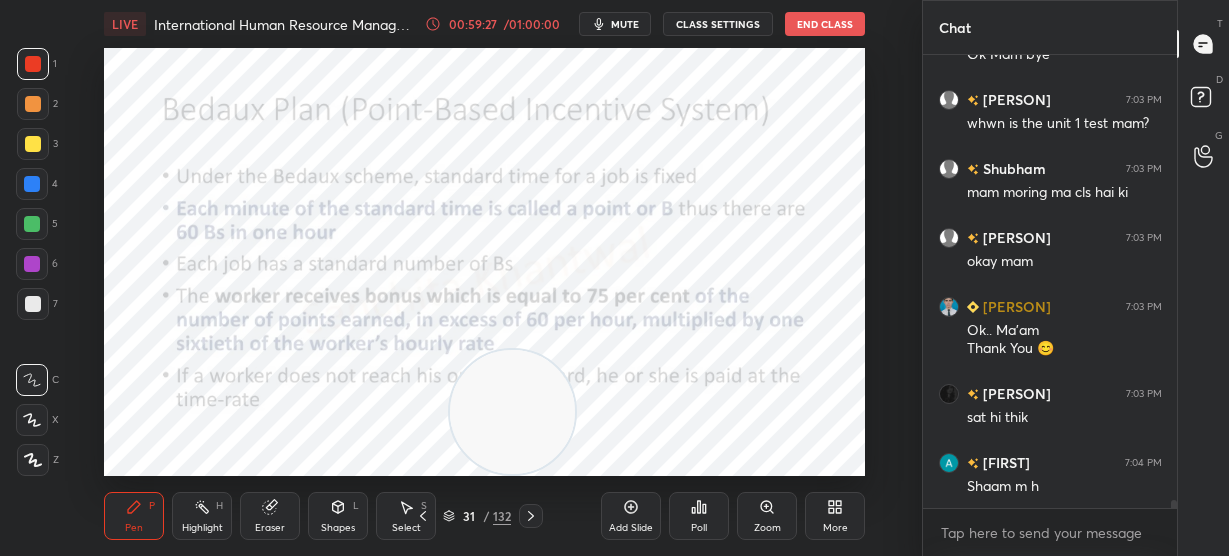 click at bounding box center [512, 412] 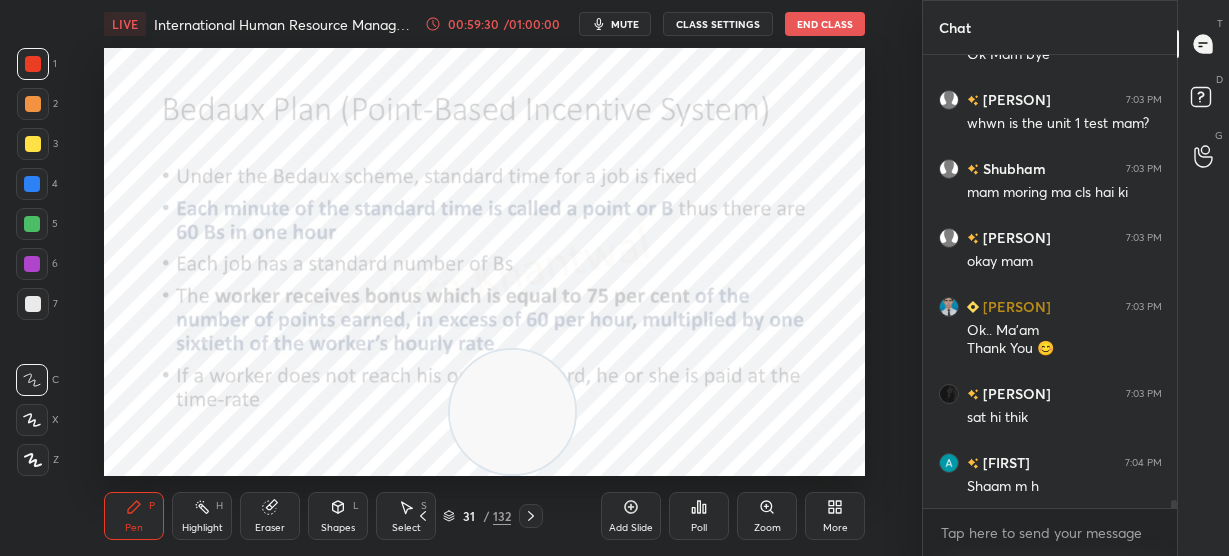 click at bounding box center (512, 412) 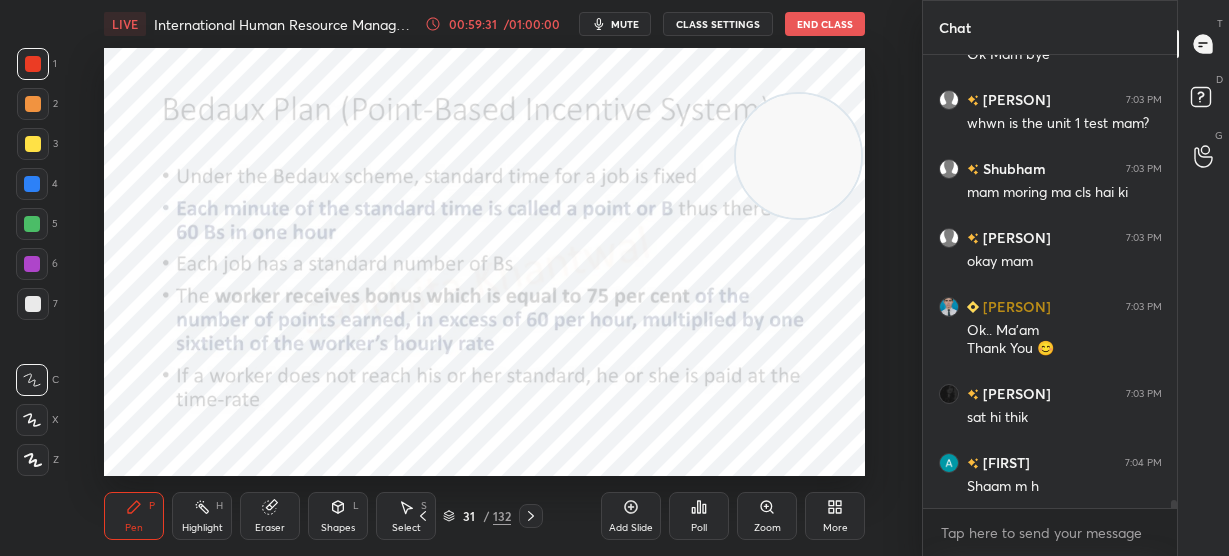 scroll, scrollTop: 24586, scrollLeft: 0, axis: vertical 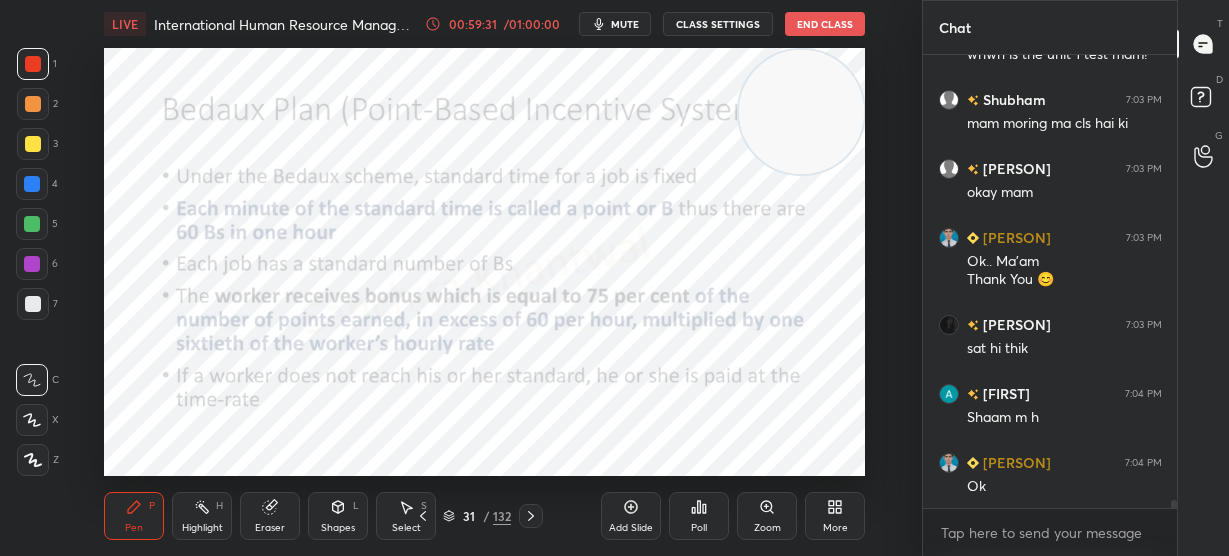 drag, startPoint x: 491, startPoint y: 431, endPoint x: 780, endPoint y: 129, distance: 418.0012 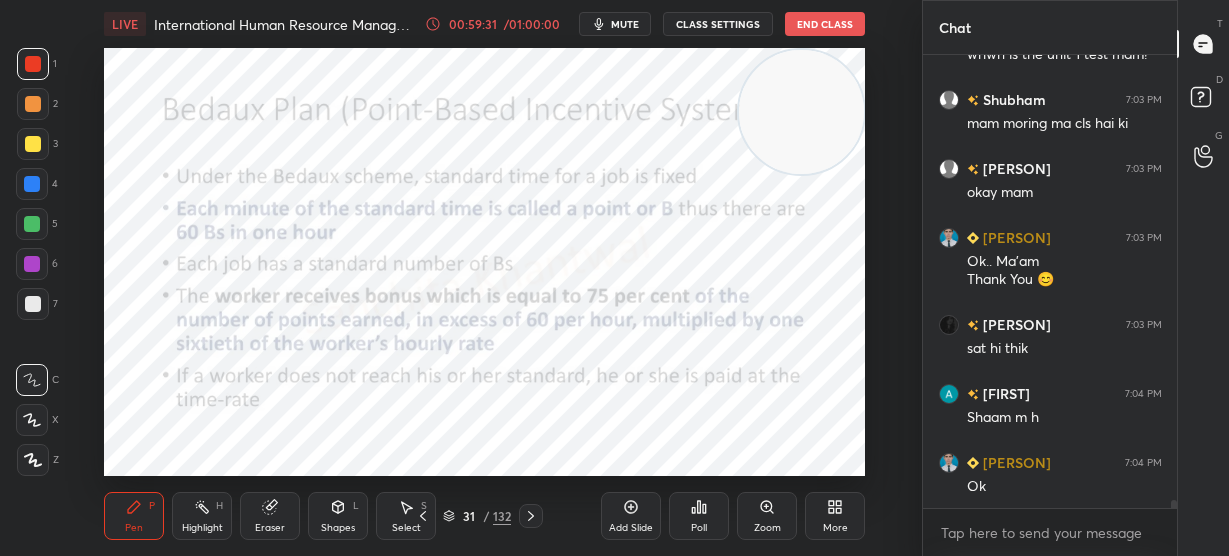 click at bounding box center (801, 112) 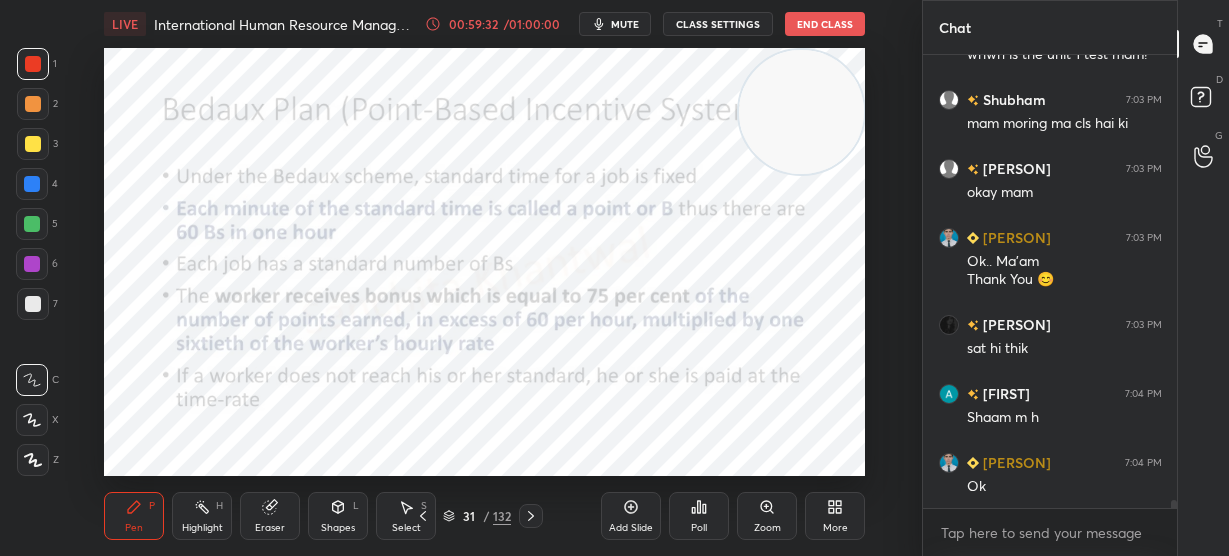 scroll, scrollTop: 24654, scrollLeft: 0, axis: vertical 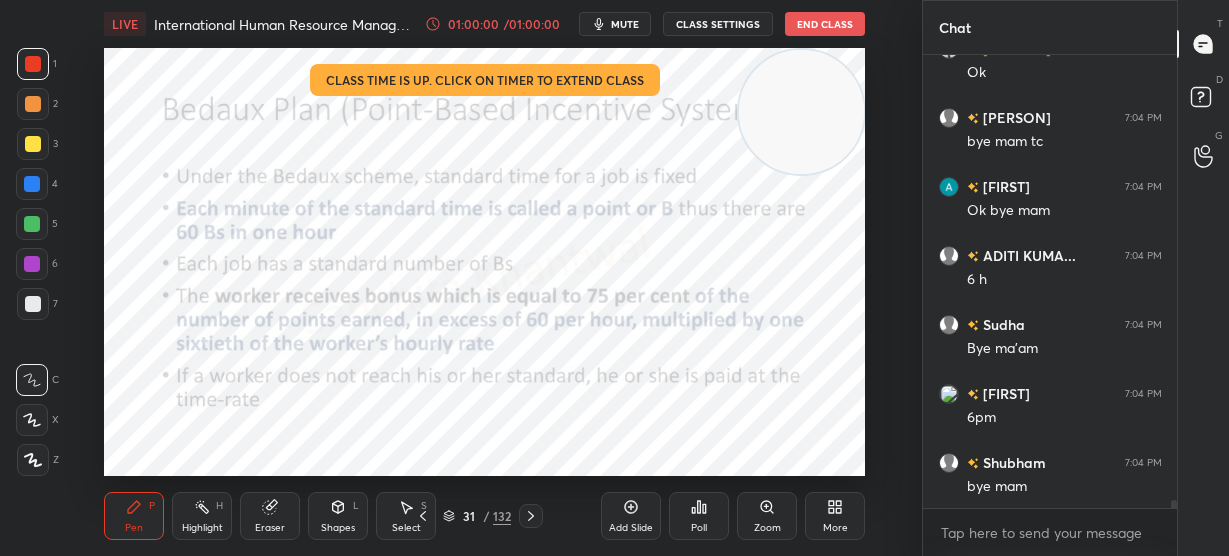 click on "End Class" at bounding box center (825, 24) 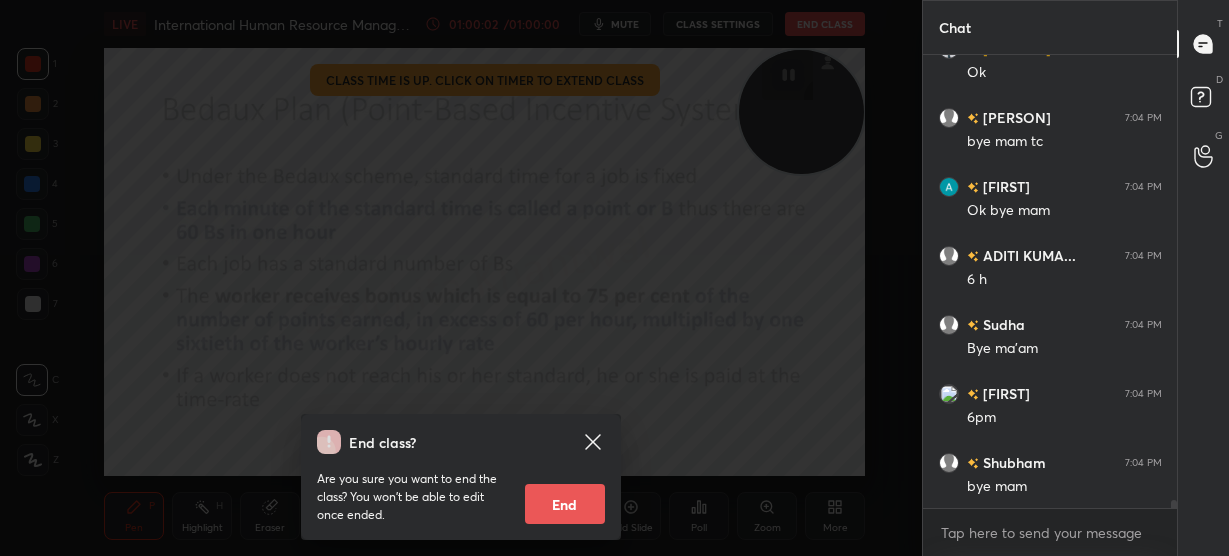 click on "End" at bounding box center [565, 504] 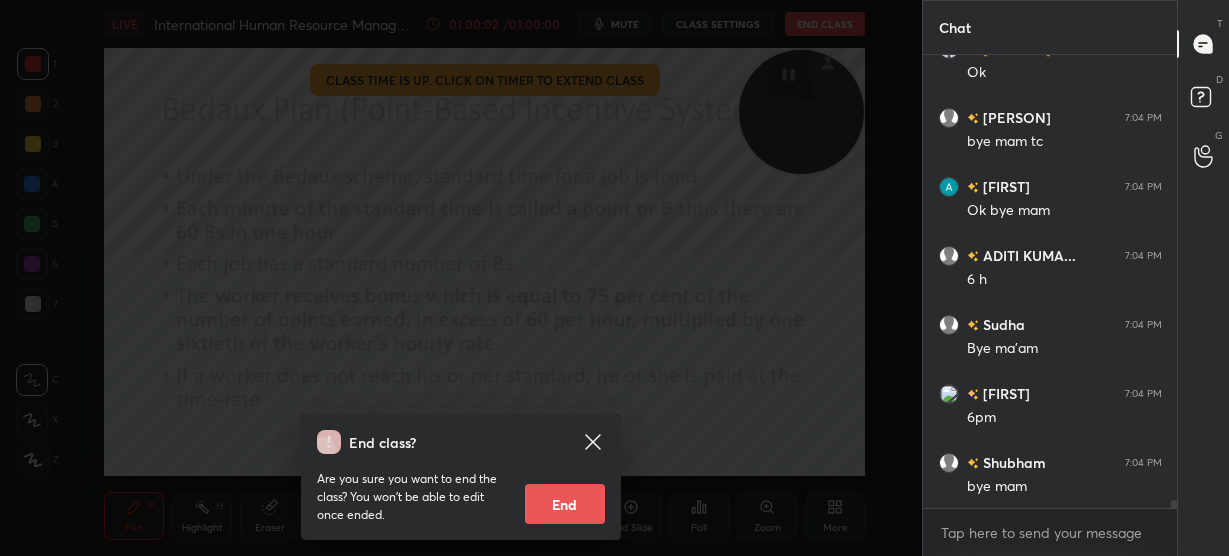 type on "x" 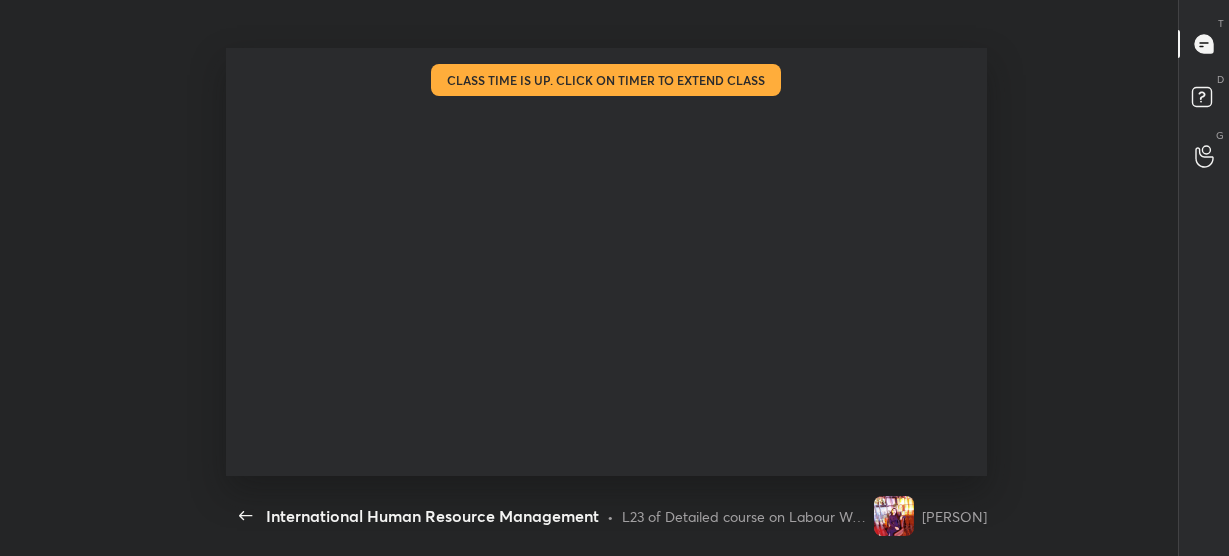 scroll, scrollTop: 99571, scrollLeft: 99093, axis: both 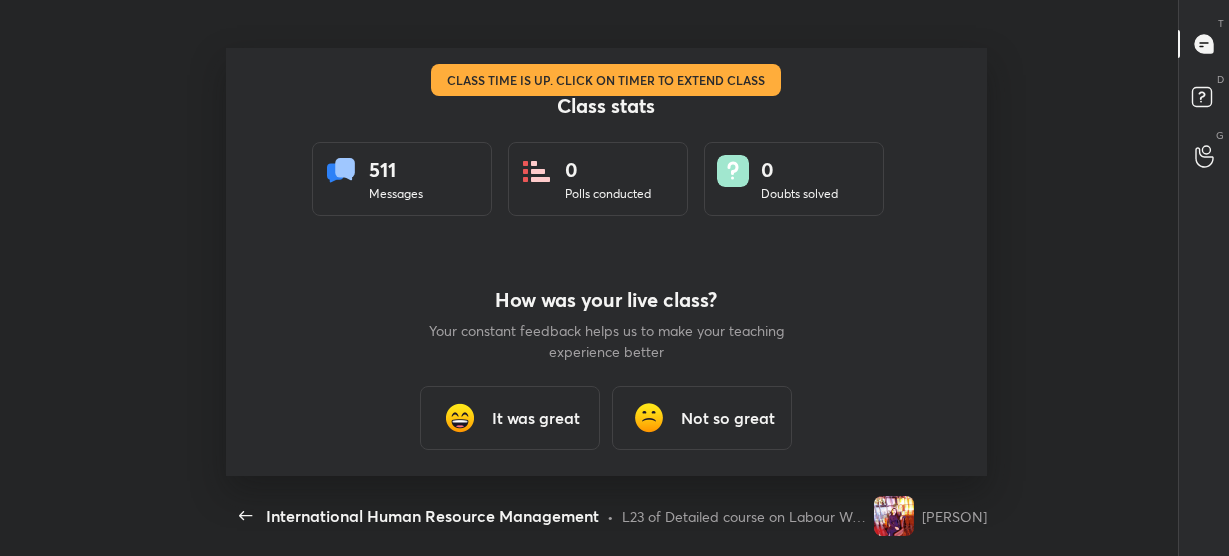 click on "It was great" at bounding box center (536, 418) 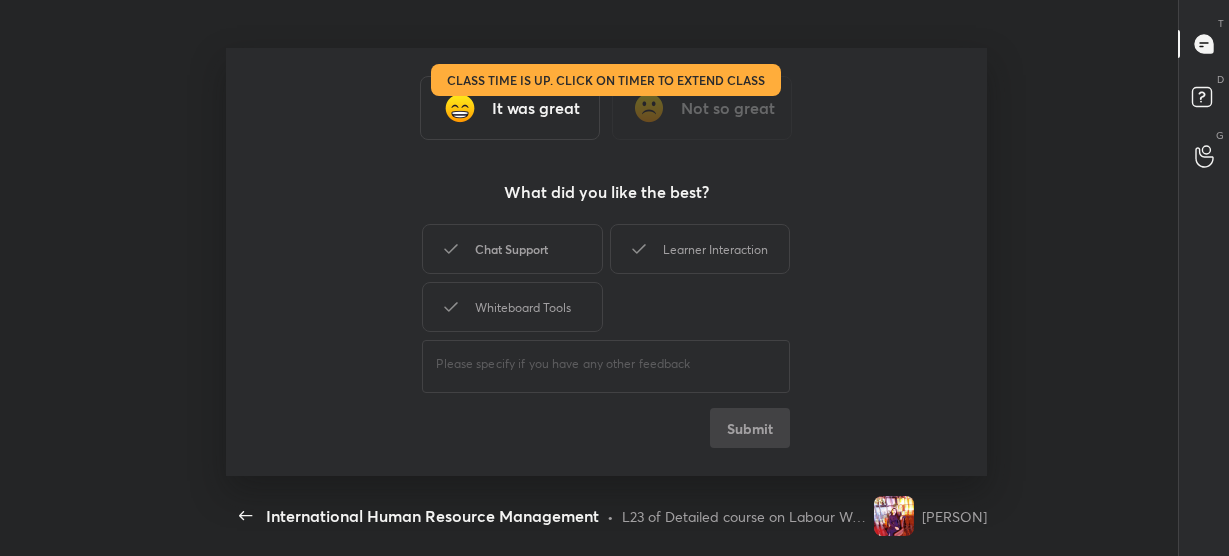 click on "Chat Support" at bounding box center [512, 249] 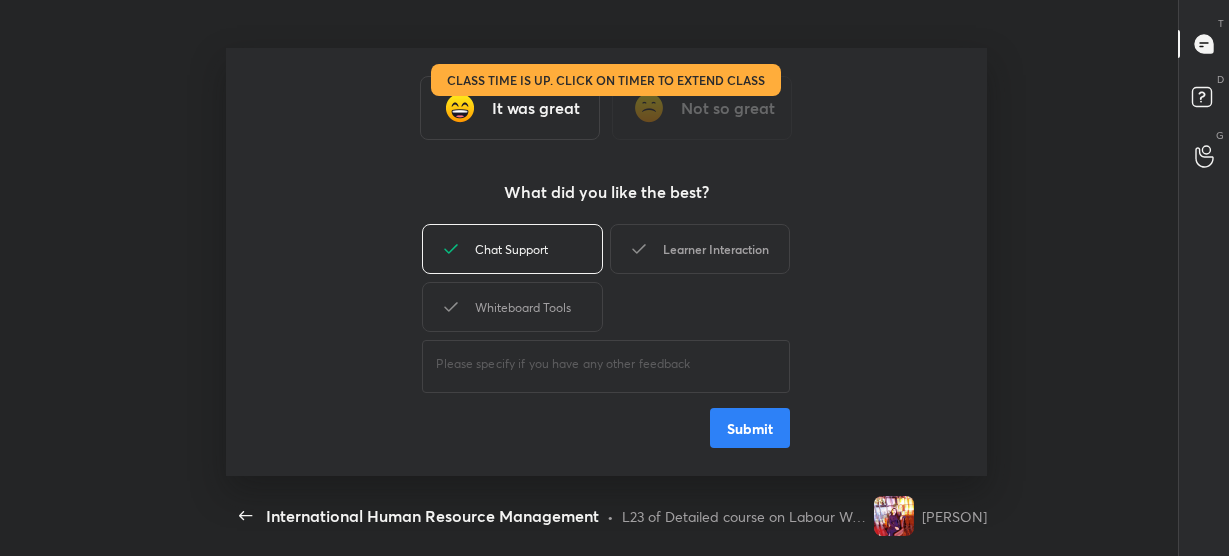 click 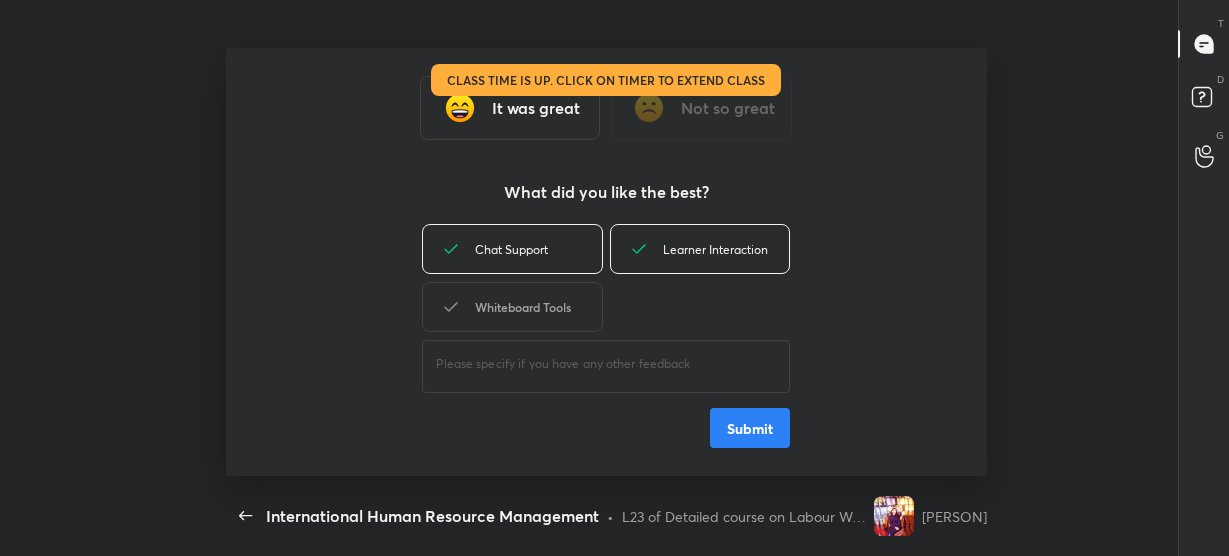 click on "Whiteboard Tools" at bounding box center [512, 307] 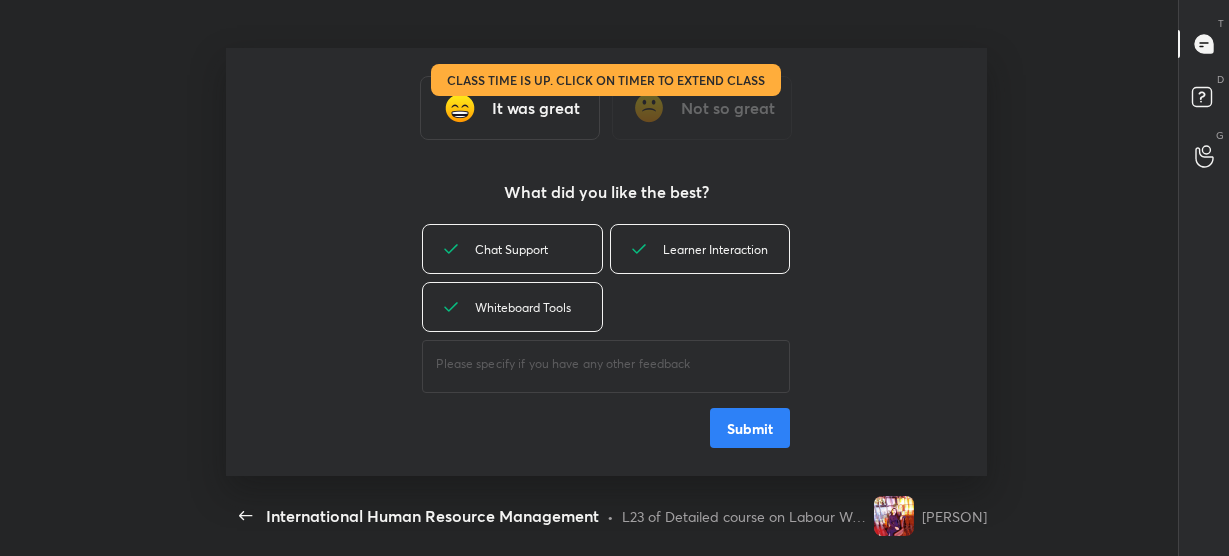 click on "Submit" at bounding box center (750, 428) 